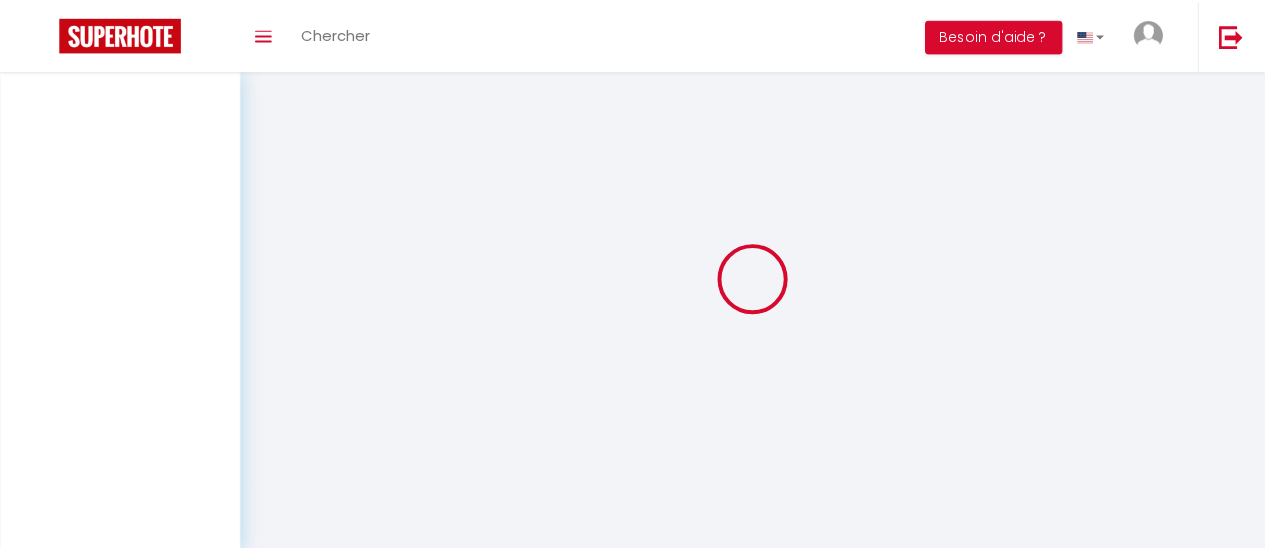 scroll, scrollTop: 0, scrollLeft: 0, axis: both 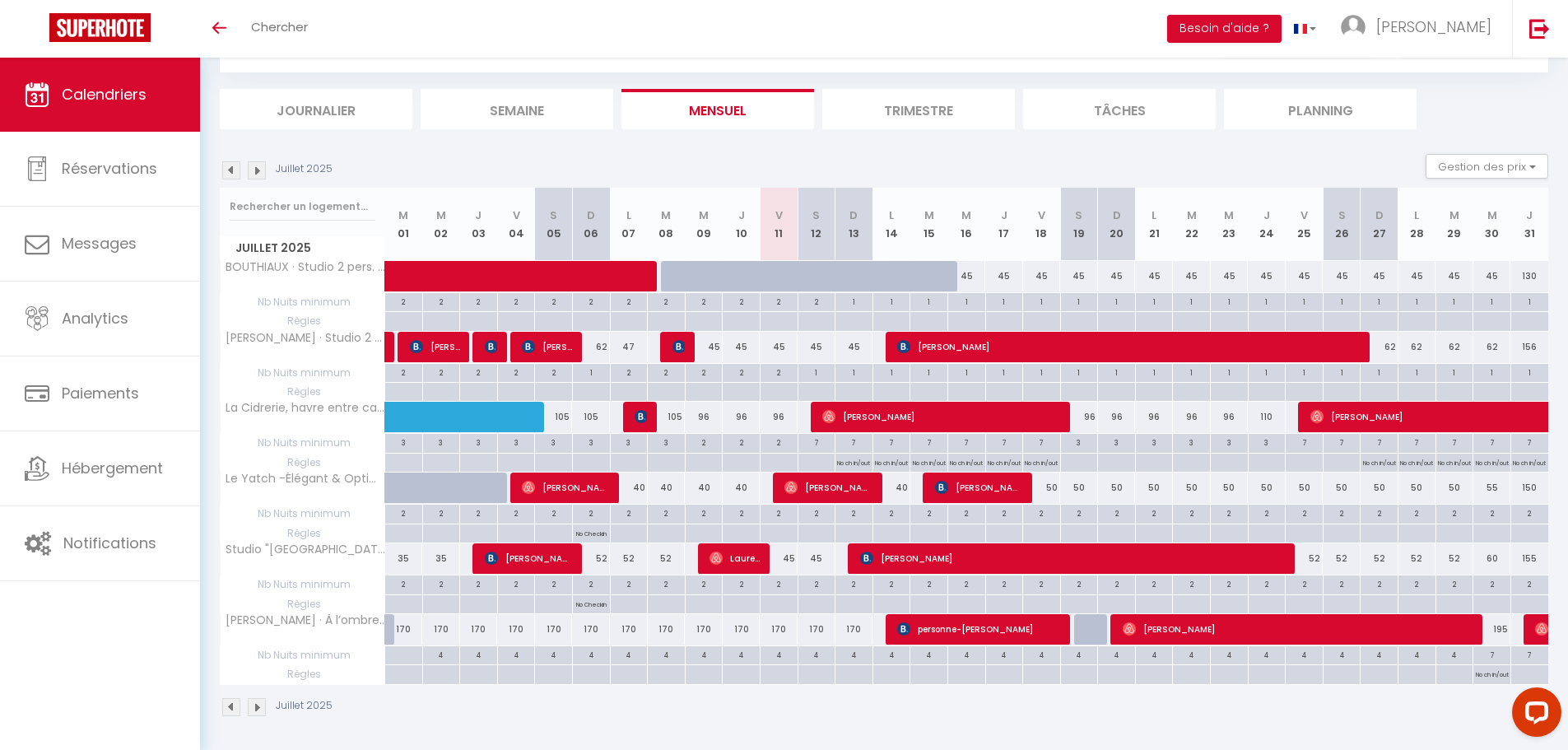 click on "45" at bounding box center (779, 347) 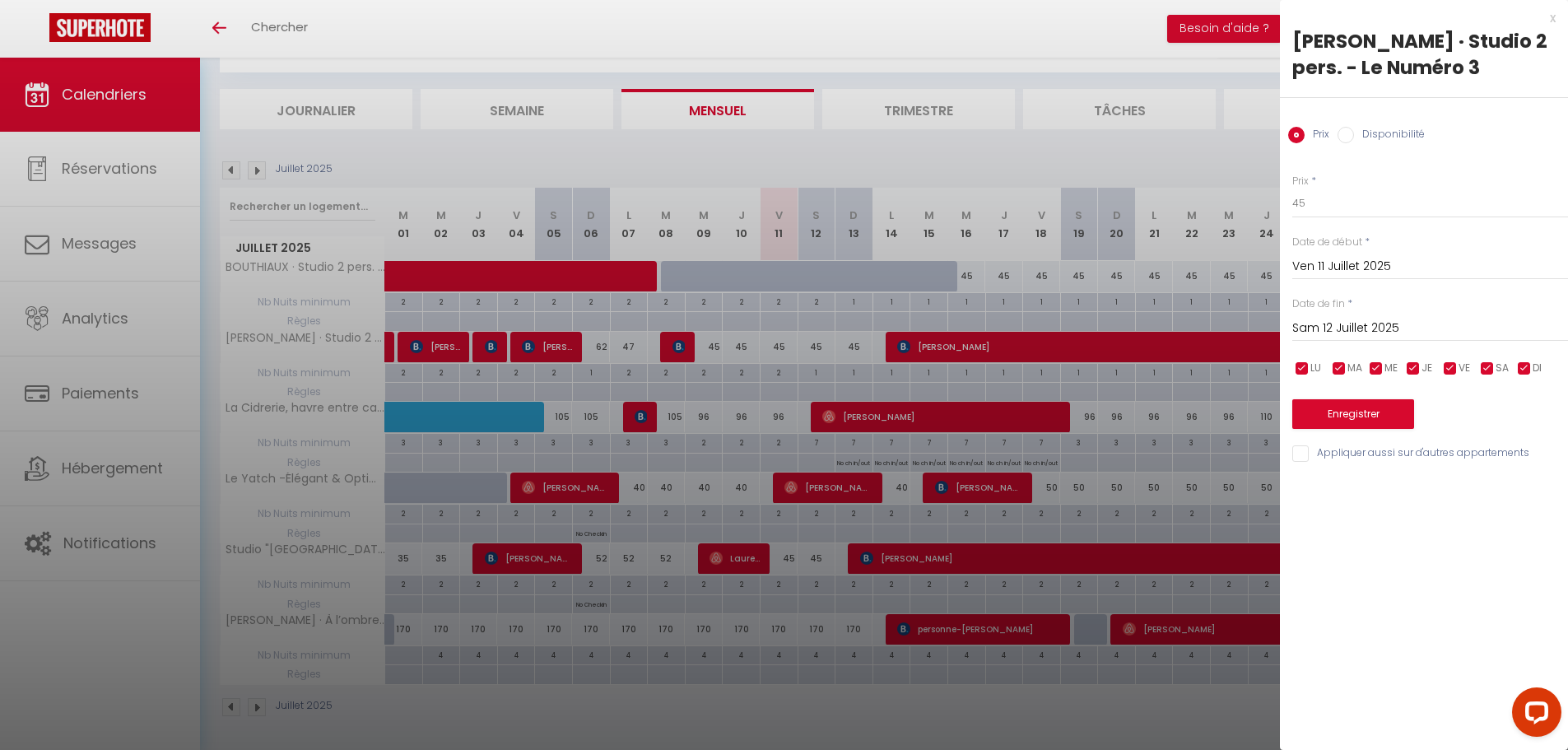 click on "Sam 12 Juillet 2025" at bounding box center [1430, 328] 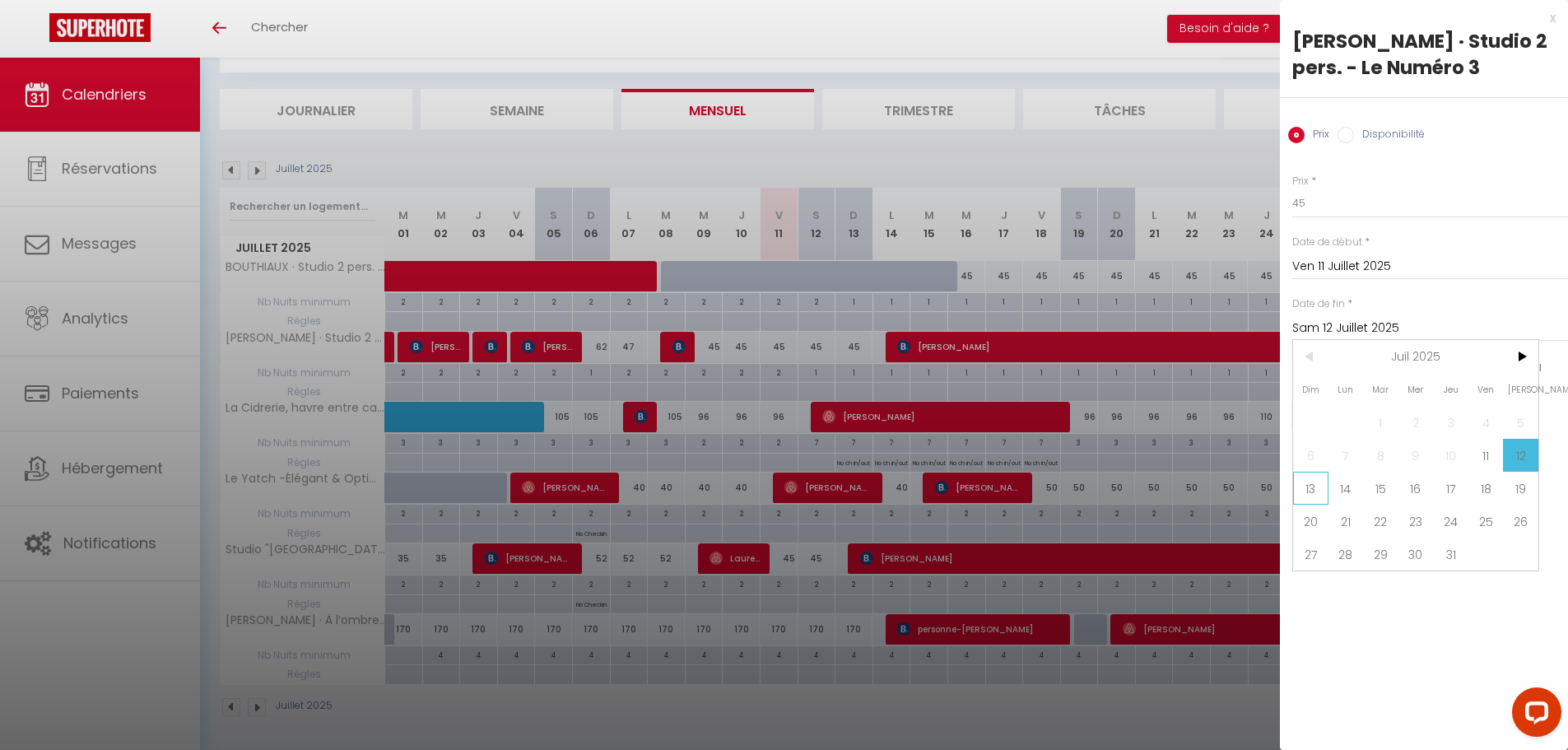 click on "13" at bounding box center [1310, 488] 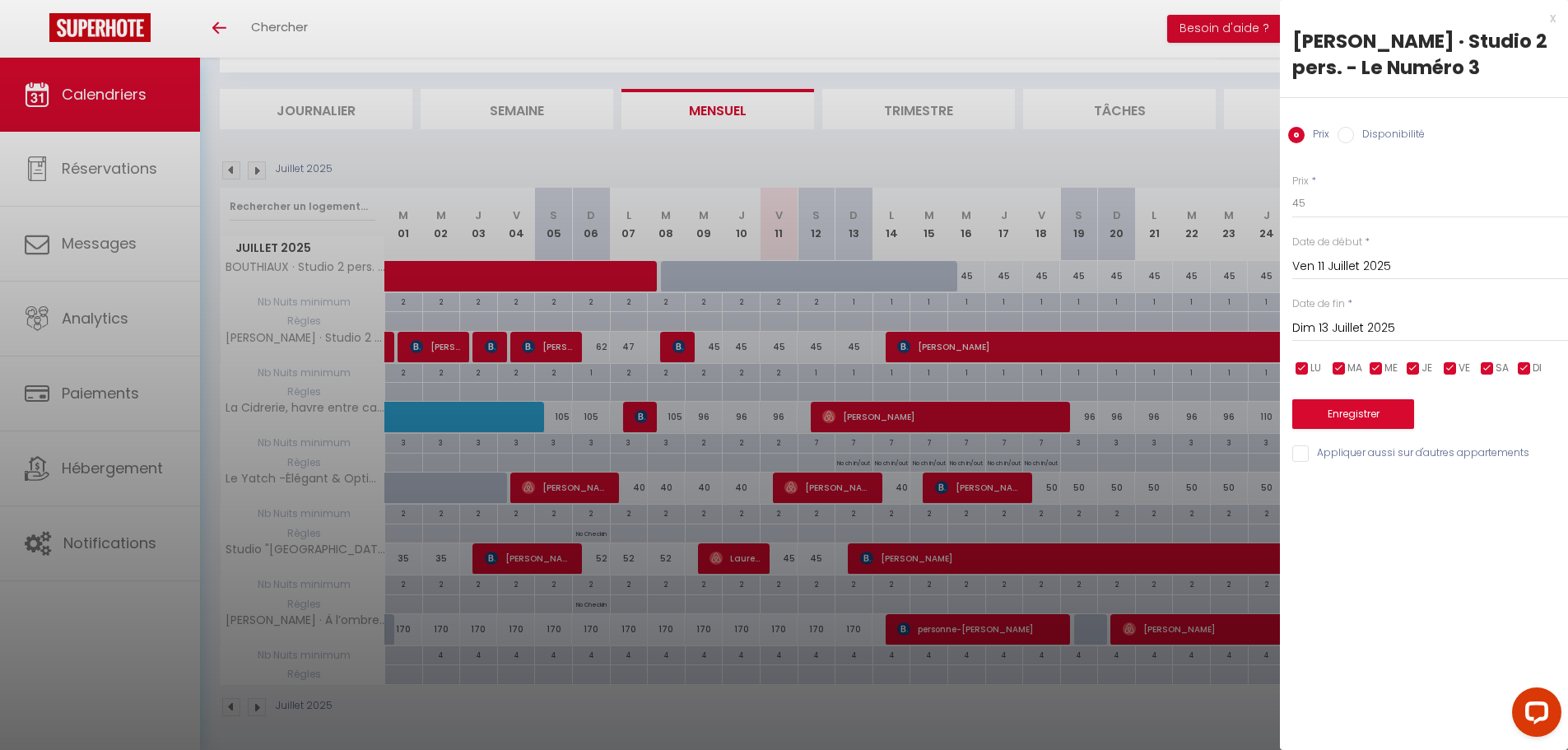 click on "Dim 13 Juillet 2025" at bounding box center [1430, 328] 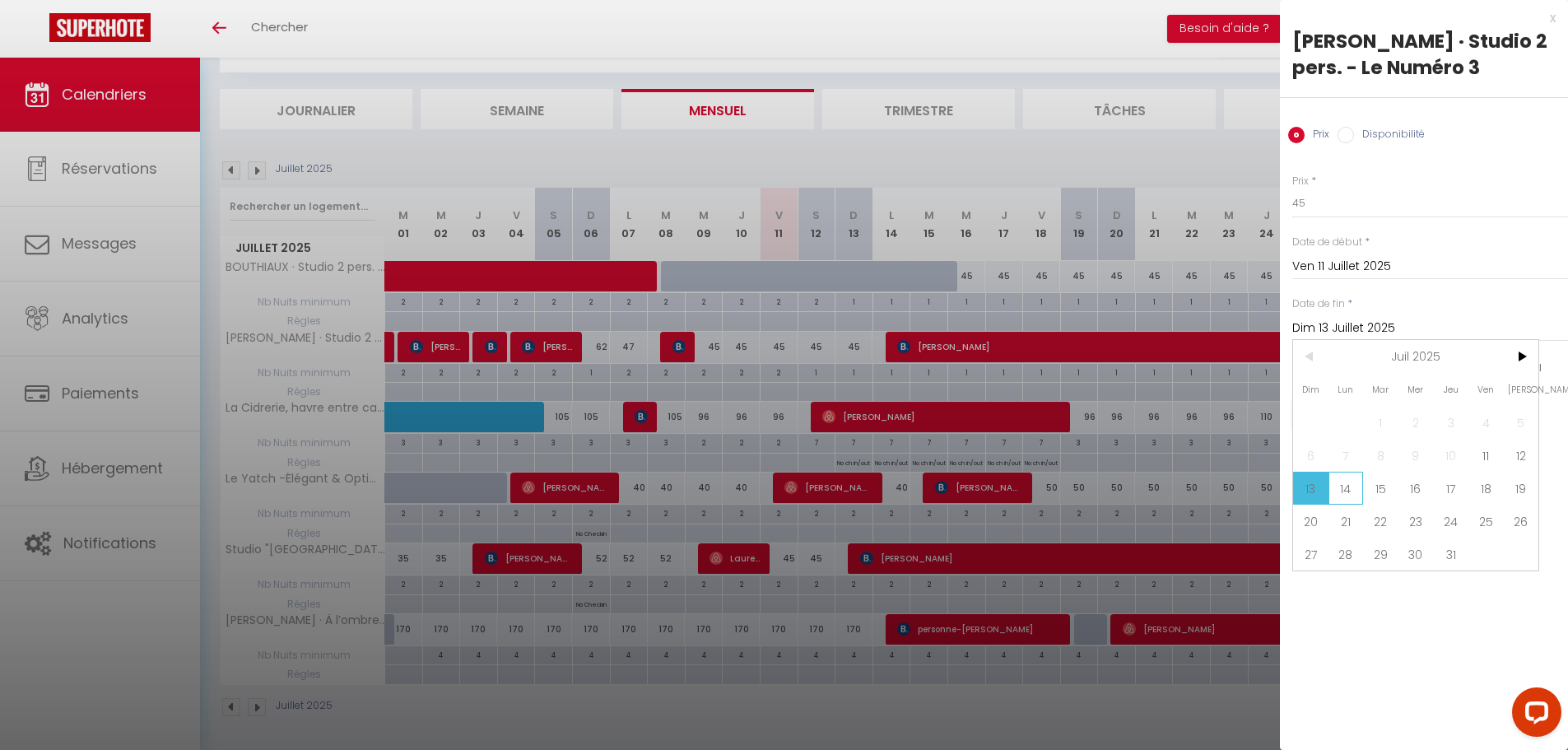 click on "14" at bounding box center (1346, 488) 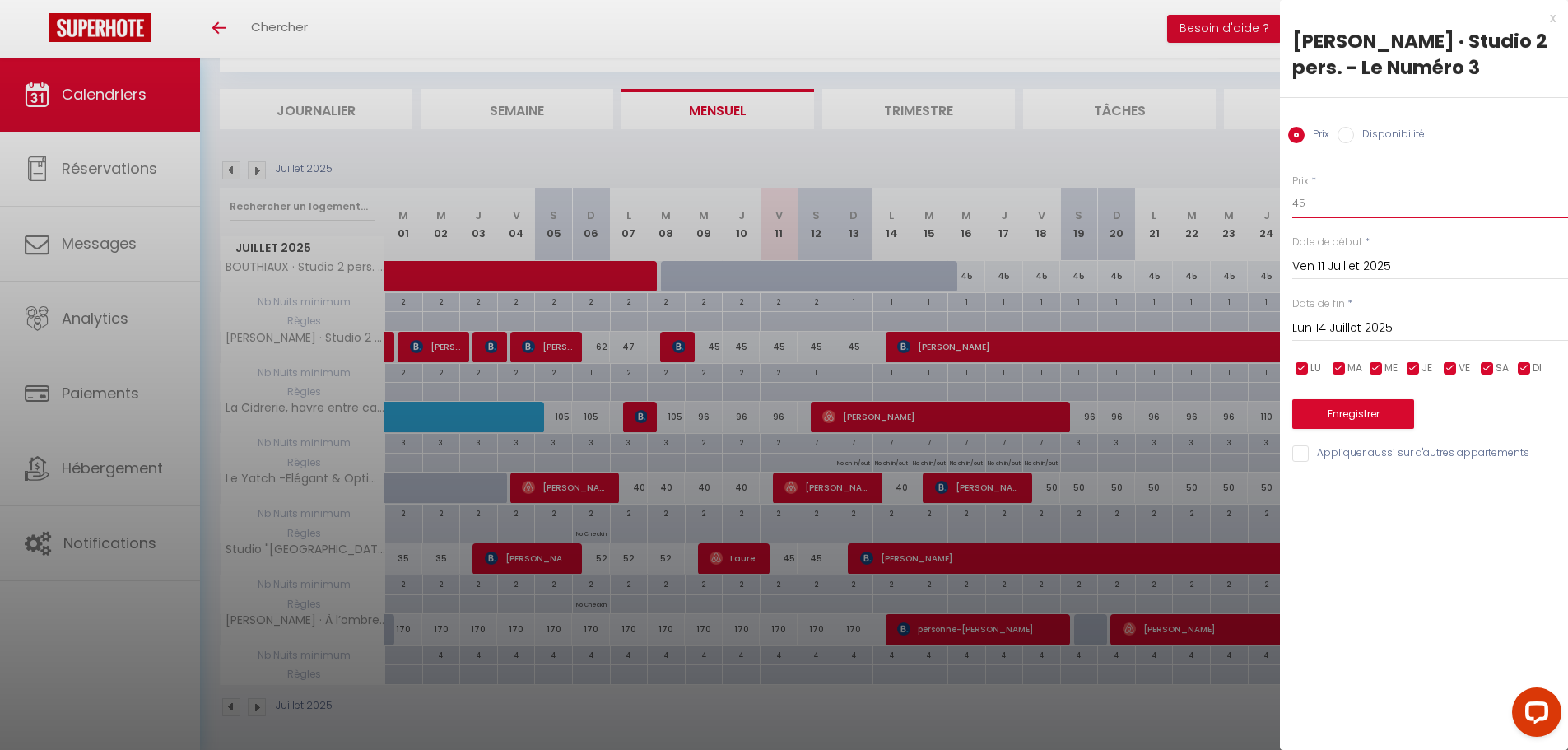 click on "45" at bounding box center (1430, 203) 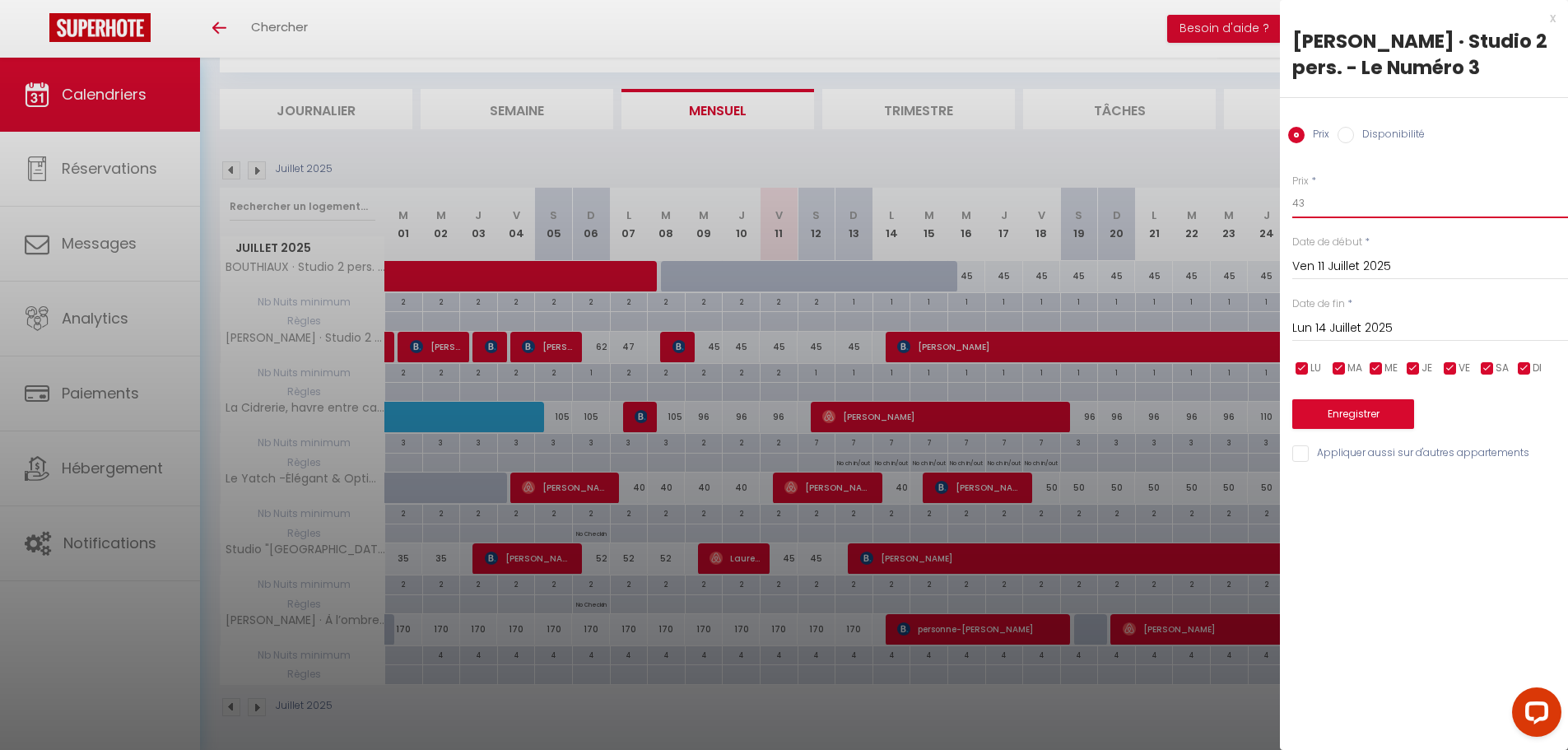 type on "43" 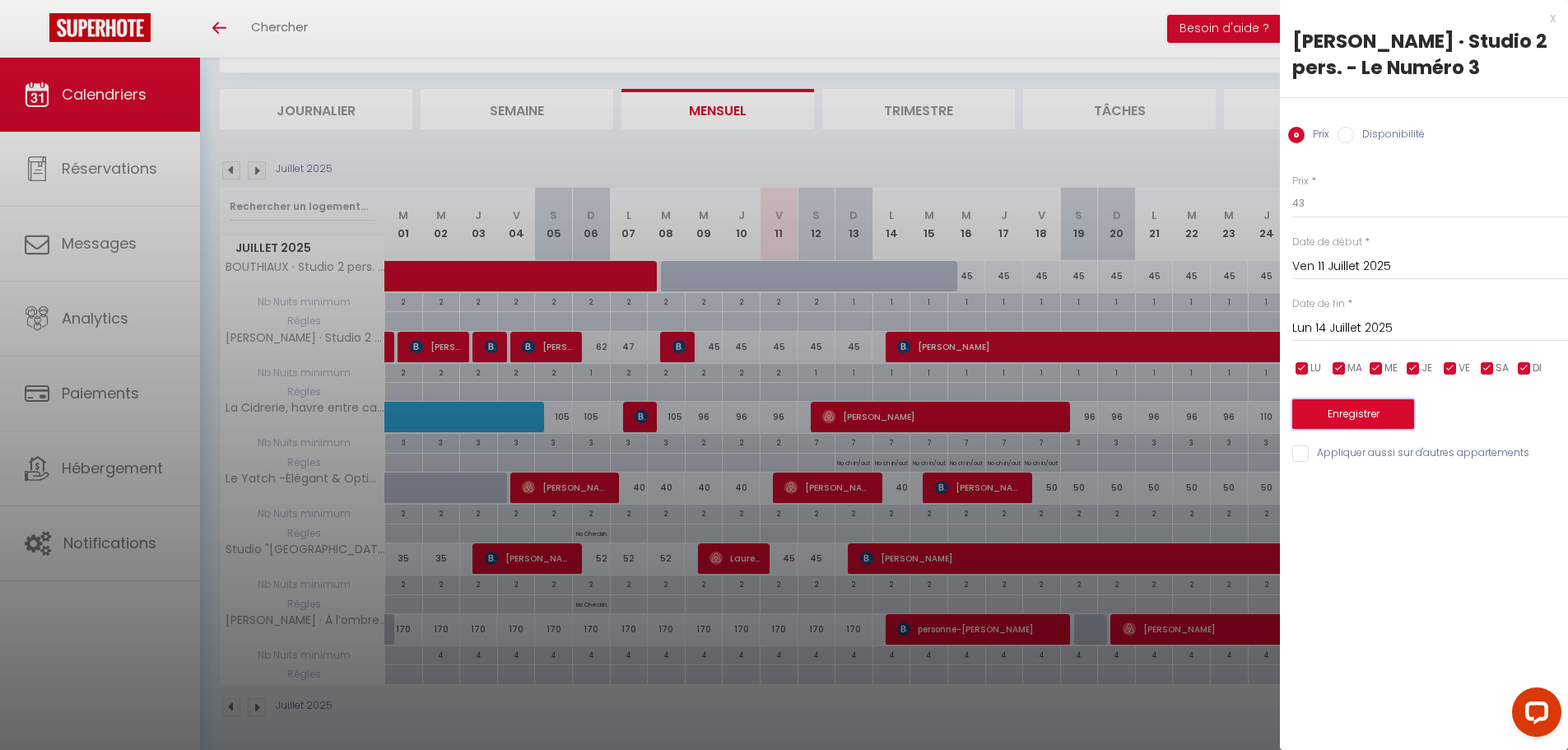 click on "Enregistrer" at bounding box center [1353, 414] 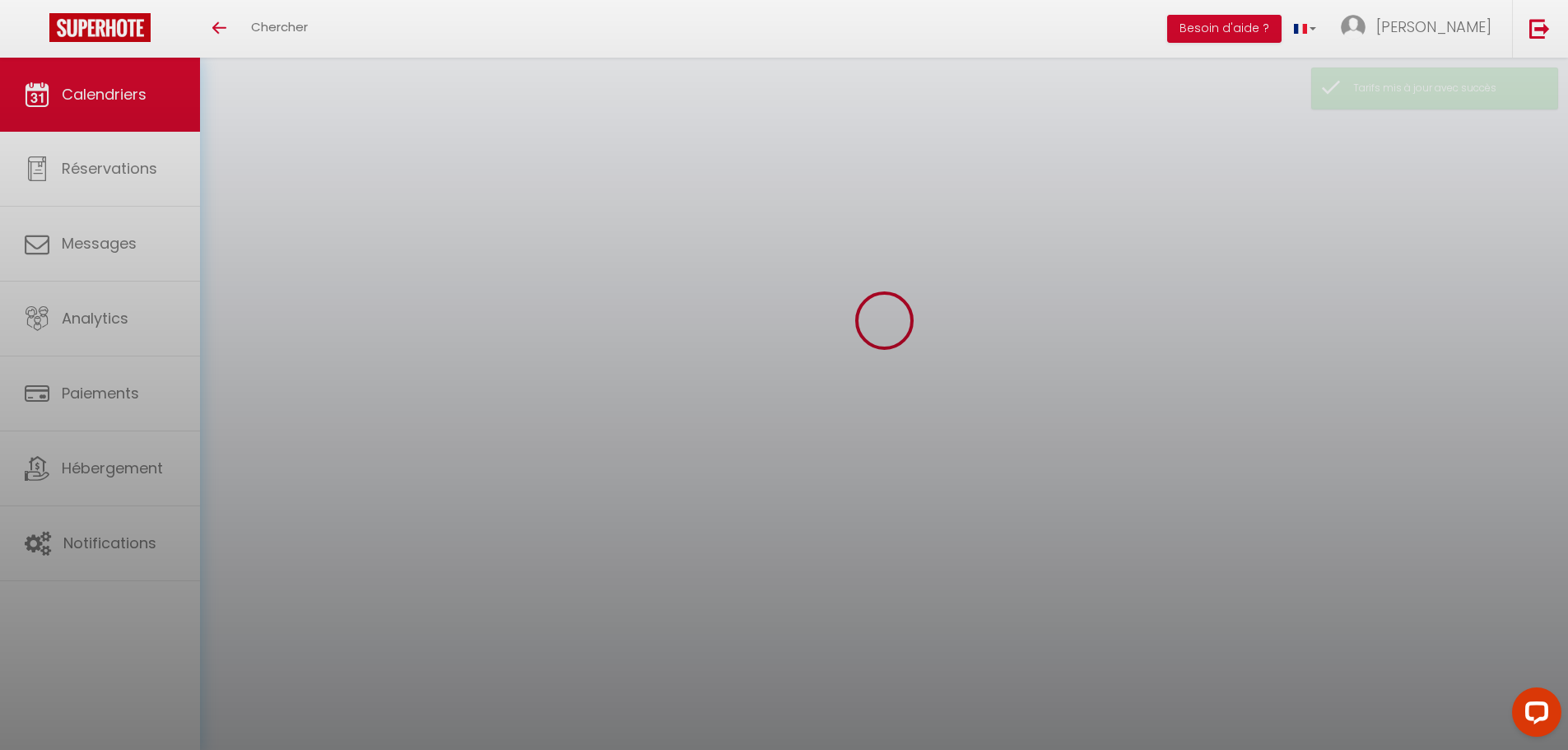 scroll, scrollTop: 82, scrollLeft: 0, axis: vertical 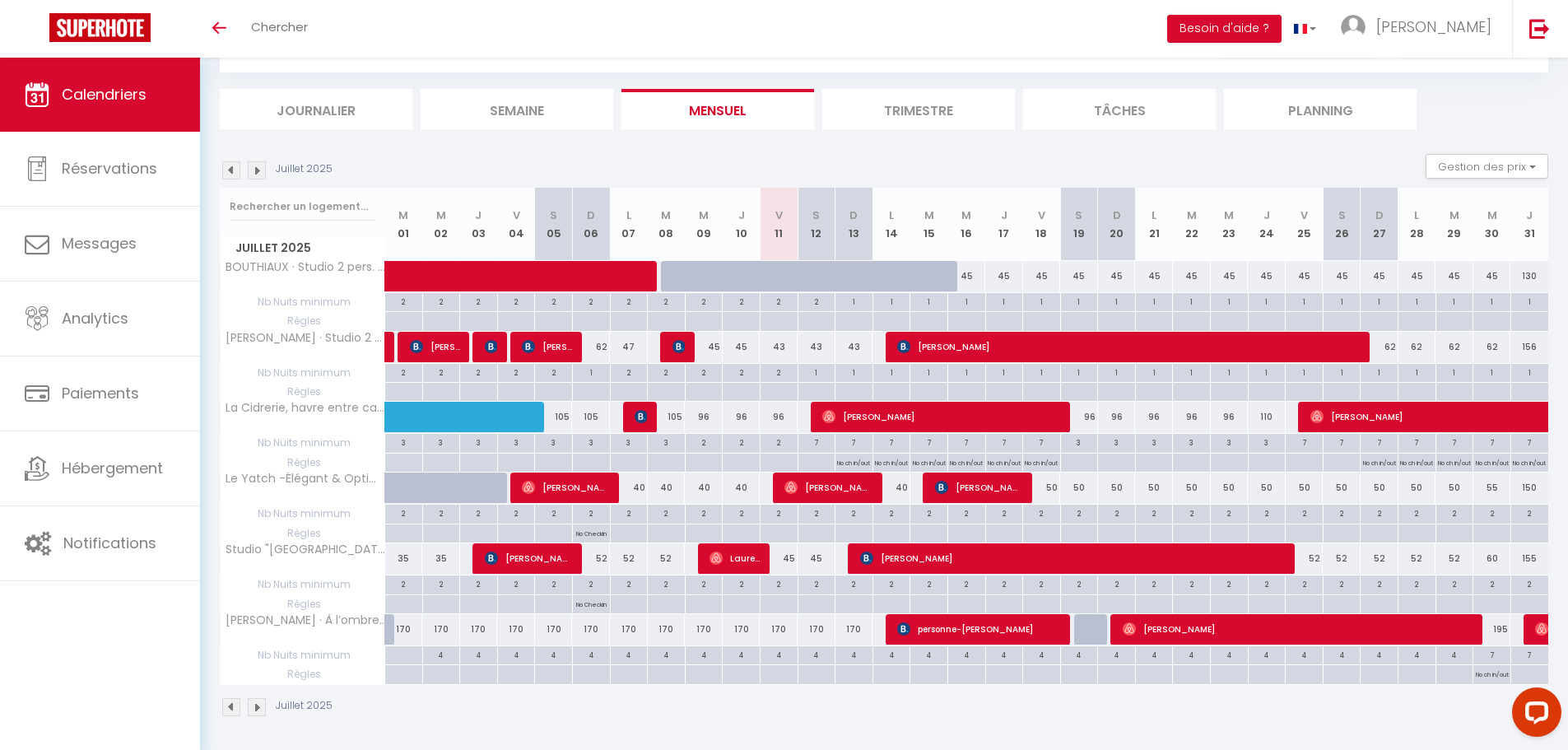 click on "195" at bounding box center (1492, 629) 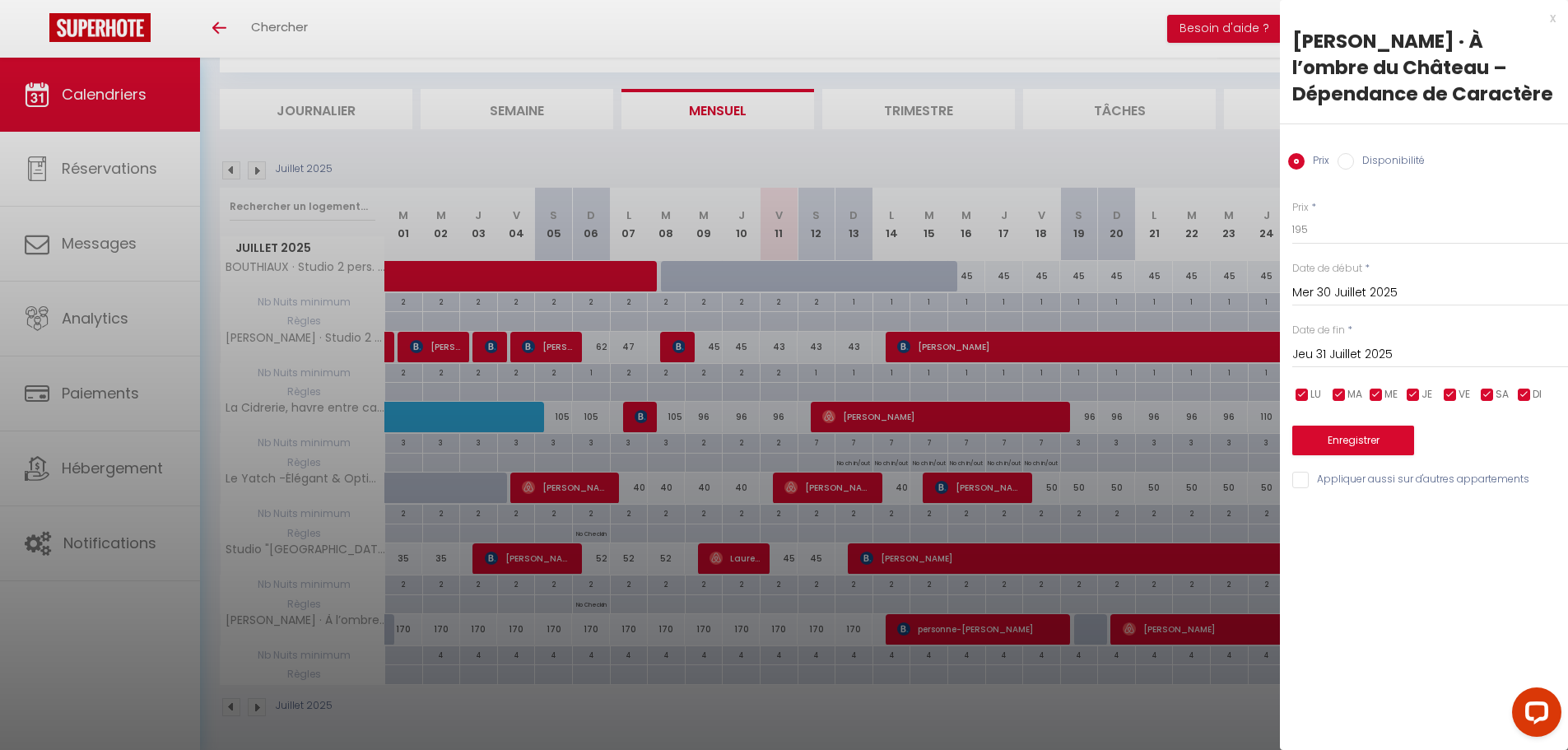 click on "Disponibilité" at bounding box center (1346, 161) 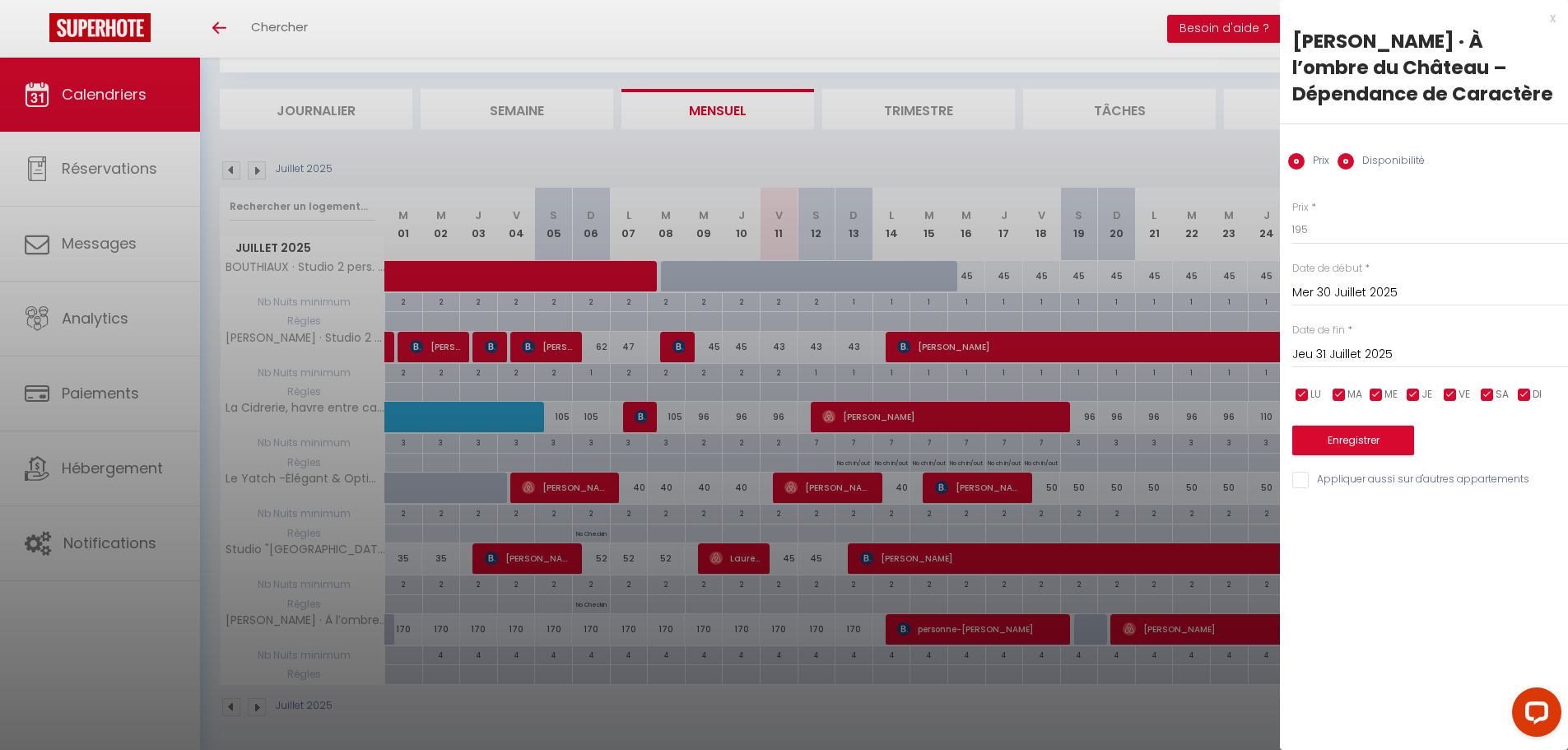 radio on "false" 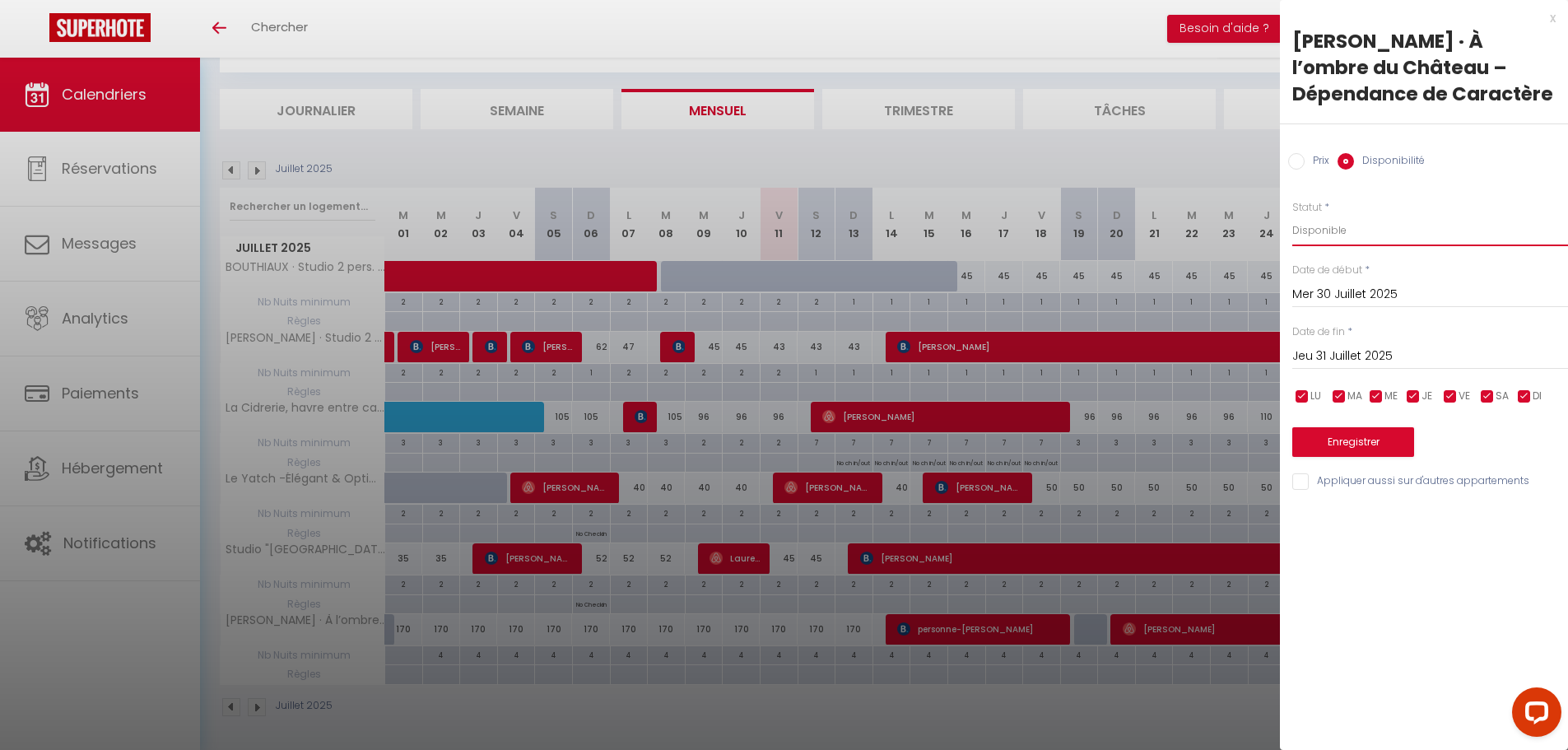 click on "Disponible
Indisponible" at bounding box center (1430, 231) 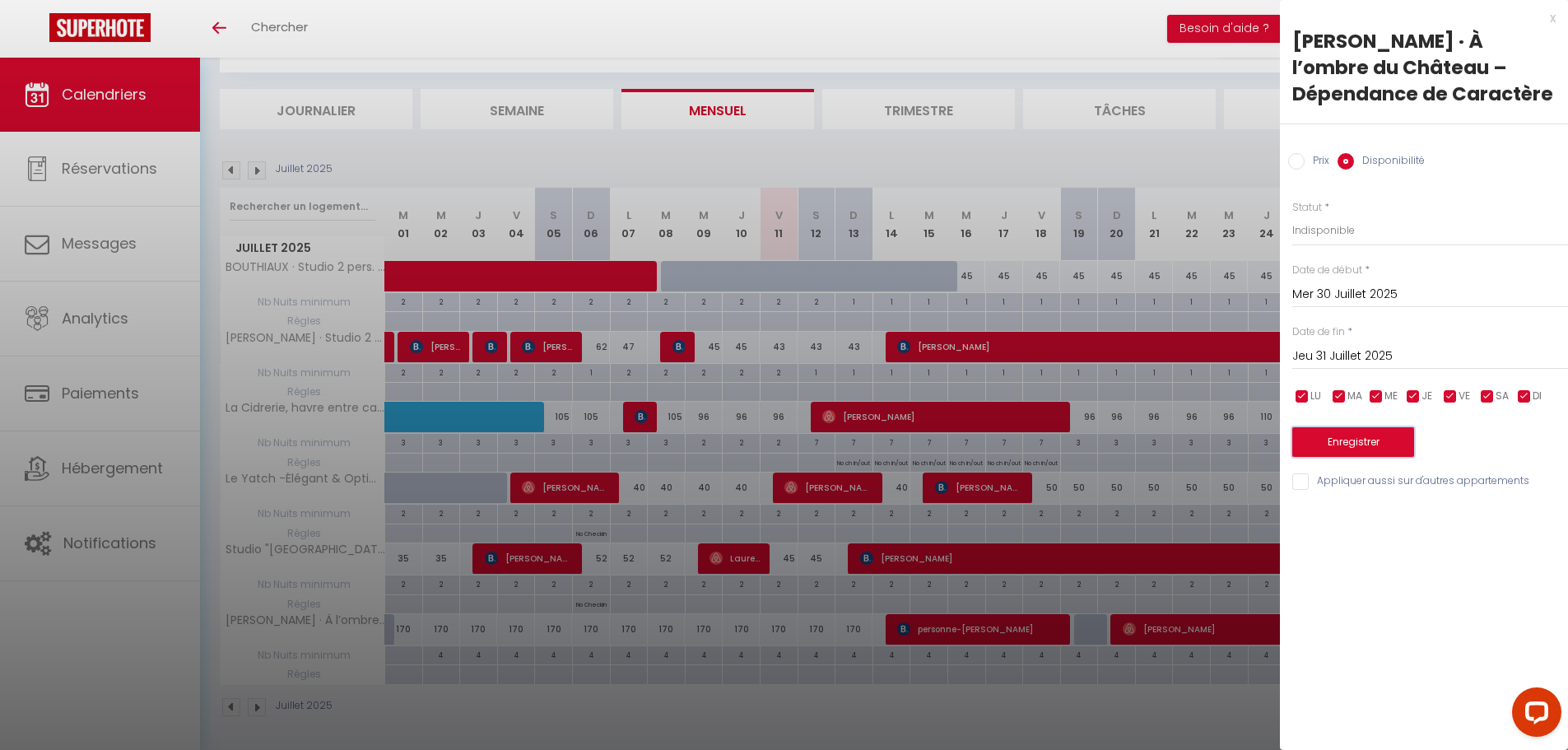 click on "Enregistrer" at bounding box center (1353, 442) 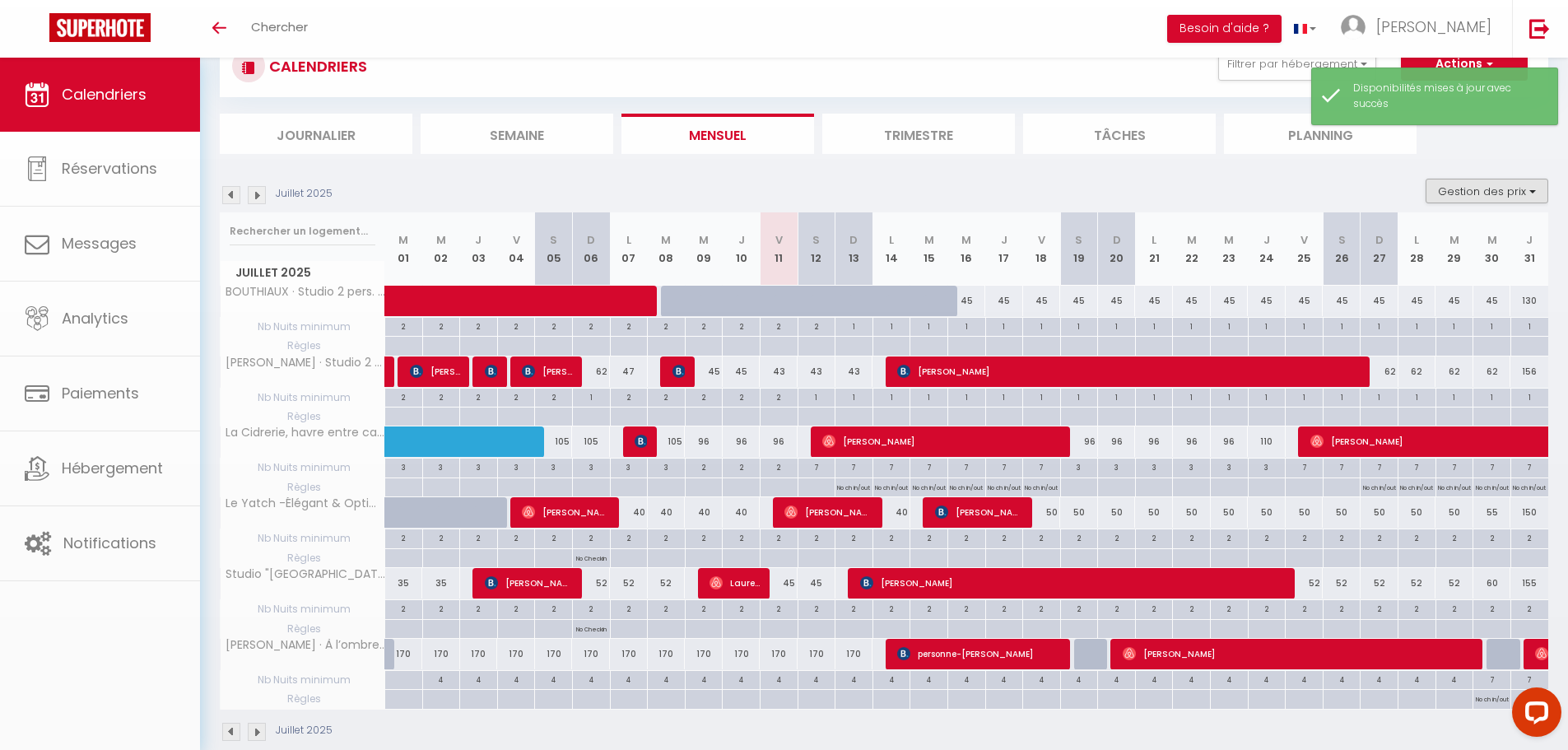 scroll, scrollTop: 82, scrollLeft: 0, axis: vertical 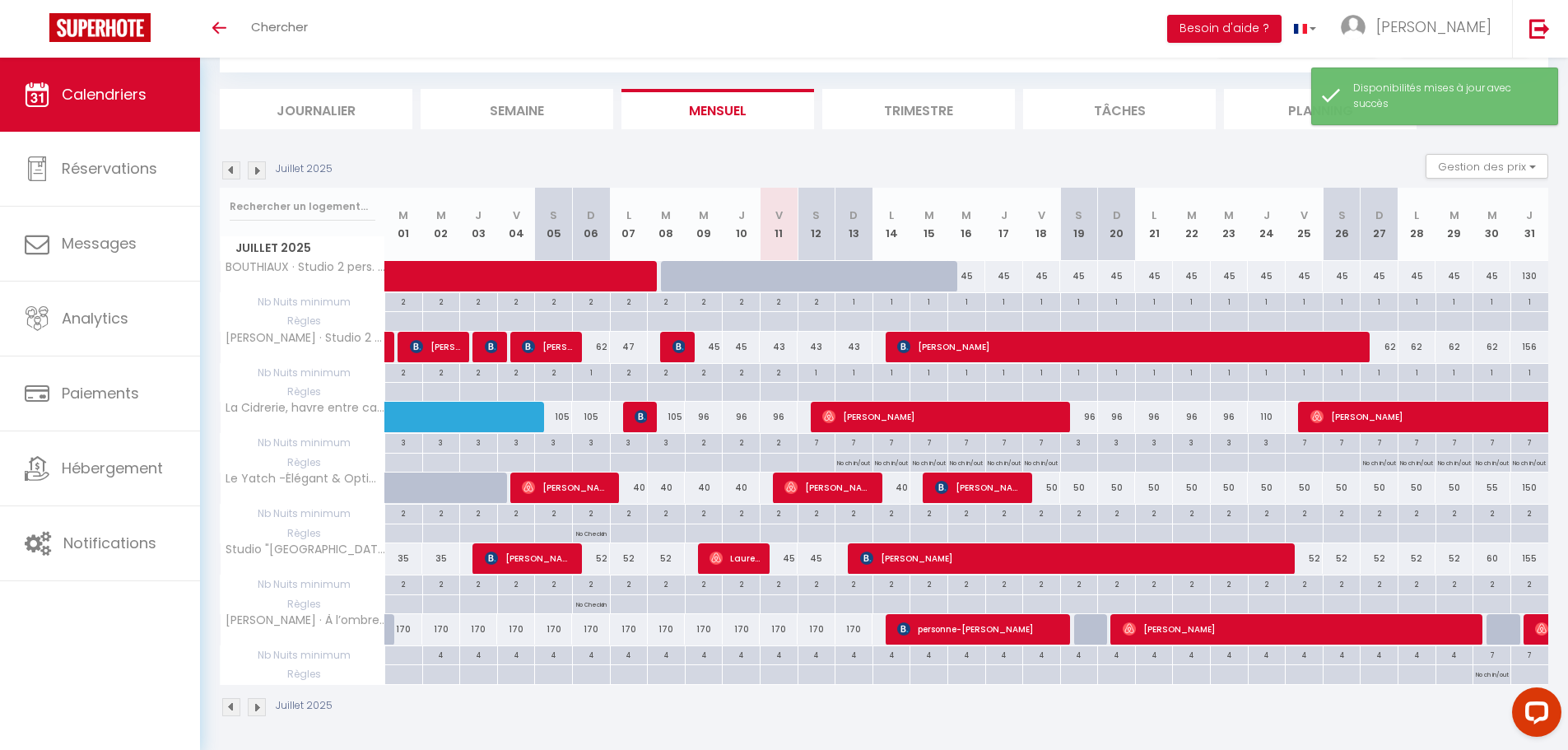 click at bounding box center (257, 170) 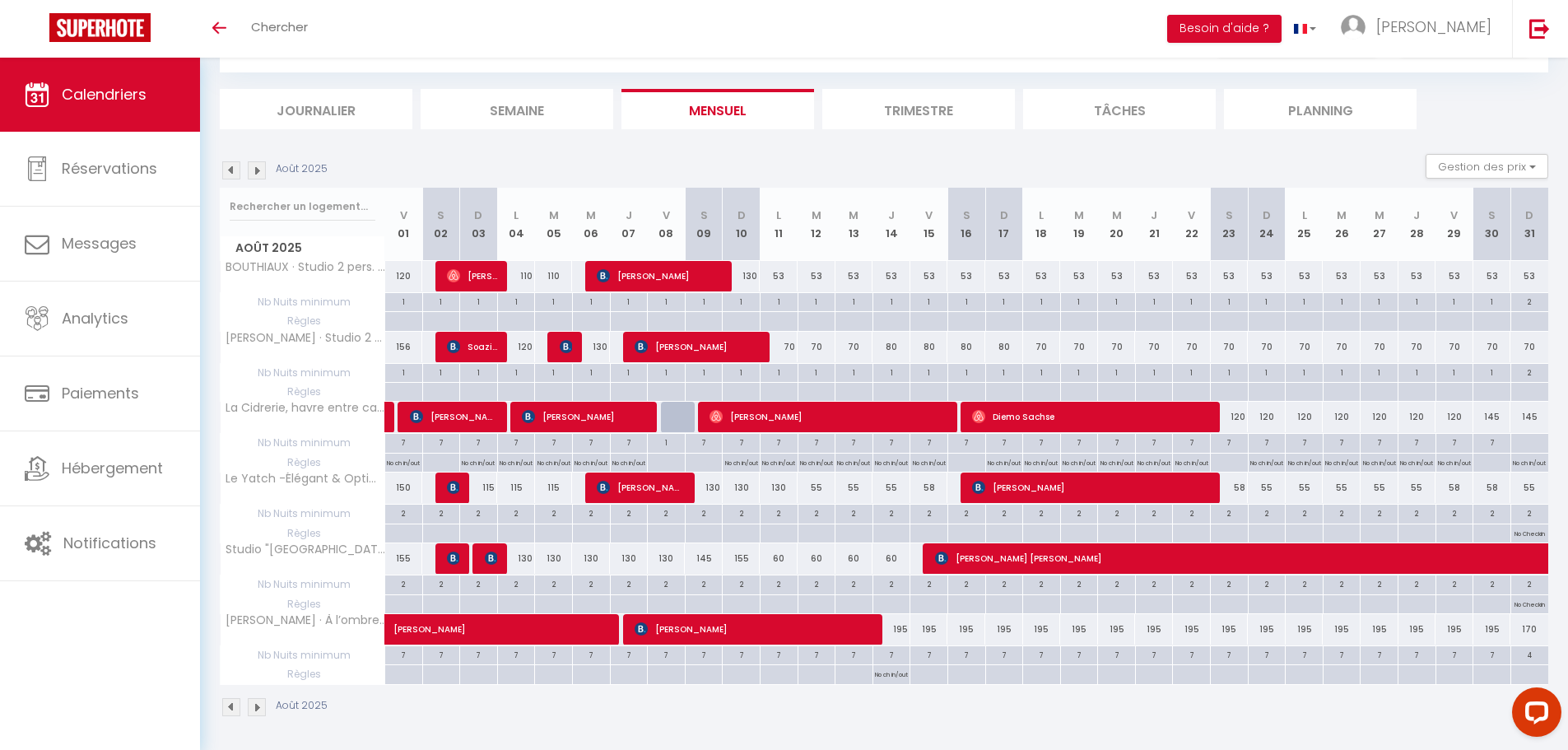 click at bounding box center [231, 170] 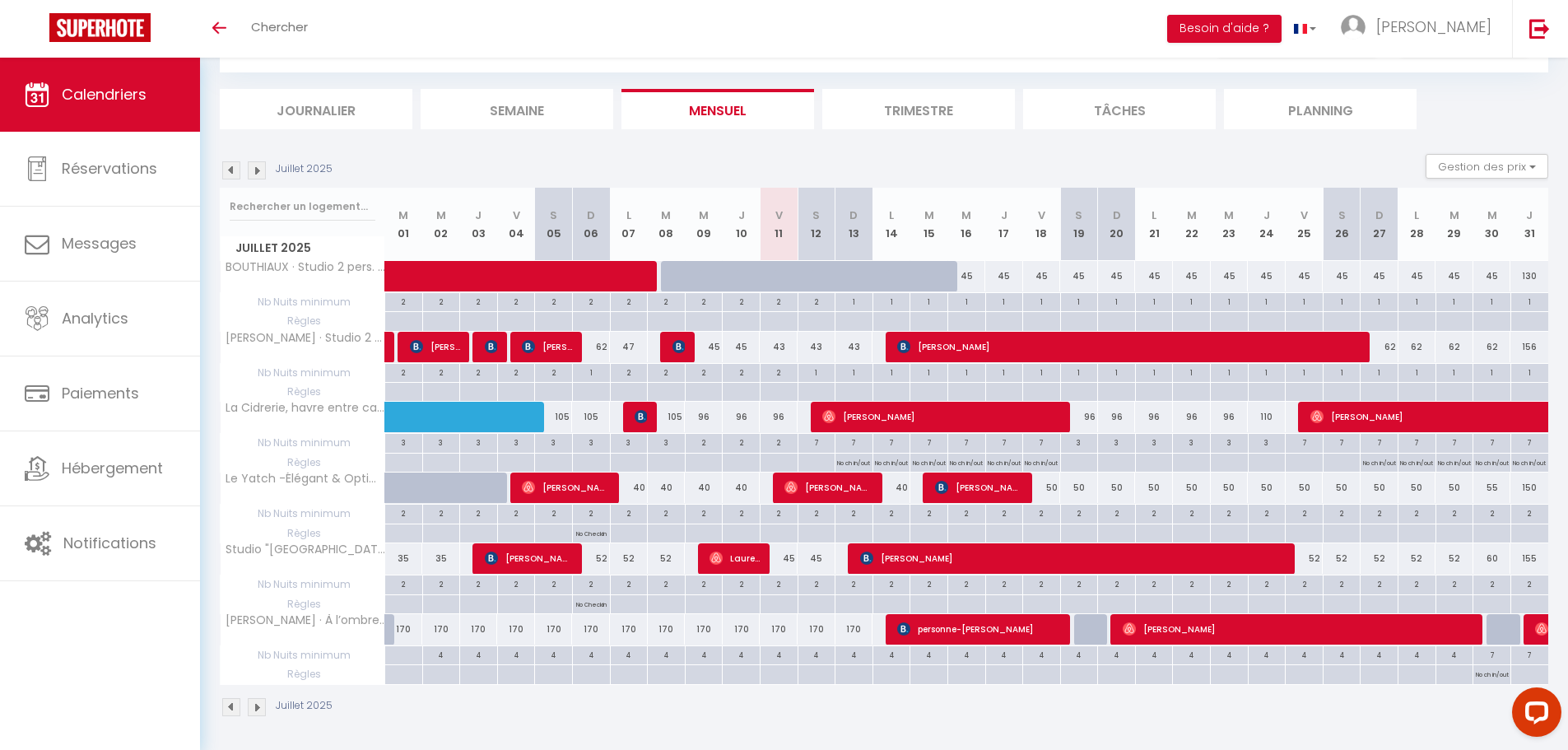 scroll, scrollTop: 86, scrollLeft: 0, axis: vertical 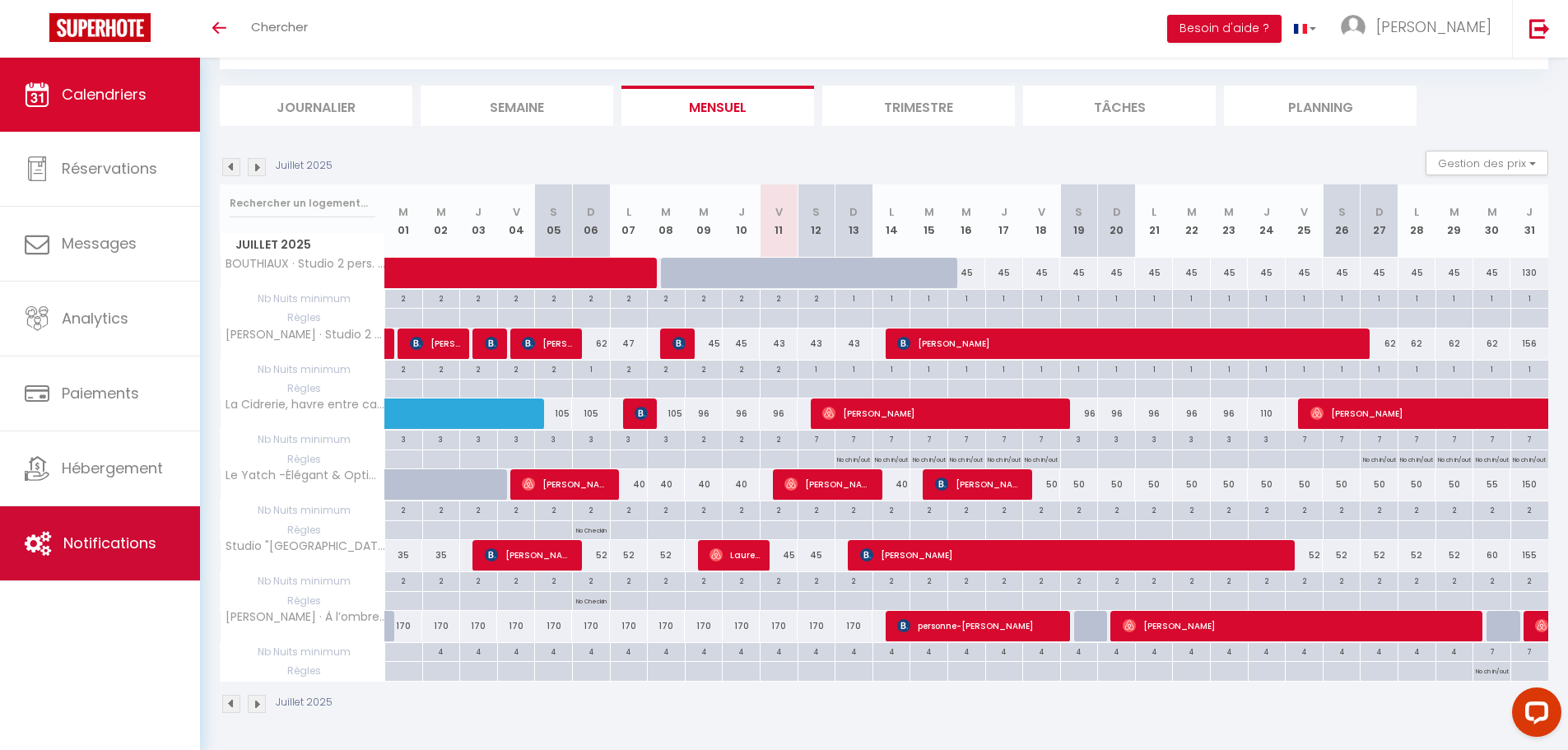 click on "Notifications" at bounding box center (109, 543) 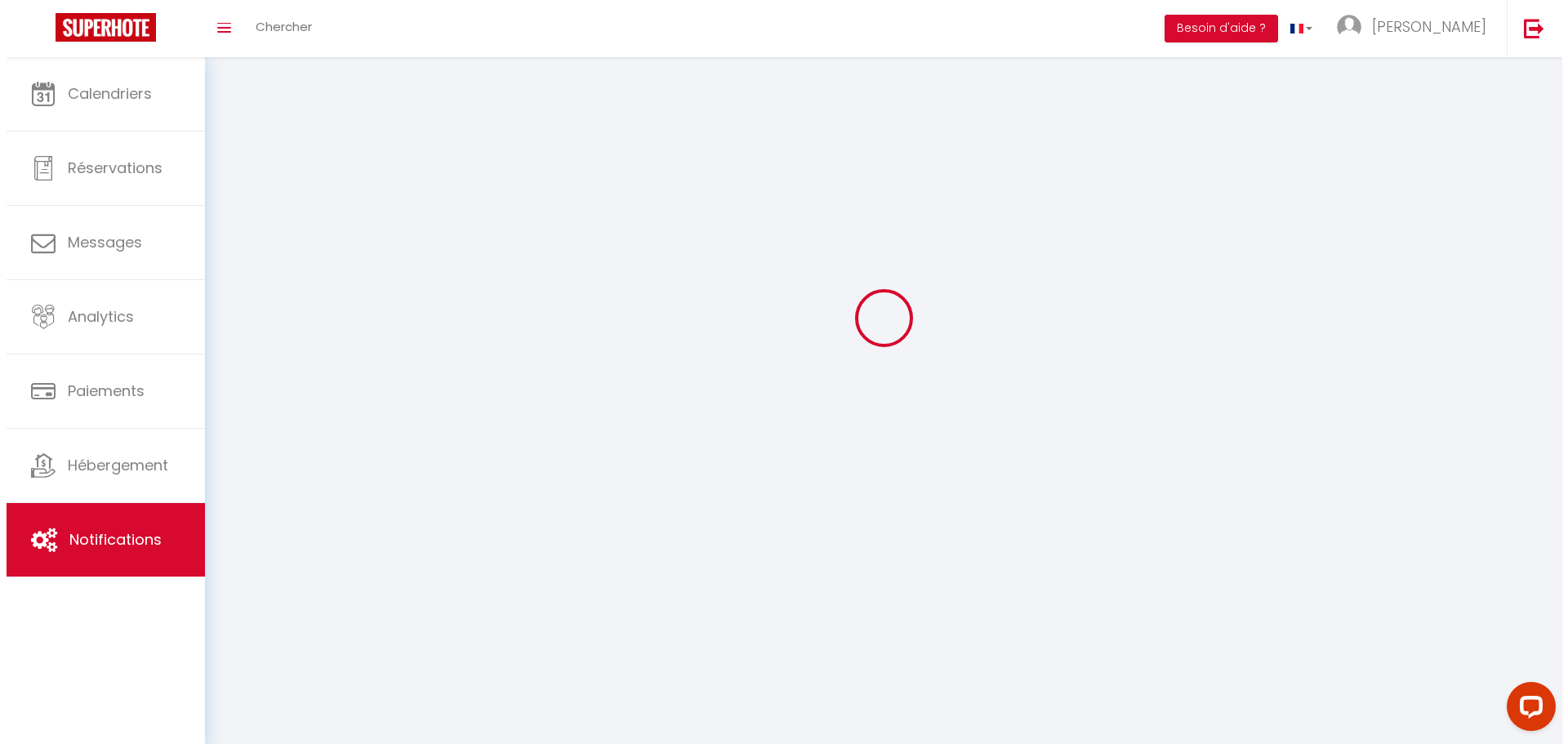 scroll, scrollTop: 0, scrollLeft: 0, axis: both 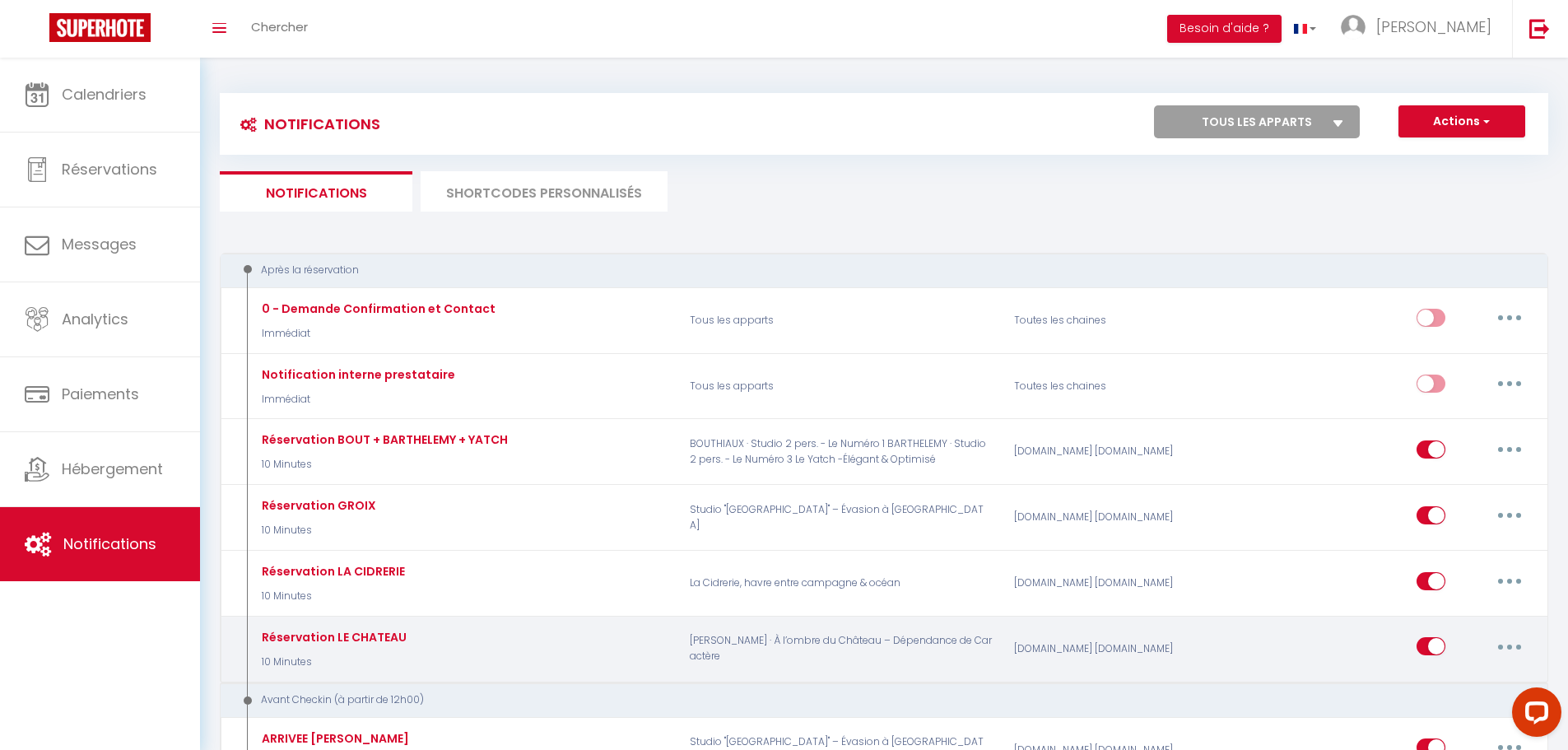 click at bounding box center [1510, 646] 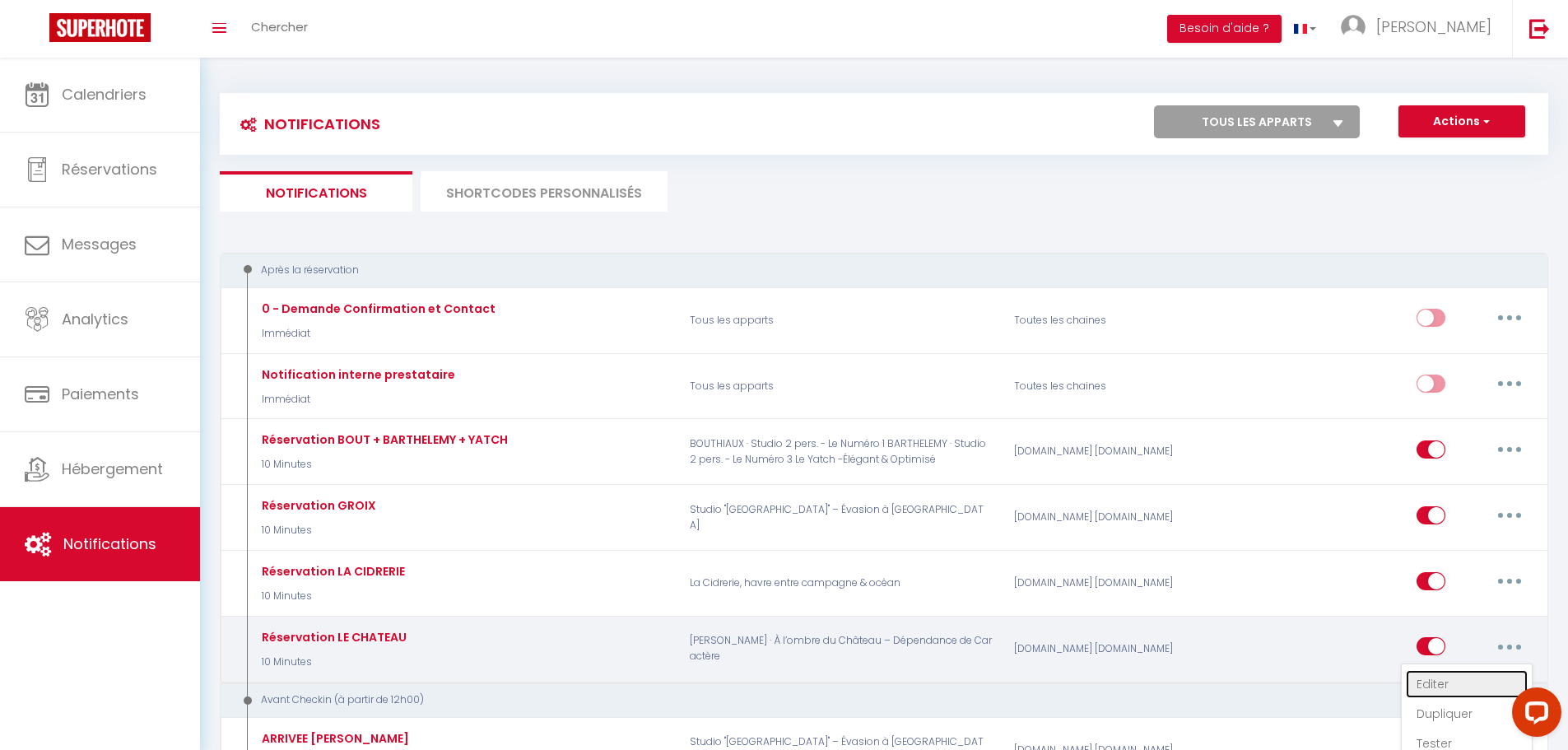 click on "Editer" at bounding box center [1467, 684] 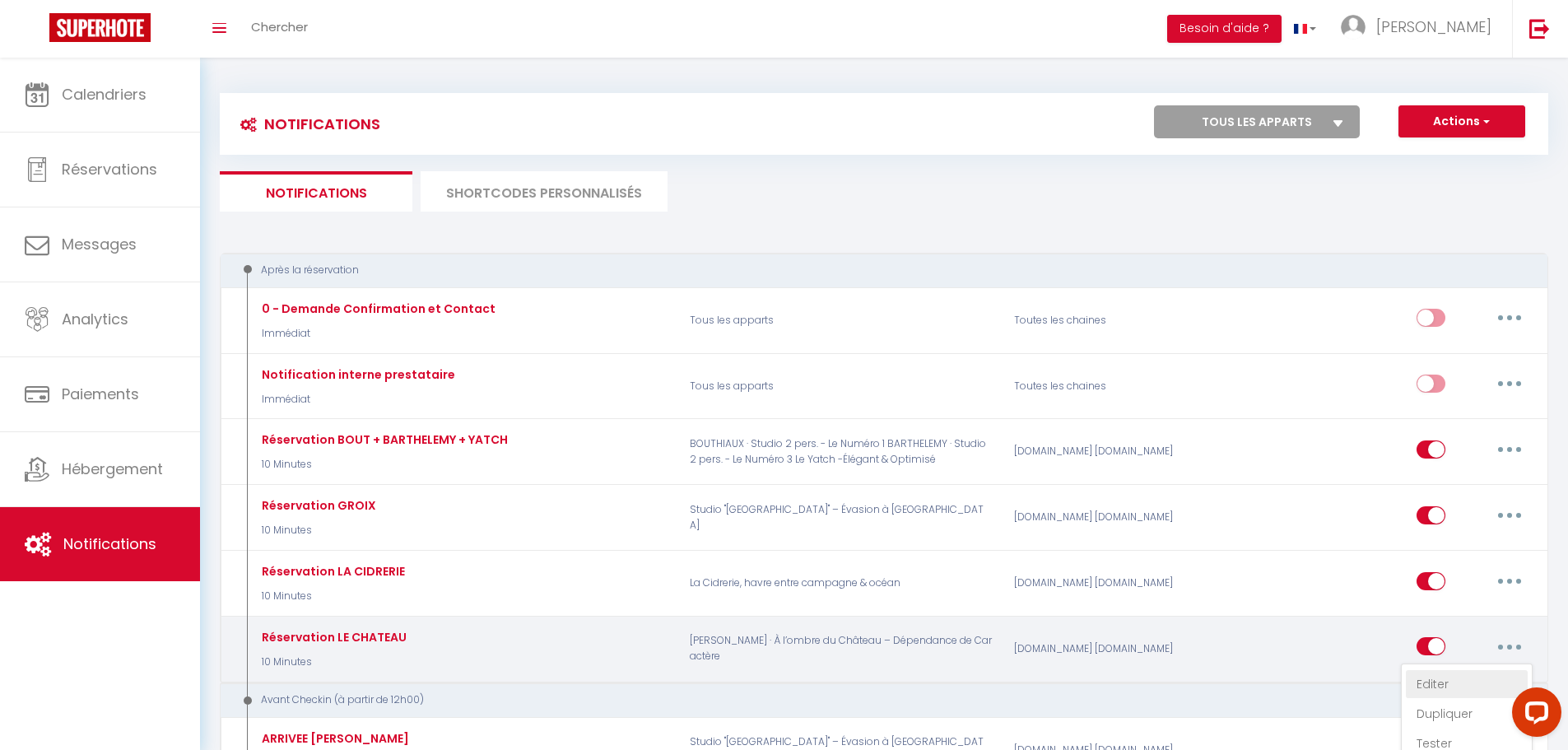 select on "10 Minutes" 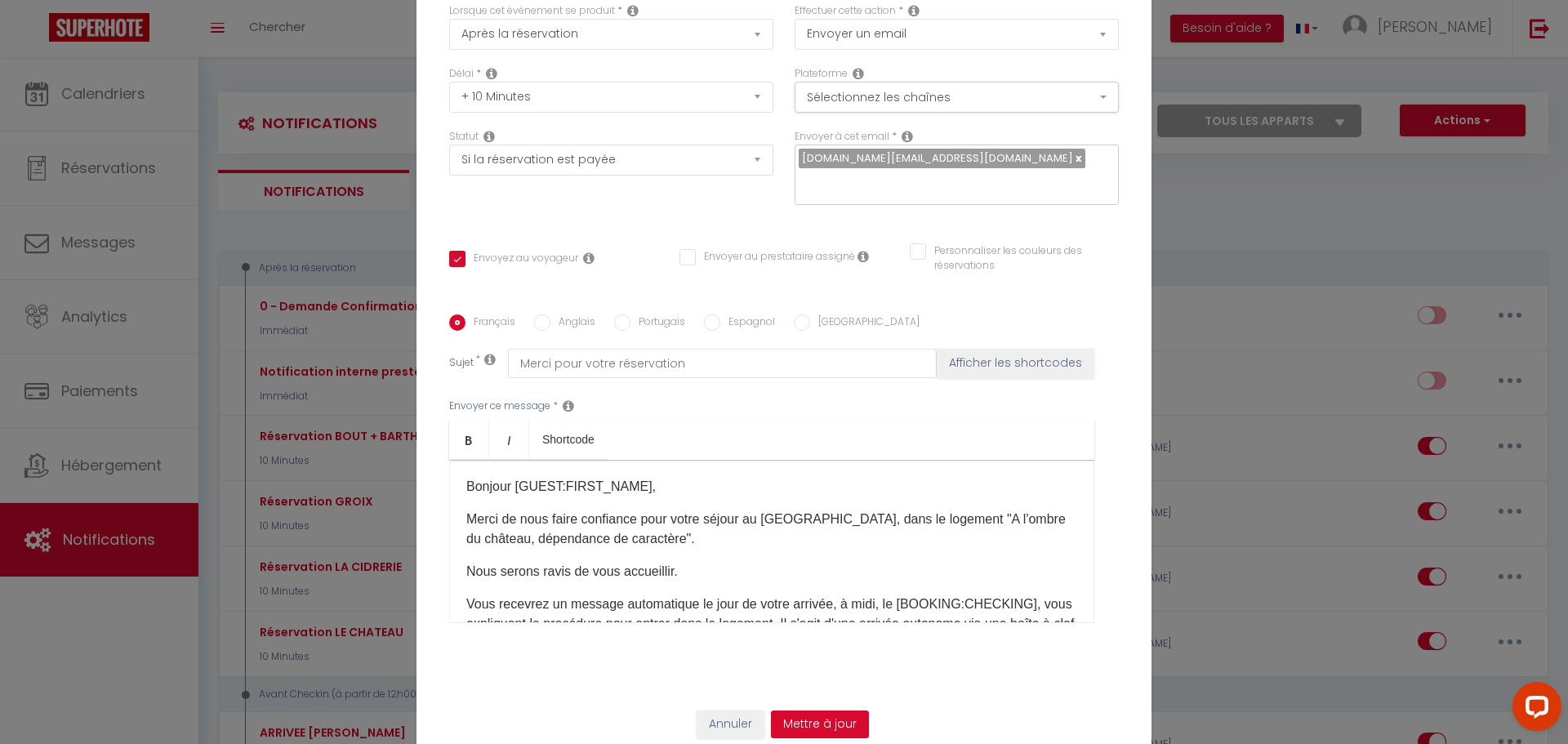 scroll, scrollTop: 120, scrollLeft: 0, axis: vertical 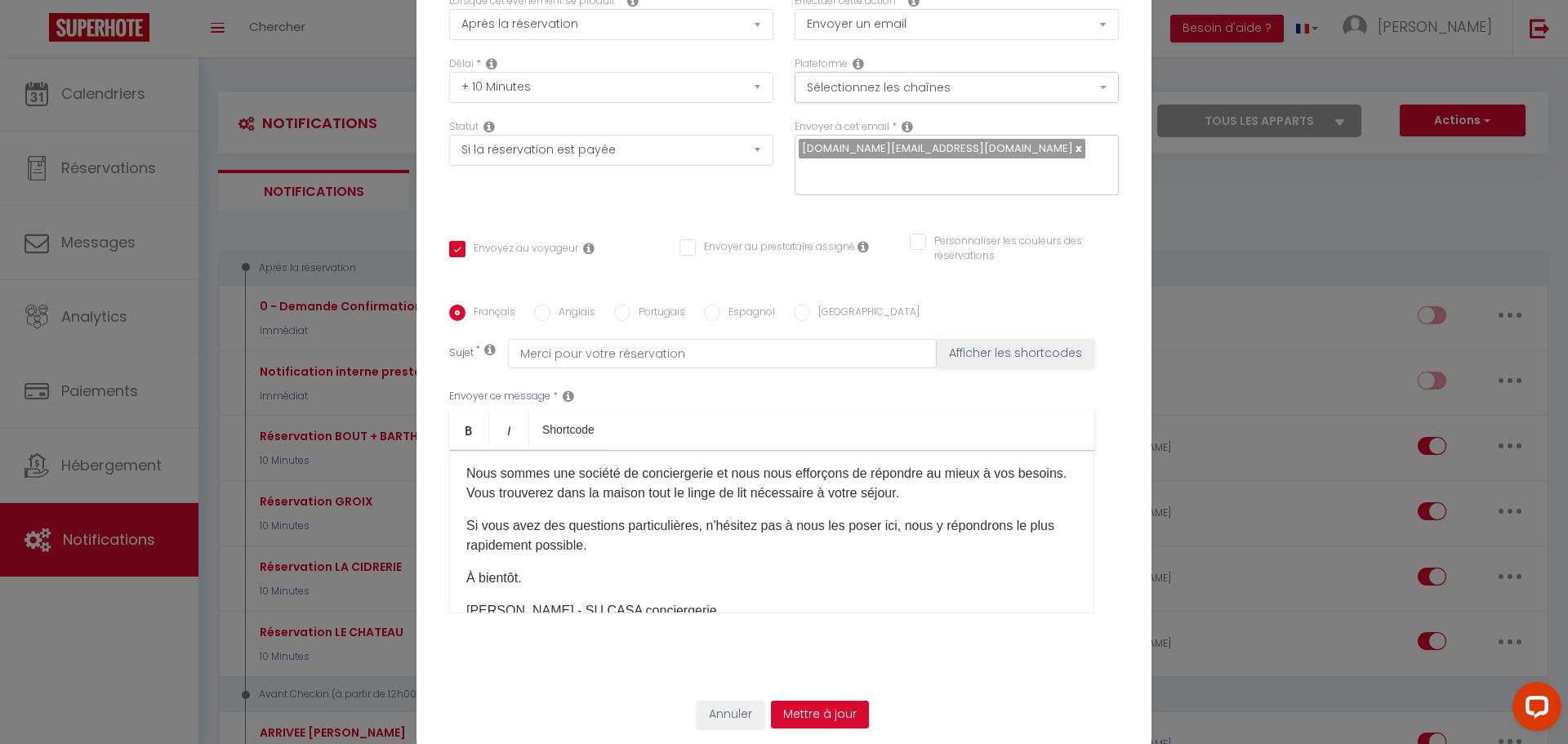 click on "Nous sommes une société de conciergerie et nous nous efforçons de répondre au mieux à vos besoins. Vous trouverez dans la maison tout le linge de lit nécessaire à votre séjour." at bounding box center (772, 483) 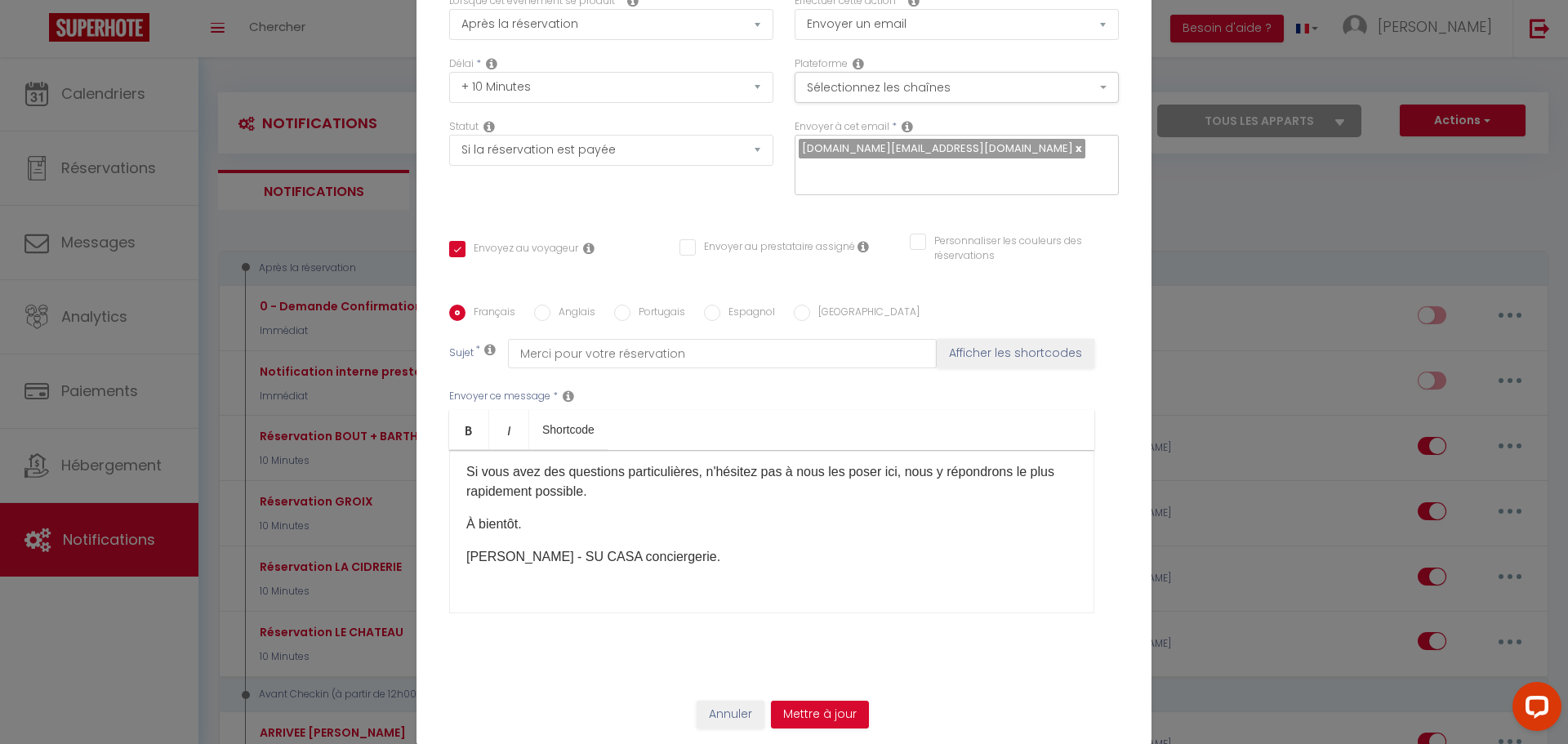 scroll, scrollTop: 325, scrollLeft: 0, axis: vertical 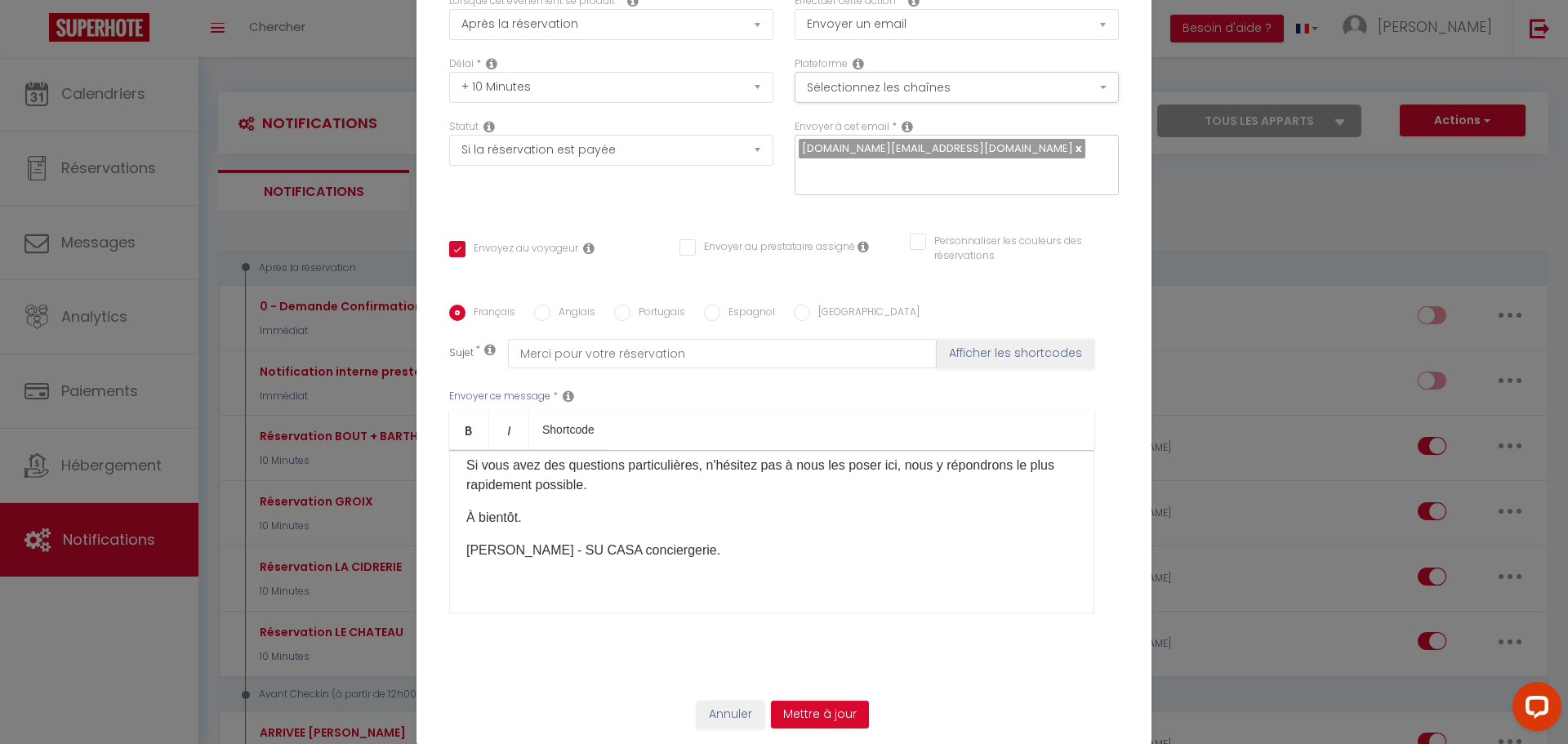 click on "Bonjour [GUEST:FIRST_NAME],
Merci de nous faire confiance pour votre séjour au [GEOGRAPHIC_DATA], dans le logement "A l'ombre du château, dépendance de caractère". Nous serons ravis de vous accueillir.
Vous recevrez un message automatique le jour de votre arrivée, à midi, le [BOOKING:CHECKING]​​, vous expliquant la procédure pour entrer dans le logement. Il s'agit d'une arrivée autonome via une boîte à clef sécurisée.
L'entrée dans les lieux se fait après 16h pour laisser le temps nécessaire au ménage. Le départ lui, avant 10h.
Nous sommes une société de conciergerie et nous nous efforçons de répondre au mieux à vos besoins. Vous trouverez dans la maison tout le linge de lit nécessaire à votre séjour (draps et serviettes de bain).
Si vous avez des questions particulières, n'hésitez pas à nous les poser ici, nous y répondrons le plus rapidement possible.
À bientôt.
[PERSON_NAME] - SU CASA conciergerie. ​" at bounding box center (772, 532) 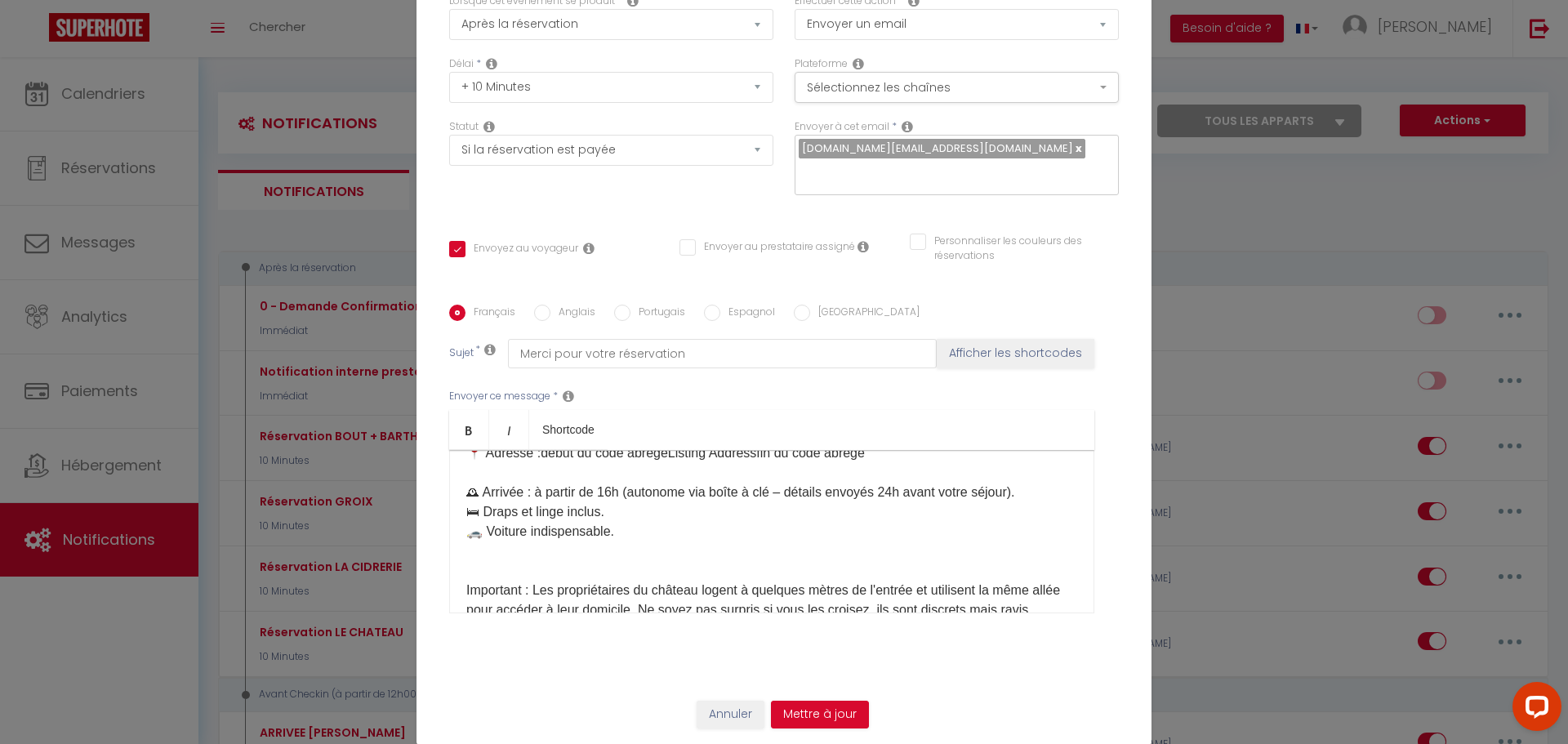 scroll, scrollTop: 488, scrollLeft: 0, axis: vertical 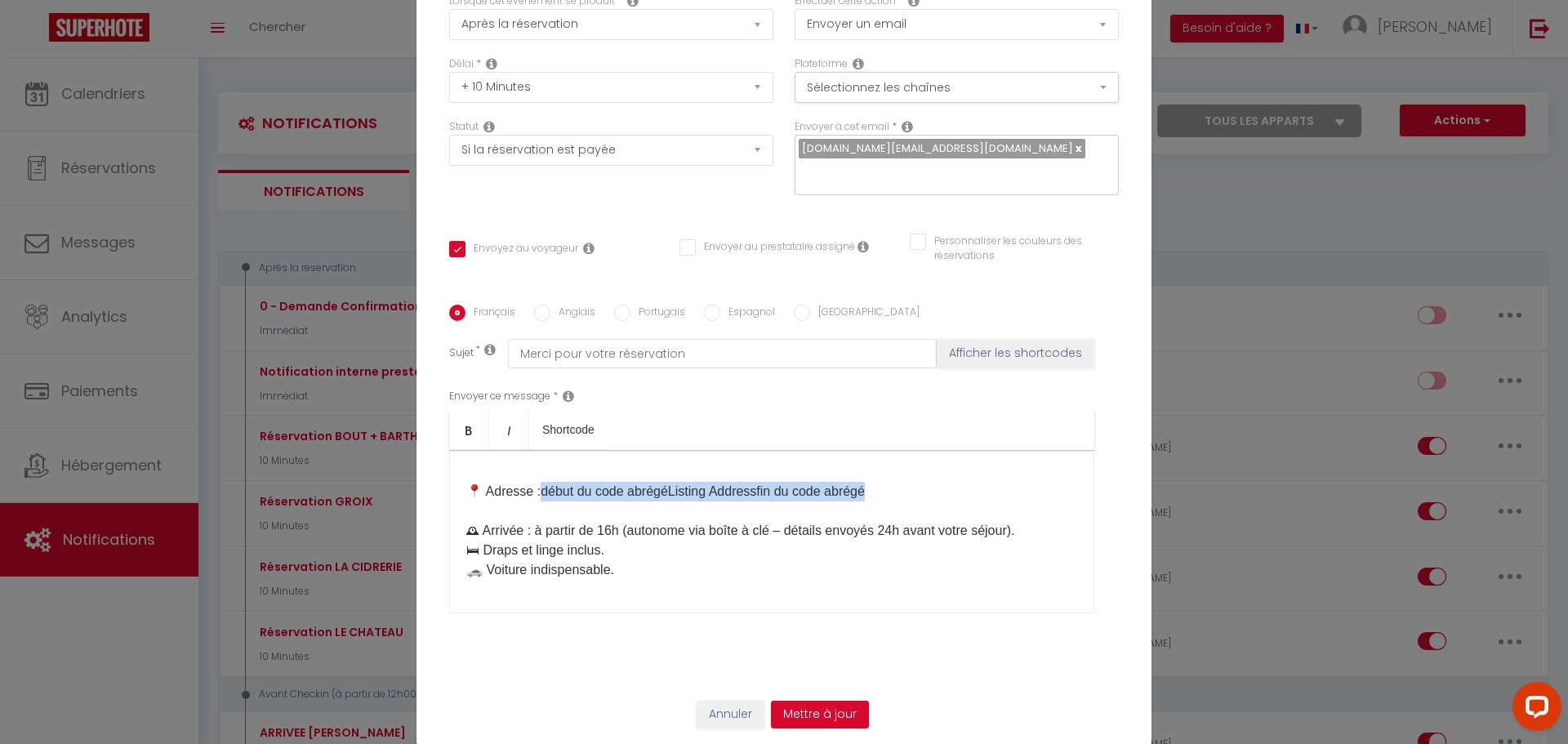 drag, startPoint x: 541, startPoint y: 508, endPoint x: 878, endPoint y: 516, distance: 337.09494 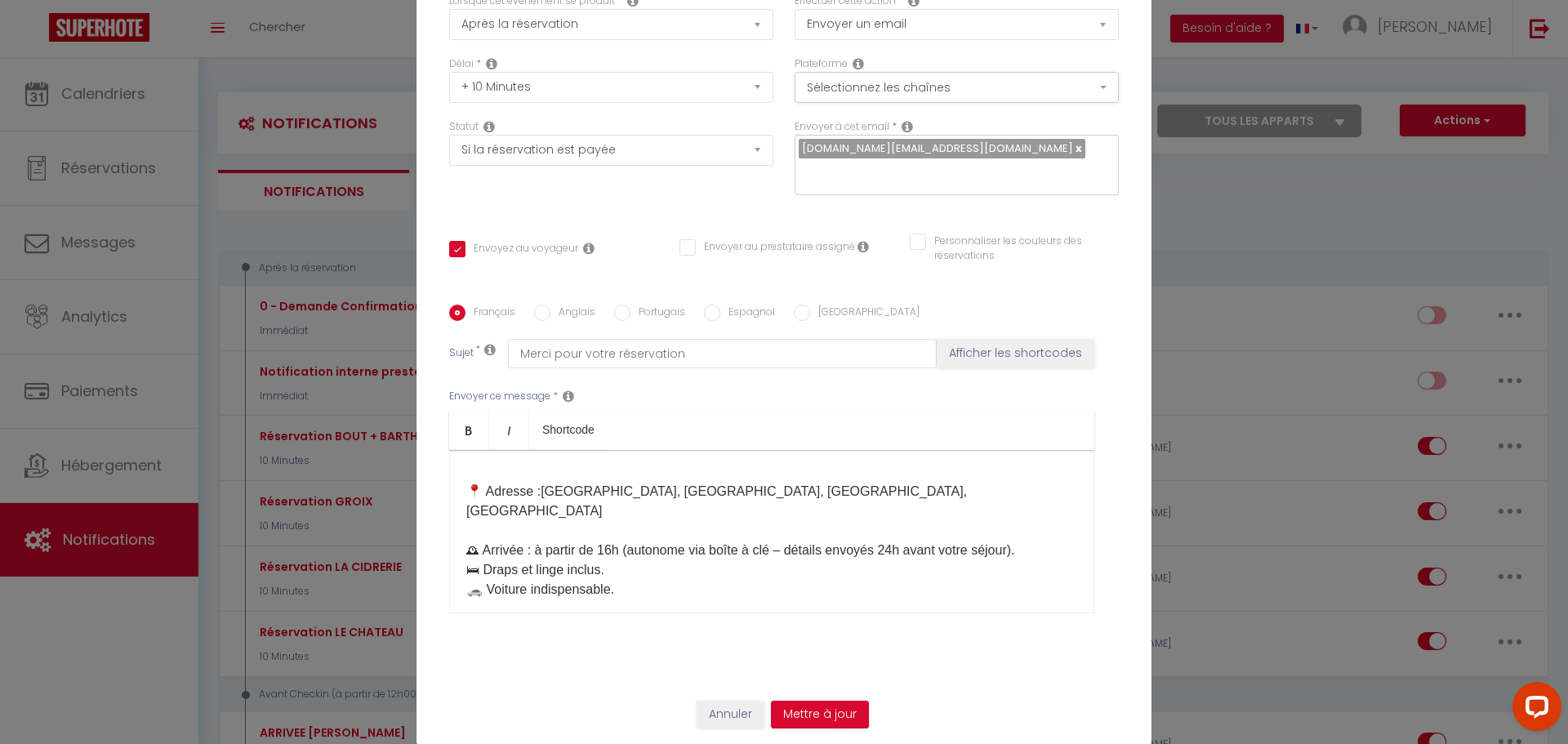 click on "Merci pour votre réservation ! Nous sommes ravis de vous accueillir bientôt dans notre maison. 📍 Adresse :   [GEOGRAPHIC_DATA], [GEOGRAPHIC_DATA], [GEOGRAPHIC_DATA], [GEOGRAPHIC_DATA] ​ 🕰 Arrivée : à partir de 16h (autonome via boîte à clé – détails envoyés 24h avant votre séjour). 🛏 Draps et linge inclus. 🚗 Voiture indispensable. Important : Les propriétaires du château logent à quelques mètres de l'entrée et utilisent la même allée pour accéder à leur domicile. Ne soyez pas surpris si vous les croisez, ils sont discrets mais ravis d’échanger si vous le souhaitez. 📜 Règlement : Maison réservée à un usage familial (groupes interdits). Fêtes et soirées interdites. Merci de rentrer les coussins extérieurs en cas de pluie. Avant de partir : laisser la maison en bon état et rassembler le linge en un tas. Je vous enverrai un message 24h avant votre arrivée avec toutes les informations nécessaires pour votre séjour. + 33 666138753 Hâte de vous accueillir ! 😊 À bientôt," at bounding box center (772, 766) 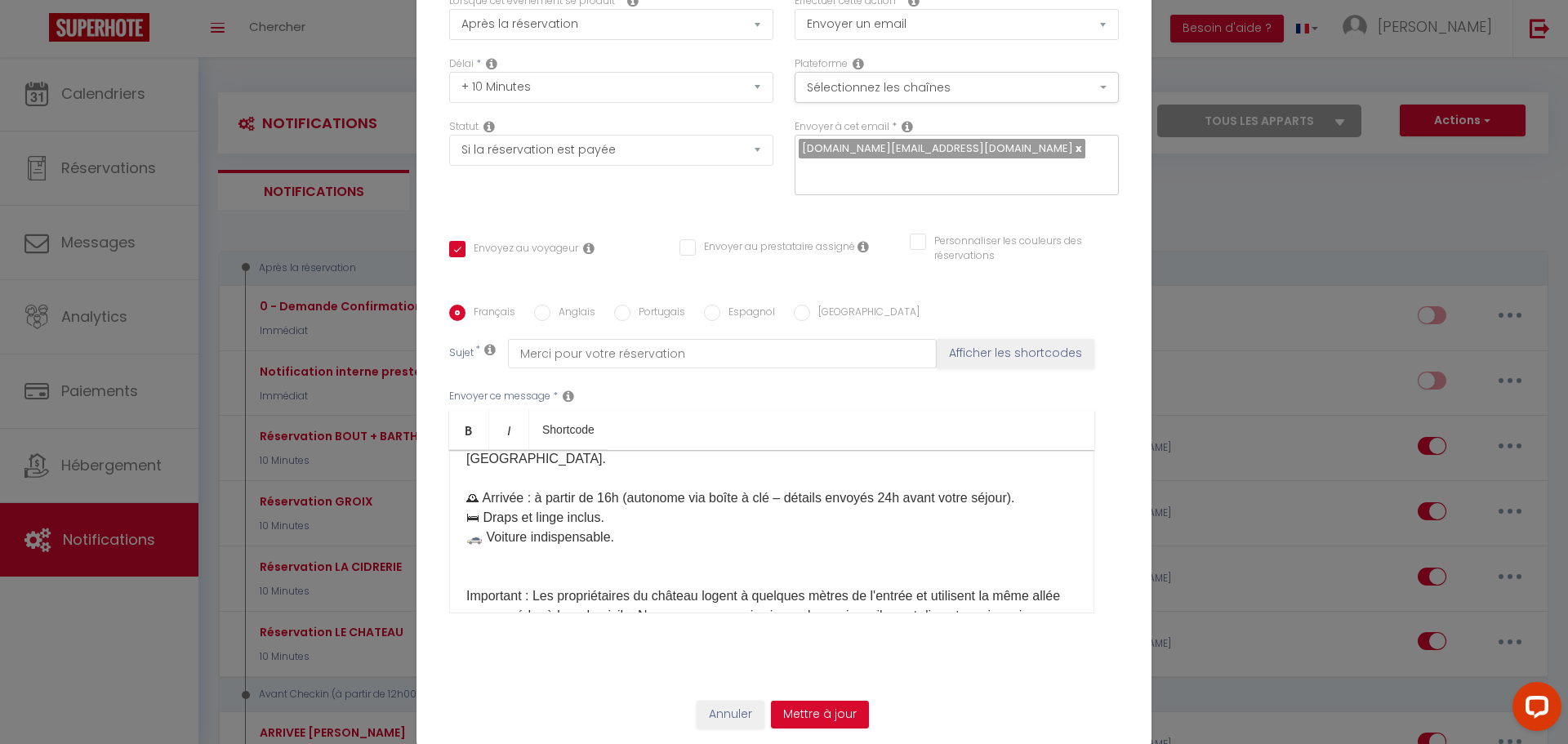 scroll, scrollTop: 570, scrollLeft: 0, axis: vertical 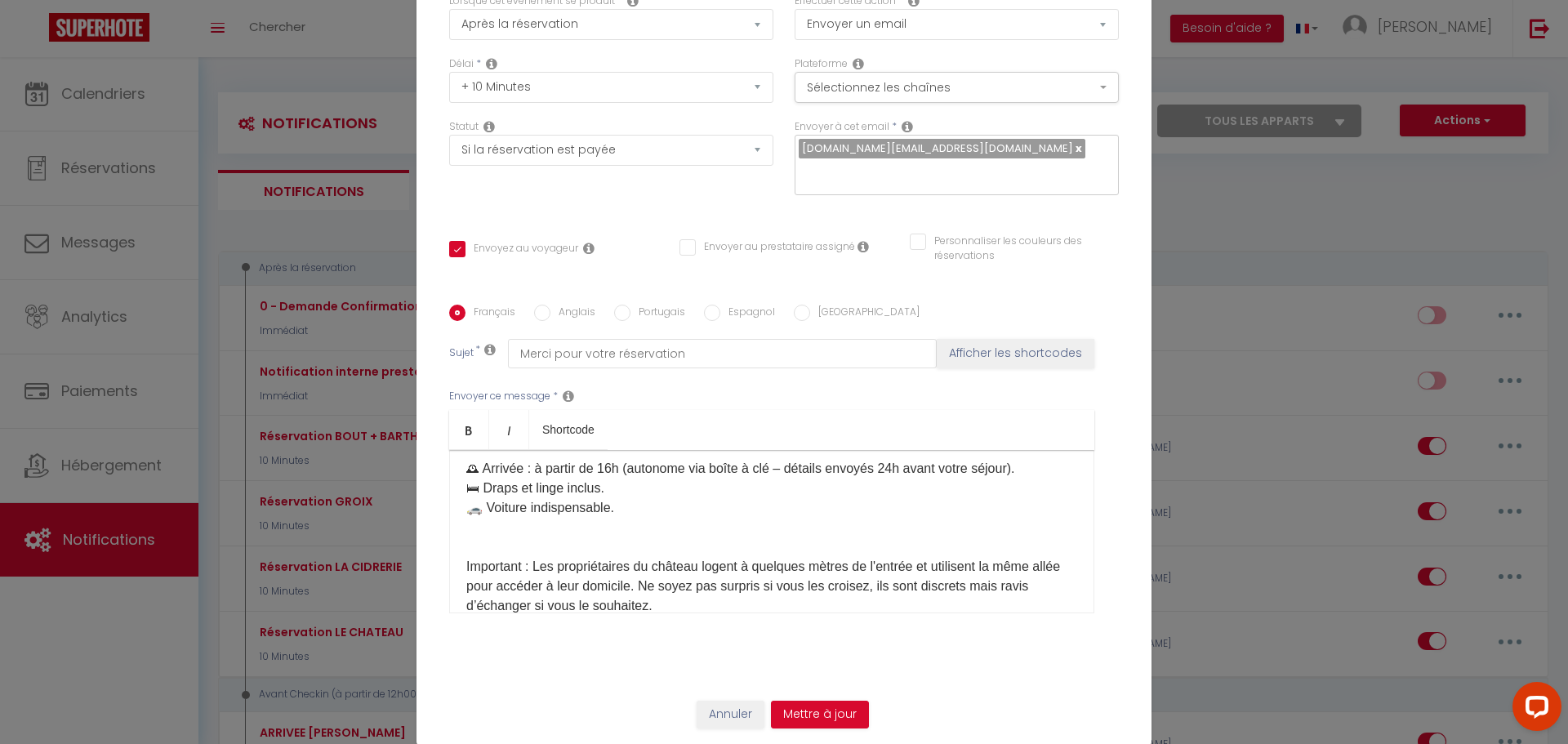 drag, startPoint x: 562, startPoint y: 492, endPoint x: 596, endPoint y: 488, distance: 34.234486 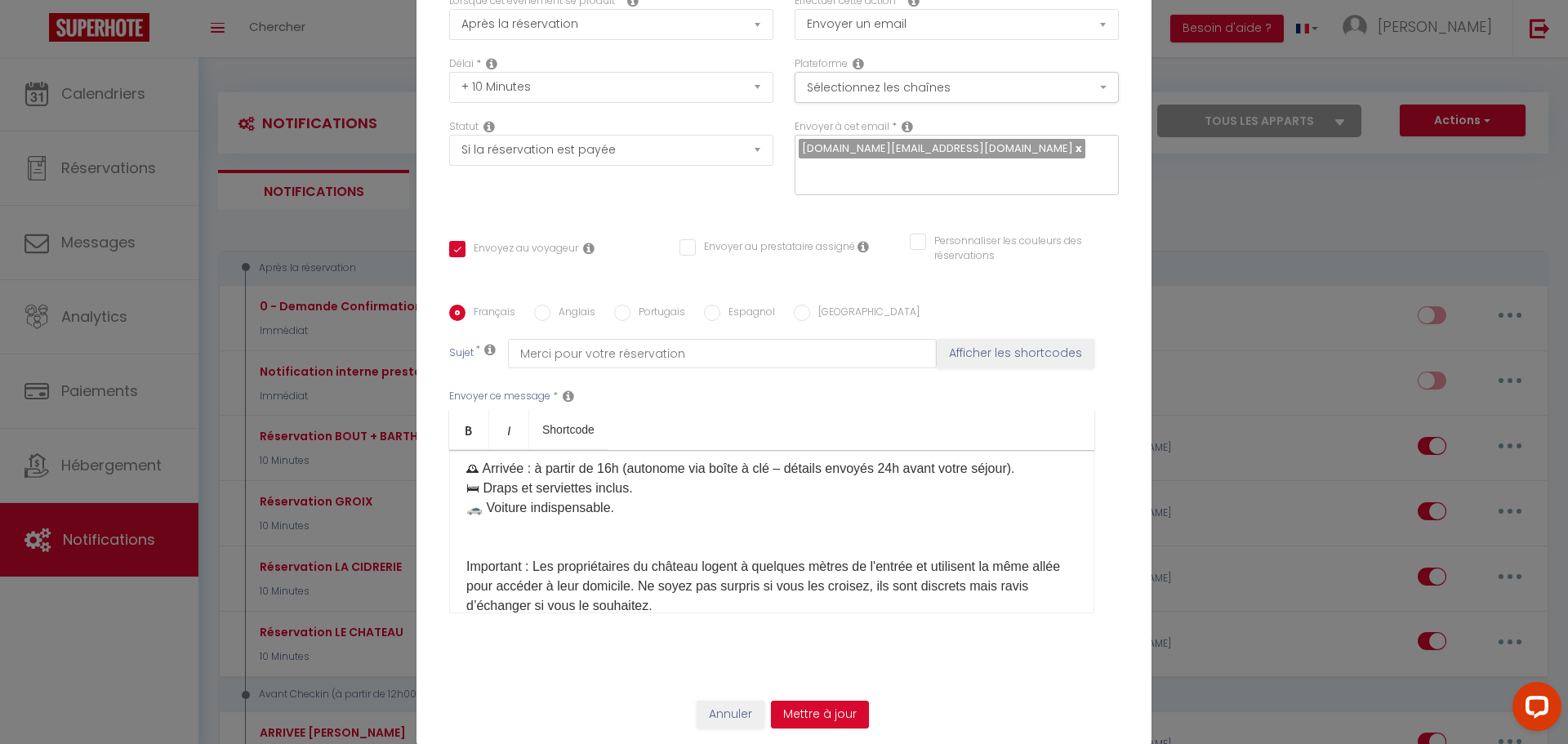 scroll, scrollTop: 652, scrollLeft: 0, axis: vertical 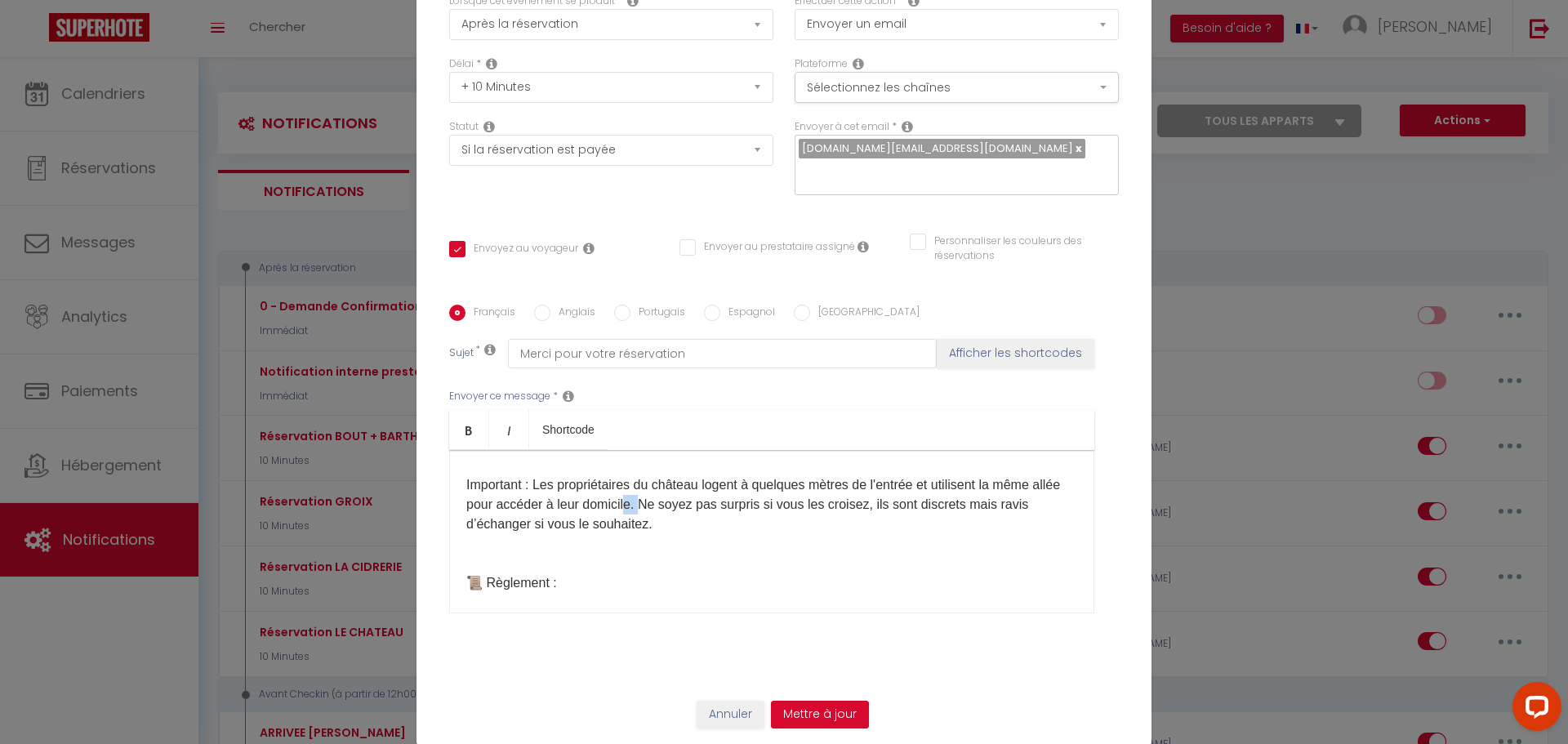 drag, startPoint x: 669, startPoint y: 506, endPoint x: 654, endPoint y: 497, distance: 17.492856 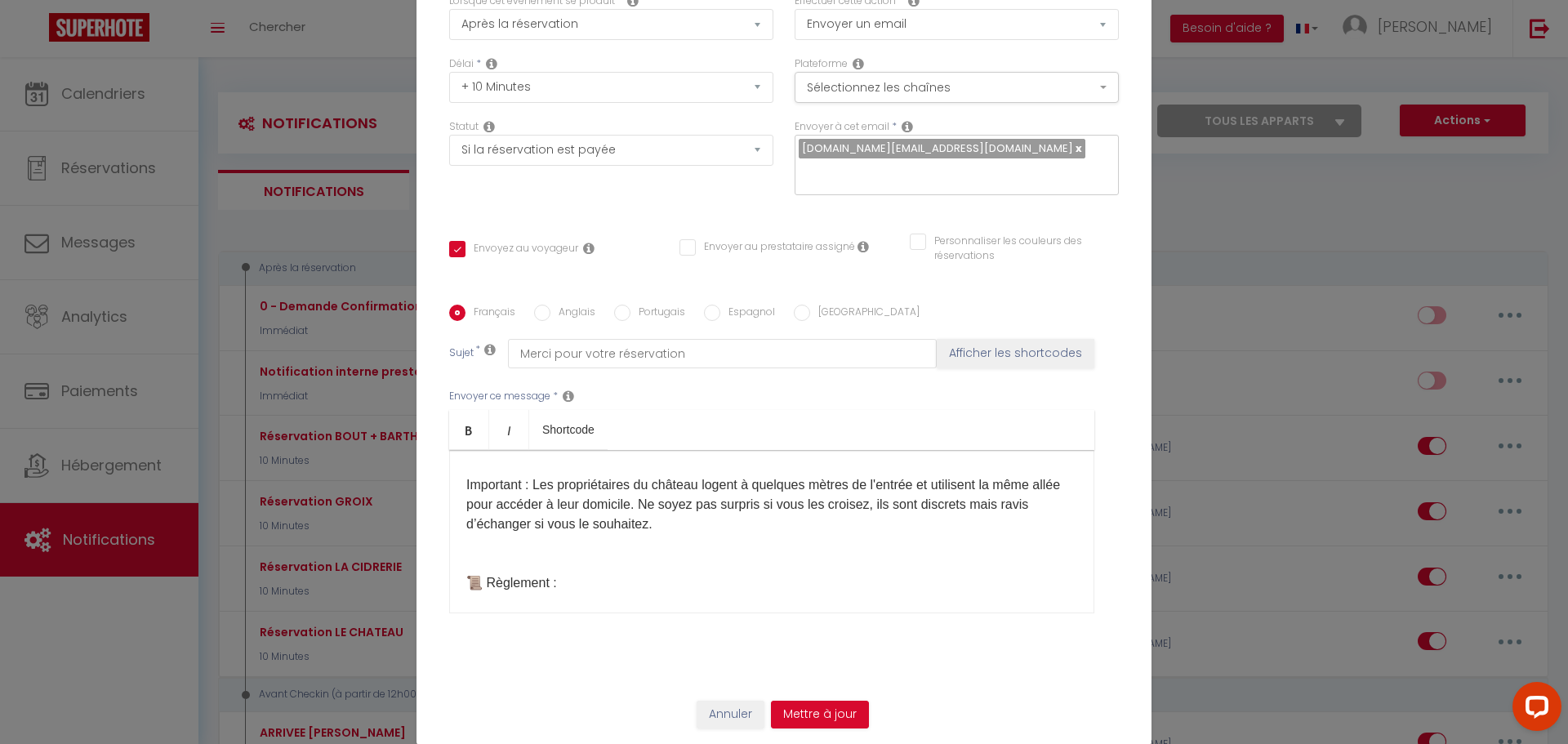 click on "Important : Les propriétaires du château logent à quelques mètres de l'entrée et utilisent la même allée pour accéder à leur domicile. Ne soyez pas surpris si vous les croisez, ils sont discrets mais ravis d’échanger si vous le souhaitez." at bounding box center (763, 504) 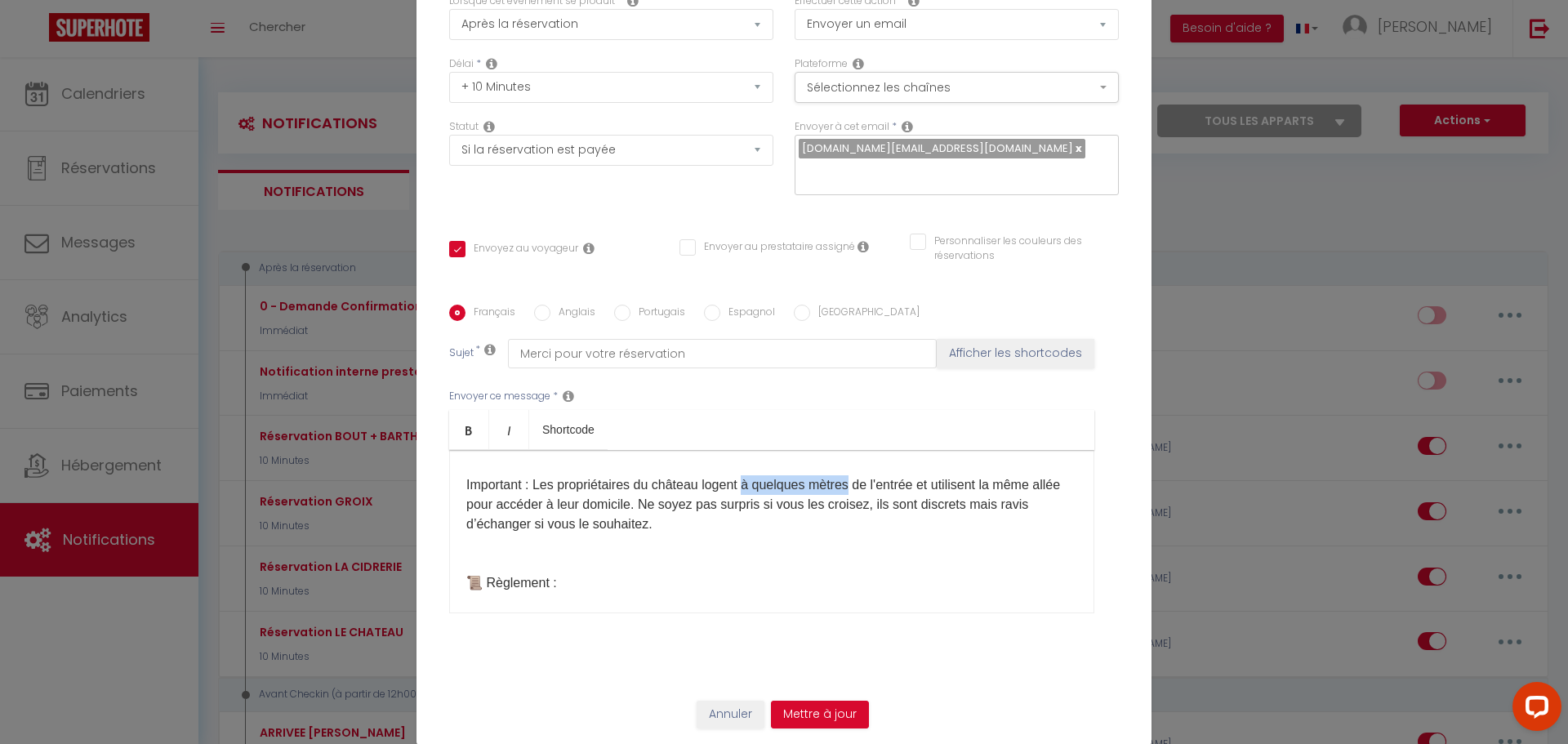 drag, startPoint x: 849, startPoint y: 485, endPoint x: 743, endPoint y: 490, distance: 106.11786 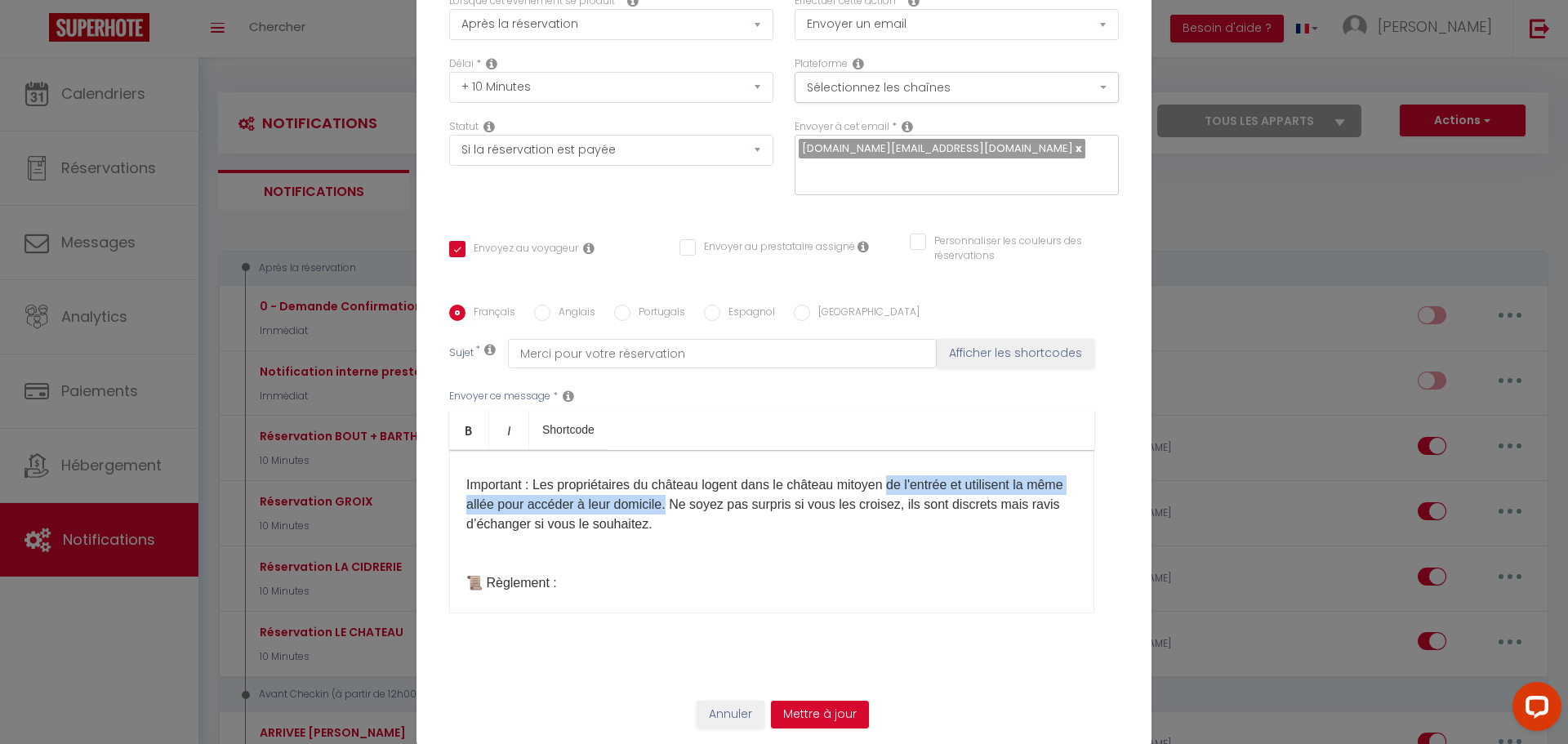 drag, startPoint x: 890, startPoint y: 483, endPoint x: 706, endPoint y: 500, distance: 184.78366 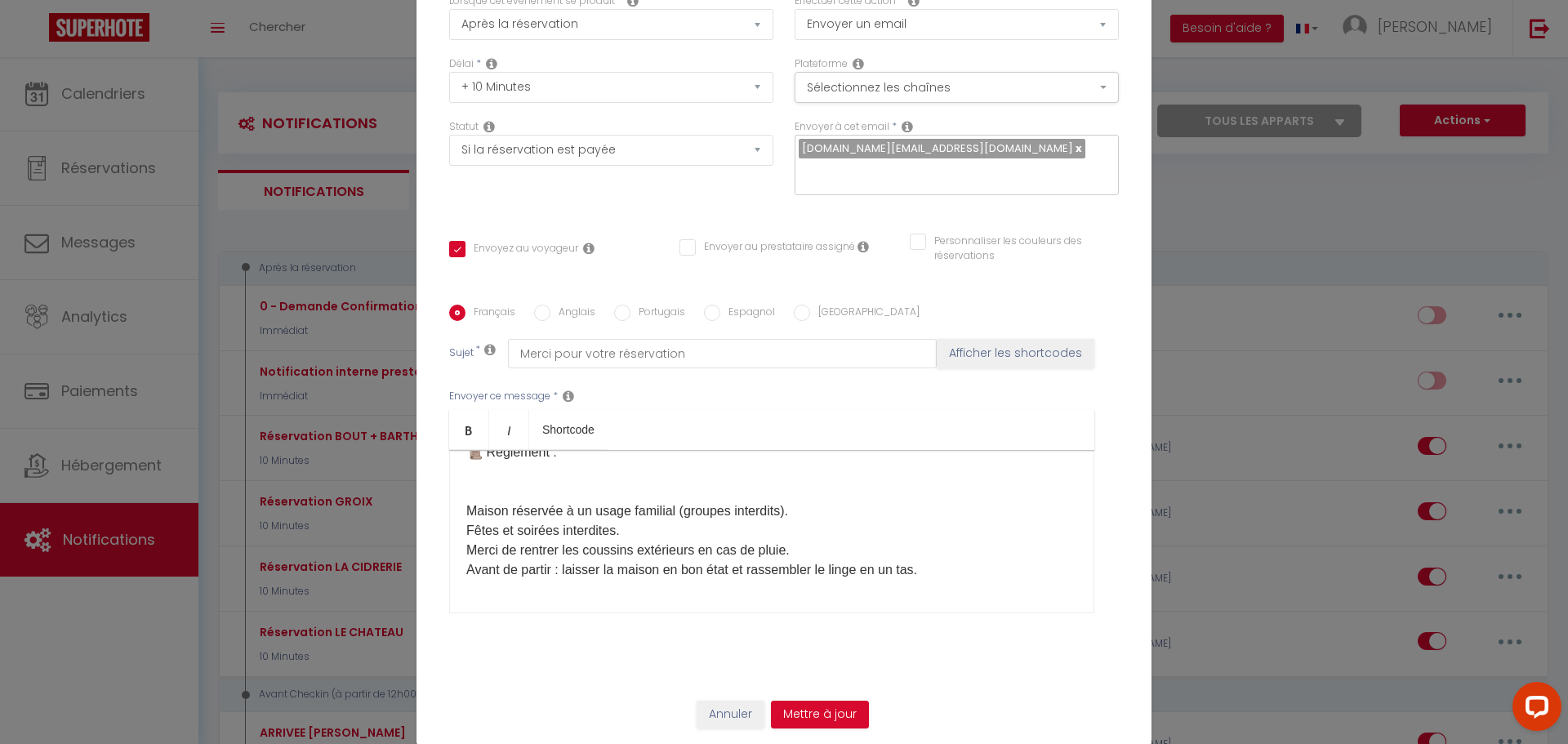 scroll, scrollTop: 733, scrollLeft: 0, axis: vertical 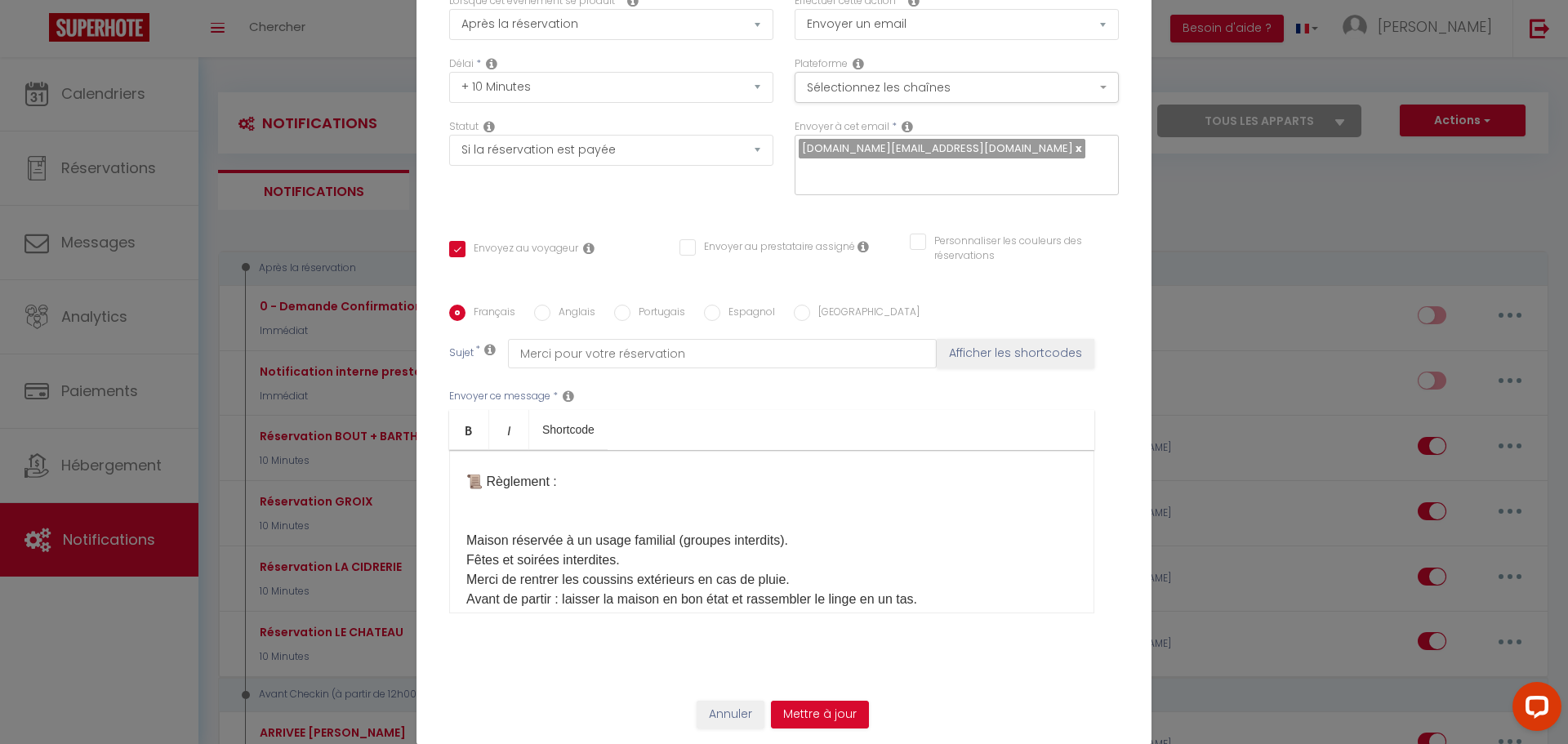 click on "Merci pour votre réservation ! Nous sommes ravis de vous accueillir bientôt dans notre maison. 📍 Adresse :   [GEOGRAPHIC_DATA], [GEOGRAPHIC_DATA], [GEOGRAPHIC_DATA], [GEOGRAPHIC_DATA]. ​ 🕰 Arrivée : à partir de 16h (autonome via boîte à clé – détails envoyés 24h avant votre séjour). 🛏 Draps et serviettes inclus. 🚗 Voiture indispensable. Important : Les propriétaires du château logent dans le château mitoyen. Ne soyez pas surpris si vous les croisez, ils sont discrets mais ravis d’échanger si vous le souhaitez. 📜 Règlement : Maison réservée à un usage familial (groupes interdits). Fêtes et soirées interdites. Merci de rentrer les coussins extérieurs en cas de pluie. Avant de partir : laisser la maison en bon état et rassembler le linge en un tas. Je vous enverrai un message 24h avant votre arrivée avec toutes les informations nécessaires pour votre séjour. 📞 Gestion : Su Casa Conciergerie est à votre disposition si besoin. + 33 666138753 Hâte de vous accueillir ! 😊 ​" at bounding box center [772, 511] 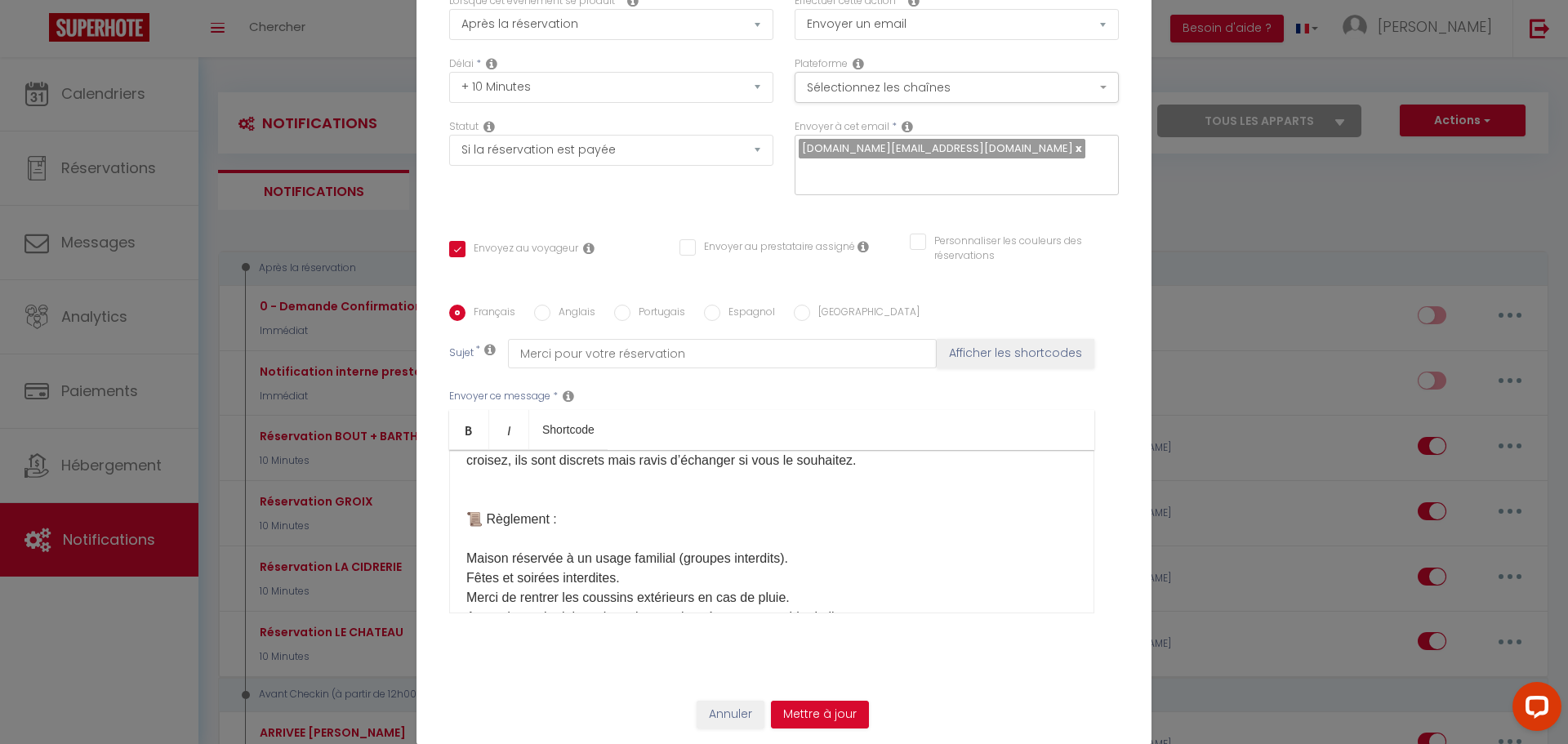 scroll, scrollTop: 733, scrollLeft: 0, axis: vertical 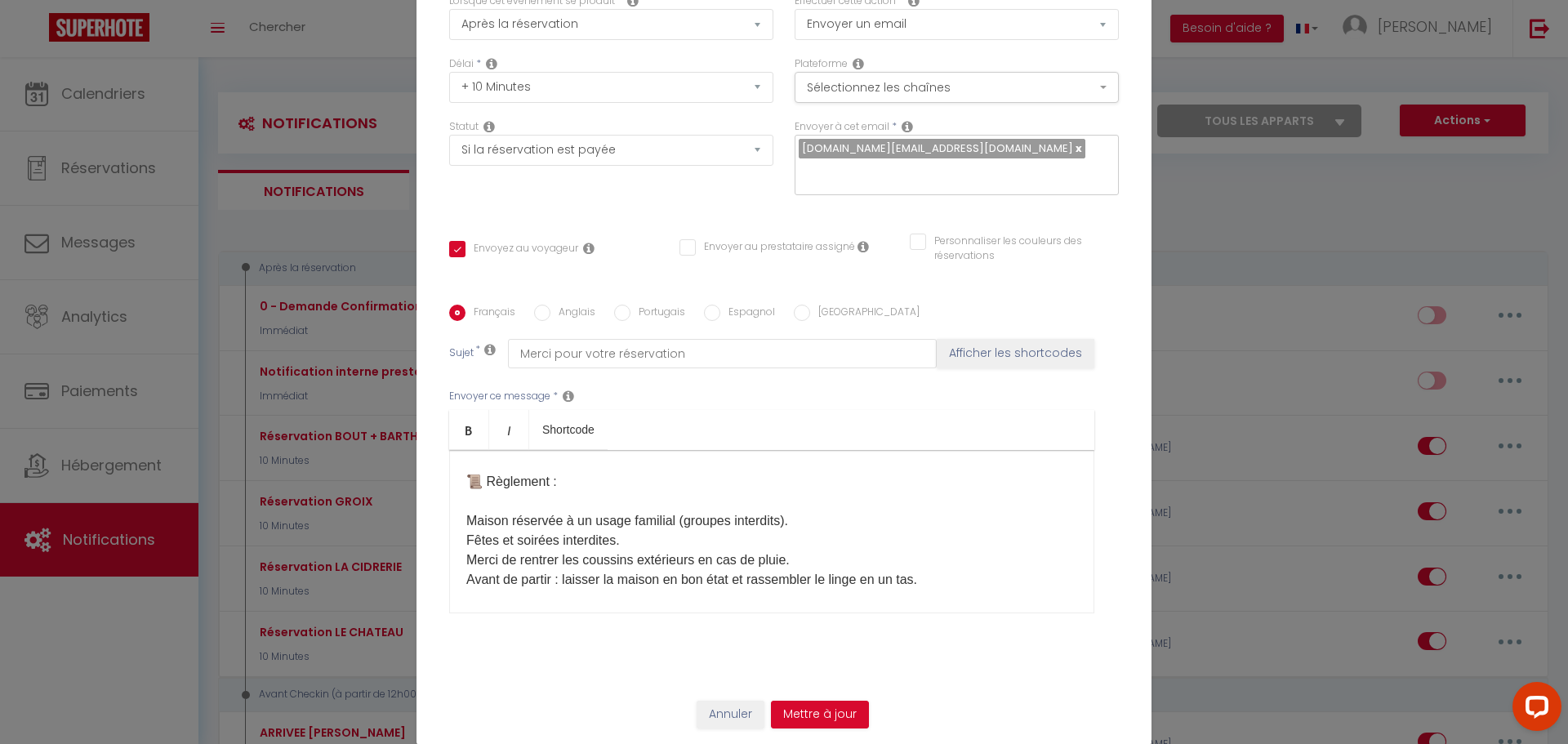 click on "Merci pour votre réservation ! Nous sommes ravis de vous accueillir bientôt dans notre maison. 📍 Adresse :   [GEOGRAPHIC_DATA], [GEOGRAPHIC_DATA], [GEOGRAPHIC_DATA], [GEOGRAPHIC_DATA]. ​ 🕰 Arrivée : à partir de 16h (autonome via boîte à clé – détails envoyés 24h avant votre séjour). 🛏 Draps et serviettes inclus. 🚗 Voiture indispensable. Important : Les propriétaires du château logent dans le château mitoyen. Ne soyez pas surpris si vous les croisez, ils sont discrets mais ravis d’échanger si vous le souhaitez. 📜 Règlement : Maison réservée à un usage familial (groupes interdits). Fêtes et soirées interdites. Merci de rentrer les coussins extérieurs en cas de pluie. Avant de partir : laisser la maison en bon état et rassembler le linge en un tas. Je vous enverrai un message 24h avant votre arrivée avec toutes les informations nécessaires pour votre séjour. 📞 Gestion : Su Casa Conciergerie est à votre disposition si besoin. + 33 666138753 Hâte de vous accueillir ! 😊 ​" at bounding box center [772, 501] 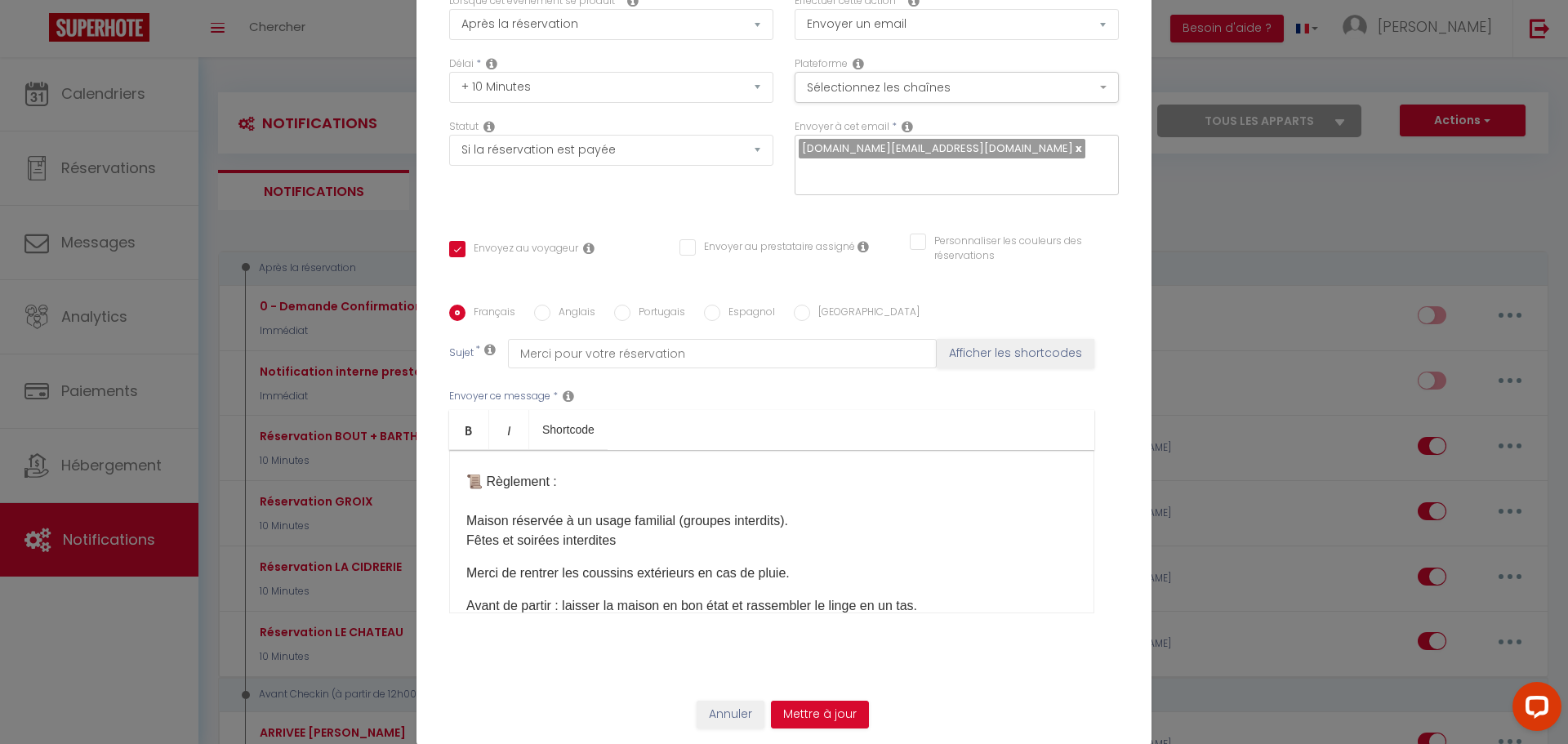 click on "Merci pour votre réservation ! Nous sommes ravis de vous accueillir bientôt dans notre maison. 📍 Adresse :   [GEOGRAPHIC_DATA], [GEOGRAPHIC_DATA], [GEOGRAPHIC_DATA], [GEOGRAPHIC_DATA]. ​ 🕰 Arrivée : à partir de 16h (autonome via boîte à clé – détails envoyés 24h avant votre séjour). 🛏 Draps et serviettes inclus. 🚗 Voiture indispensable. Important : Les propriétaires du château logent dans le château mitoyen. Ne soyez pas surpris si vous les croisez, ils sont discrets mais ravis d’échanger si vous le souhaitez. 📜 Règlement : Maison réservée à un usage familial (groupes interdits). Fêtes et soirées interdites" at bounding box center (772, 364) 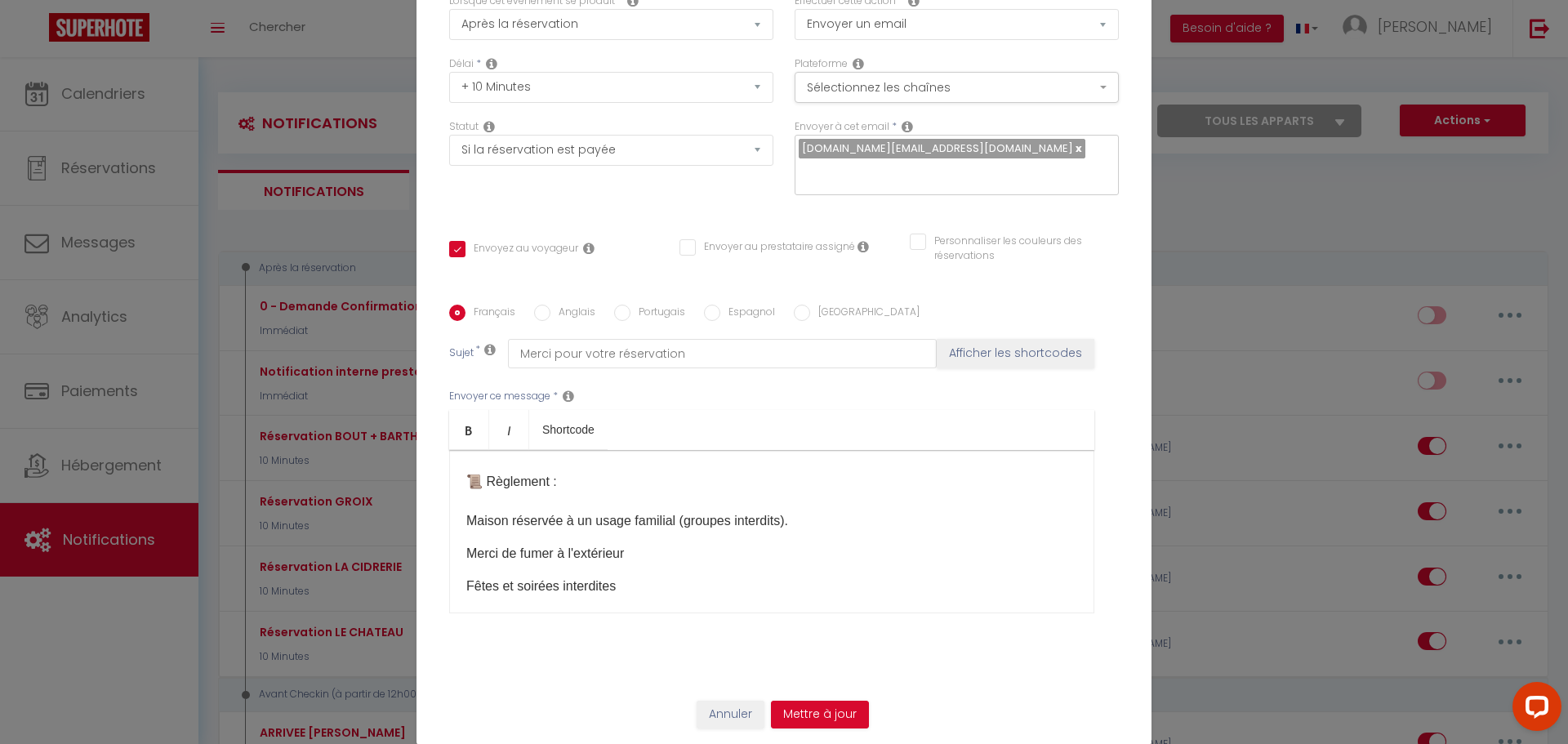 scroll, scrollTop: 815, scrollLeft: 0, axis: vertical 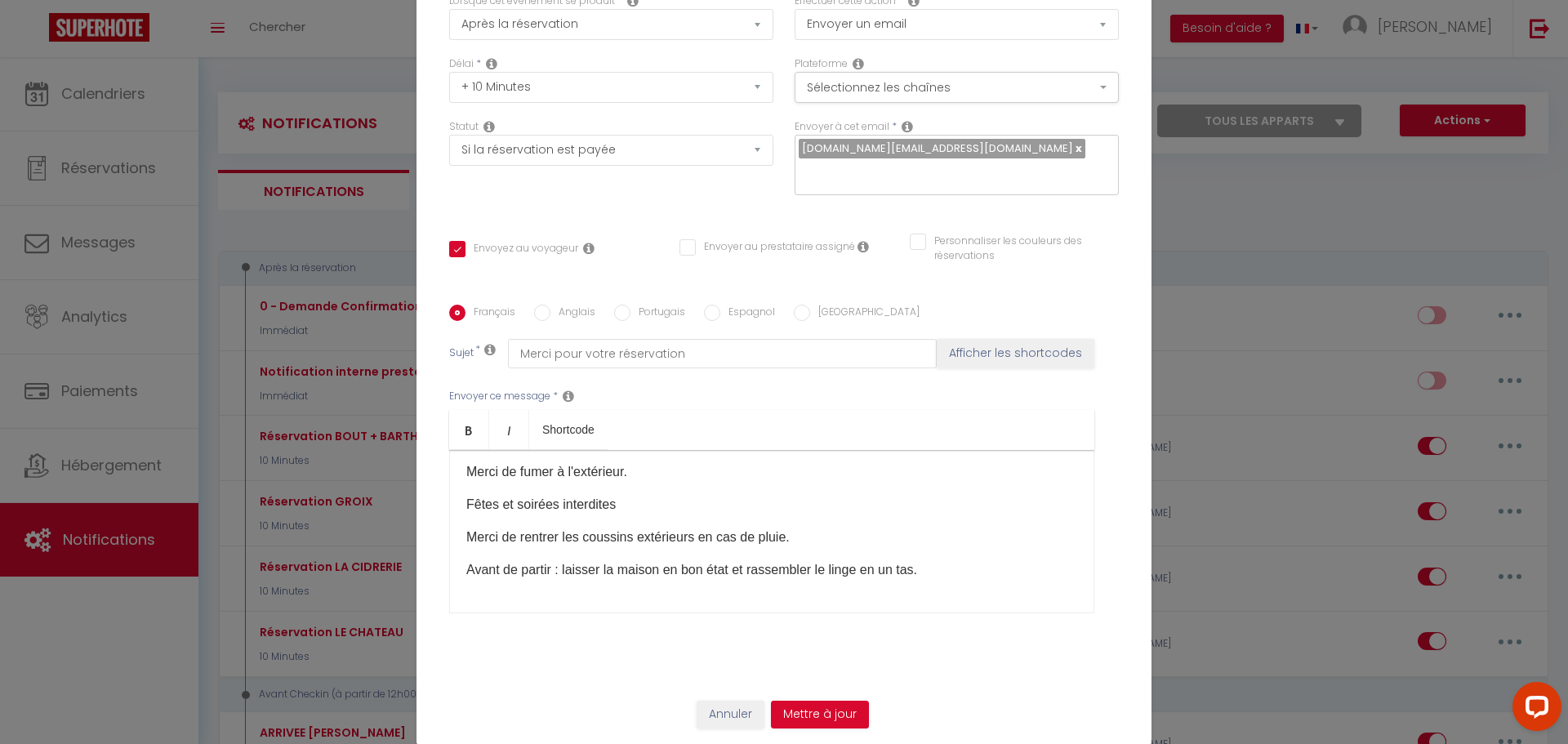 click on "Bonjour [GUEST:FIRST_NAME],
Merci de nous faire confiance pour votre séjour au [GEOGRAPHIC_DATA], dans le logement "A l'ombre du château, dépendance de caractère". Nous serons ravis de vous accueillir.
Vous recevrez un message automatique le jour de votre arrivée, à midi, le [BOOKING:CHECKING]​​, vous expliquant la procédure pour entrer dans le logement. Il s'agit d'une arrivée autonome via une boîte à clef sécurisée.
L'entrée dans les lieux se fait après 16h pour laisser le temps nécessaire au ménage. Le départ lui, avant 10h.
Nous sommes une société de conciergerie et nous nous efforçons de répondre au mieux à vos besoins. Vous trouverez dans la maison tout le linge de lit nécessaire à votre séjour (draps et serviettes de bain).
Si vous avez des questions particulières, n'hésitez pas à nous les poser ici, nous y répondrons le plus rapidement possible.
À bientôt.
[PERSON_NAME] - SU CASA conciergerie. ​ 📍 Adresse :  ​ 🛏 Draps et serviettes inclus." at bounding box center (772, 532) 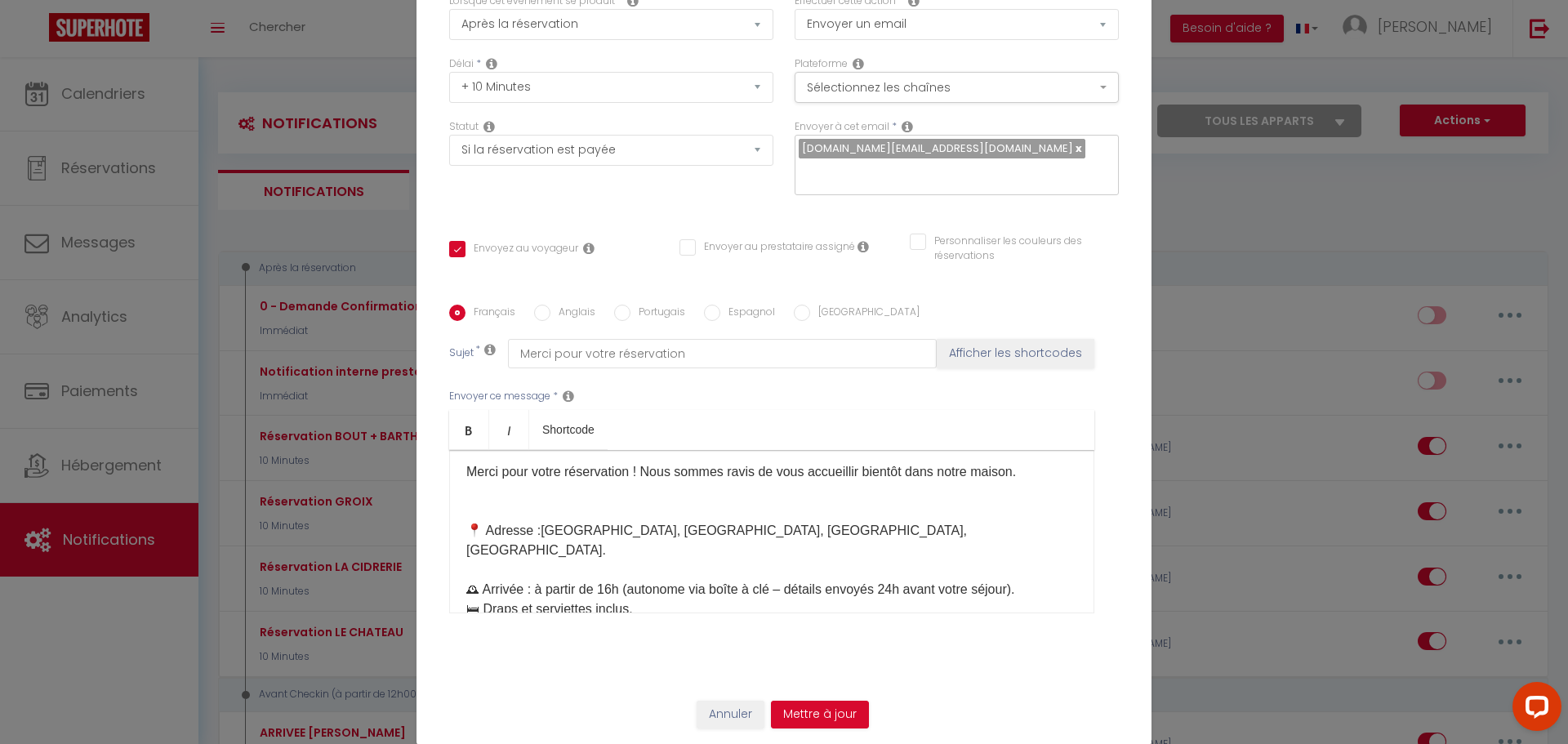 scroll, scrollTop: 479, scrollLeft: 0, axis: vertical 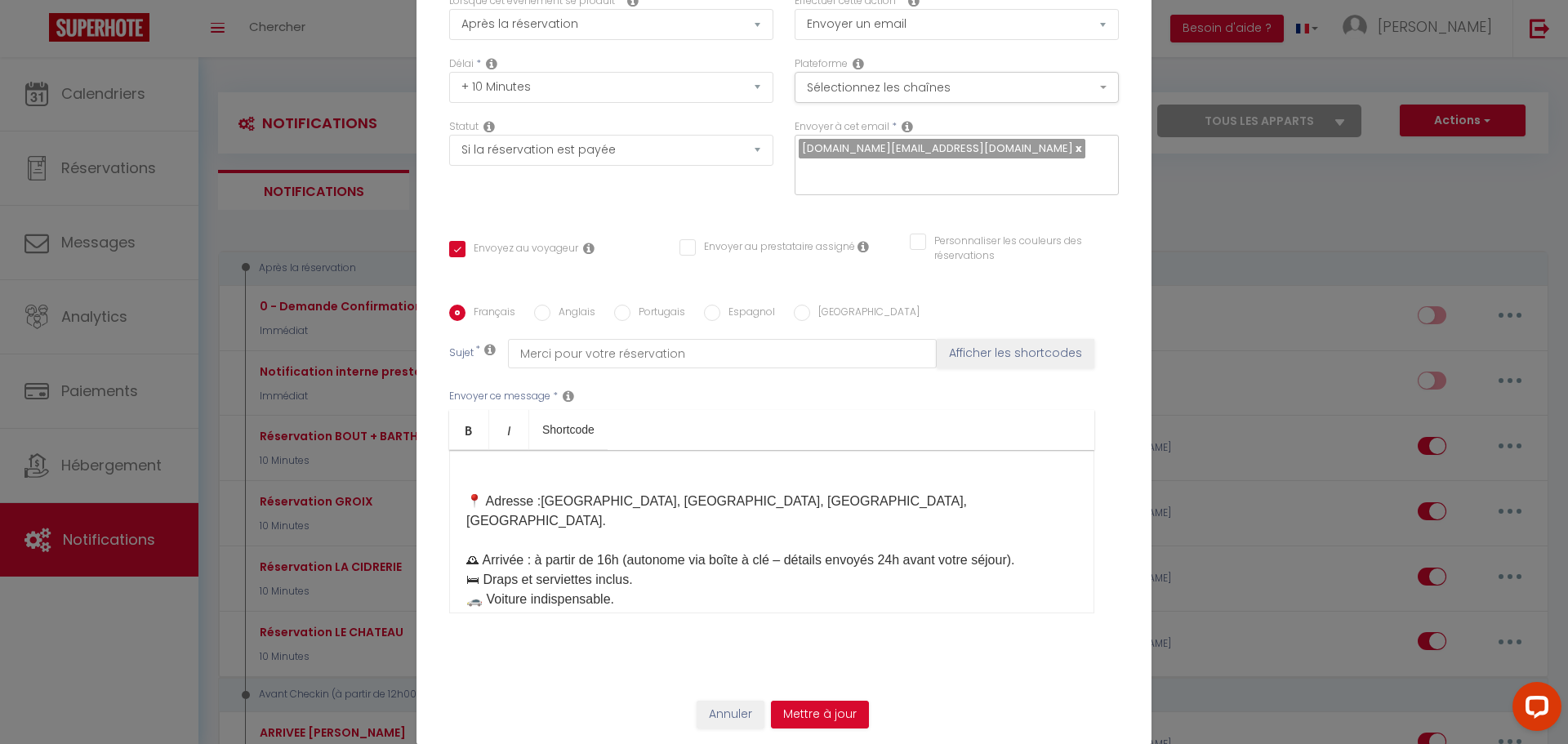 click on "Merci pour votre réservation ! Nous sommes ravis de vous accueillir bientôt dans notre maison. 📍 Adresse :   [GEOGRAPHIC_DATA], [GEOGRAPHIC_DATA], [GEOGRAPHIC_DATA], [GEOGRAPHIC_DATA]. ​ 🕰 Arrivée : à partir de 16h (autonome via boîte à clé – détails envoyés 24h avant votre séjour). 🛏 Draps et serviettes inclus. 🚗 Voiture indispensable. Important : Les propriétaires du château logent dans le château mitoyen. Ne soyez pas surpris si vous les croisez, ils sont discrets mais ravis d’échanger si vous le souhaitez. 📜 Règlement : Maison réservée à un usage familial (groupes interdits)." at bounding box center [772, 609] 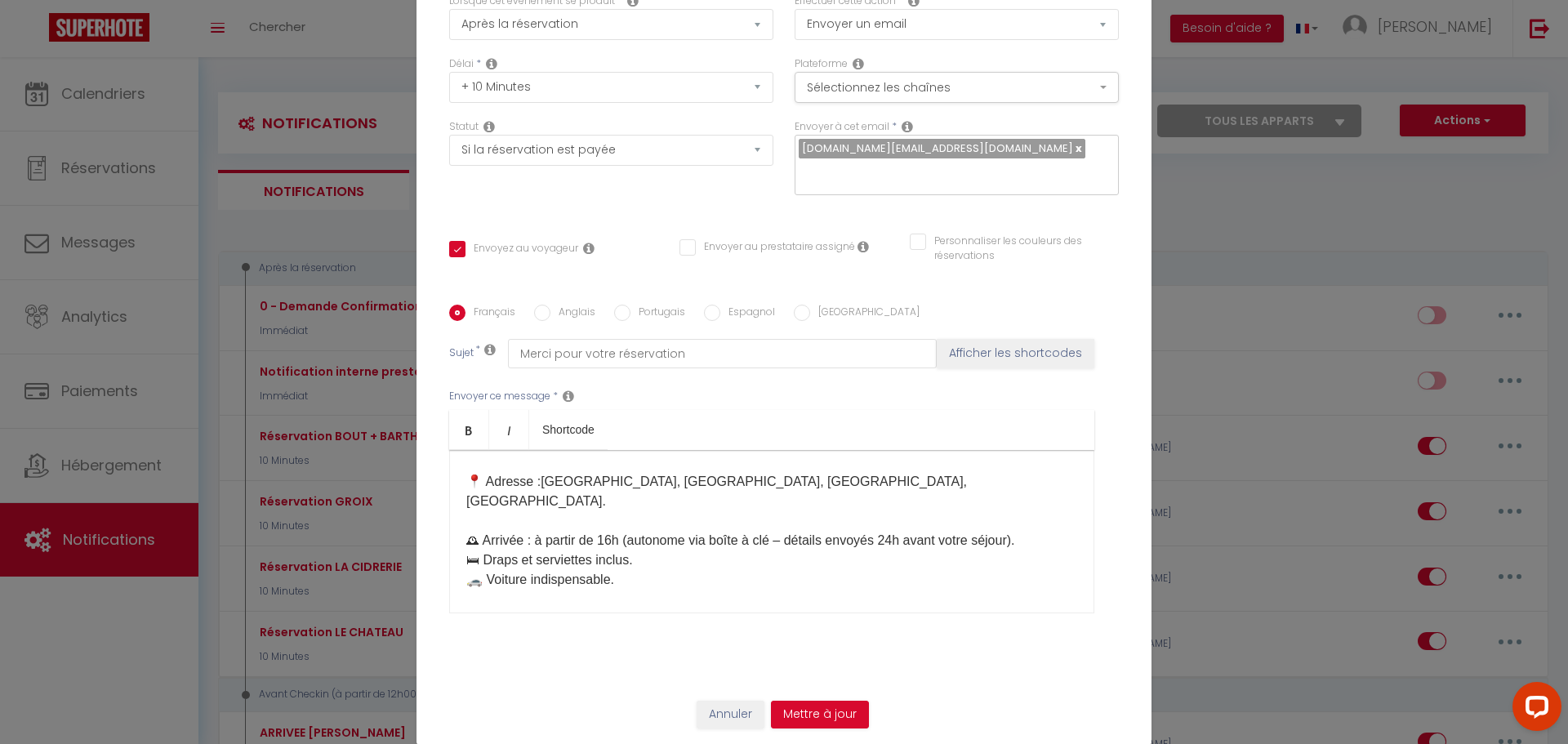 click on "Merci pour votre réservation ! Nous sommes ravis de vous accueillir bientôt dans notre maison. 📍 Adresse :   [GEOGRAPHIC_DATA], [GEOGRAPHIC_DATA], [GEOGRAPHIC_DATA], [GEOGRAPHIC_DATA]. ​ 🕰 Arrivée : à partir de 16h (autonome via boîte à clé – détails envoyés 24h avant votre séjour). 🛏 Draps et serviettes inclus. 🚗 Voiture indispensable. Important : Les propriétaires du château logent dans le château mitoyen. Ne soyez pas surpris si vous les croisez, ils sont discrets mais ravis d’échanger si vous le souhaitez. 📜 Règlement : Maison réservée à un usage familial (groupes interdits)." at bounding box center (772, 599) 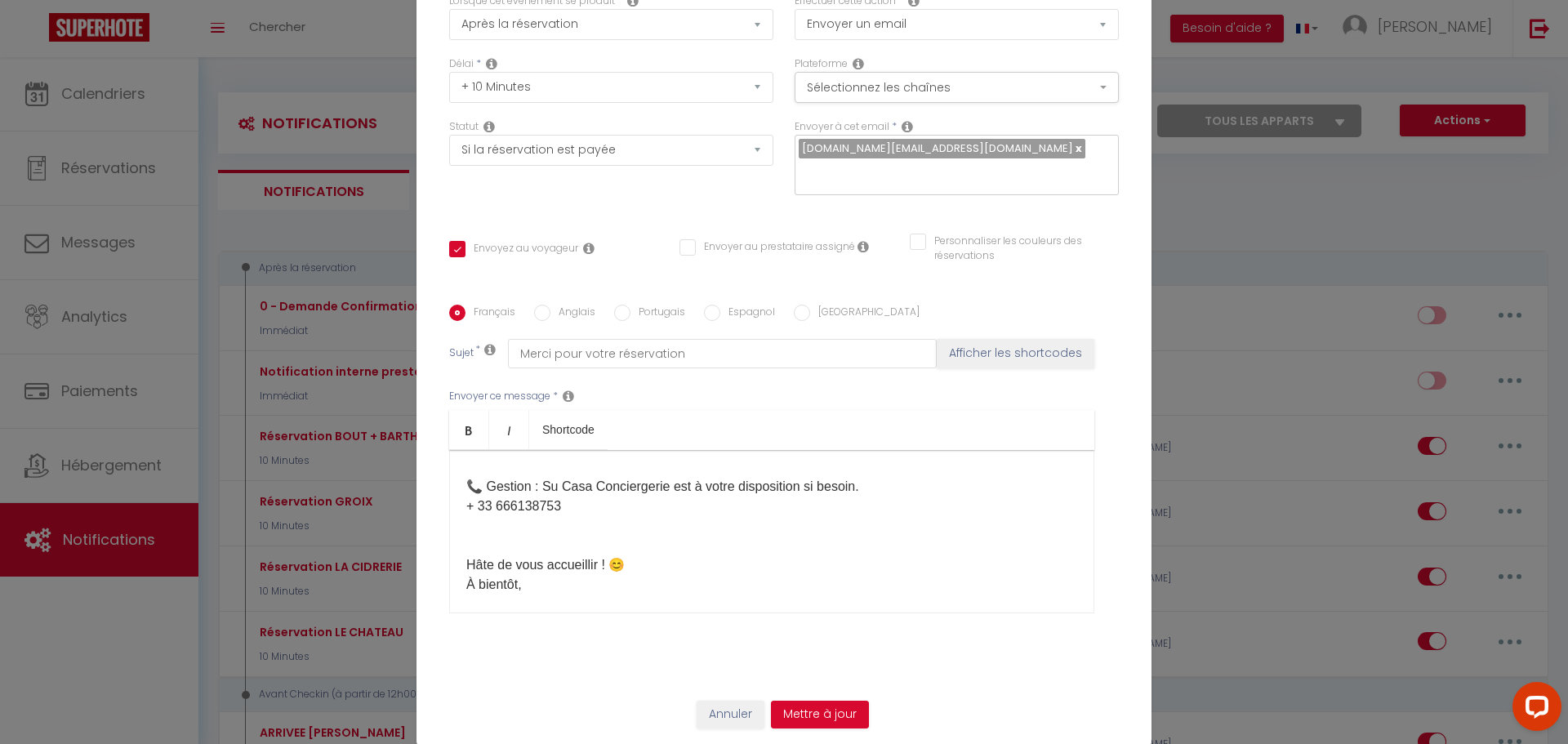 scroll, scrollTop: 1011, scrollLeft: 0, axis: vertical 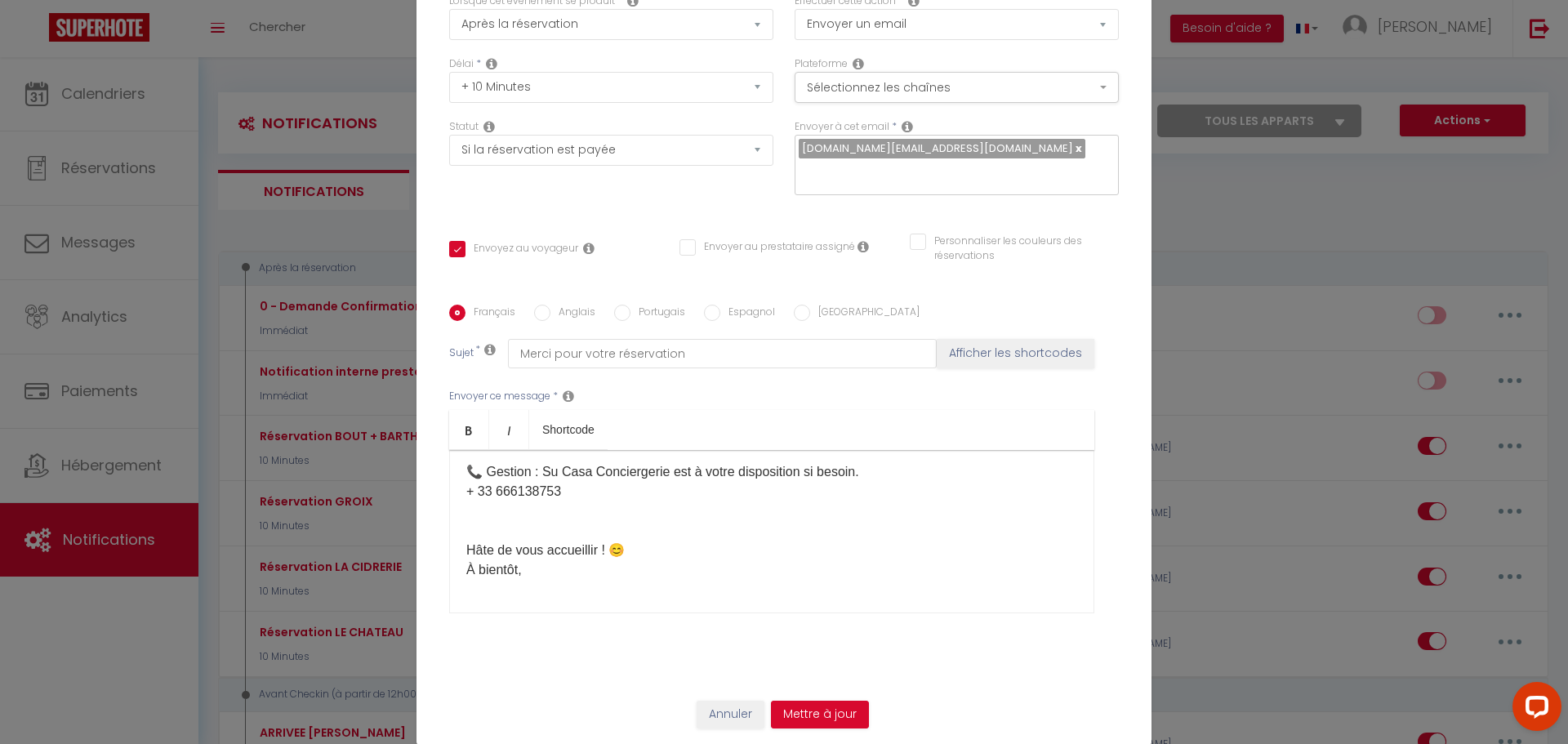 click on "Avant de partir : laisser la maison en bon état et rassembler le linge en un tas. Je vous enverrai un message 24h avant votre arrivée avec toutes les informations nécessaires pour votre séjour. 📞 Gestion : Su Casa Conciergerie est à votre disposition si besoin. + 33 666138753 Hâte de vous accueillir ! 😊 À bientôt, ​" at bounding box center (772, 452) 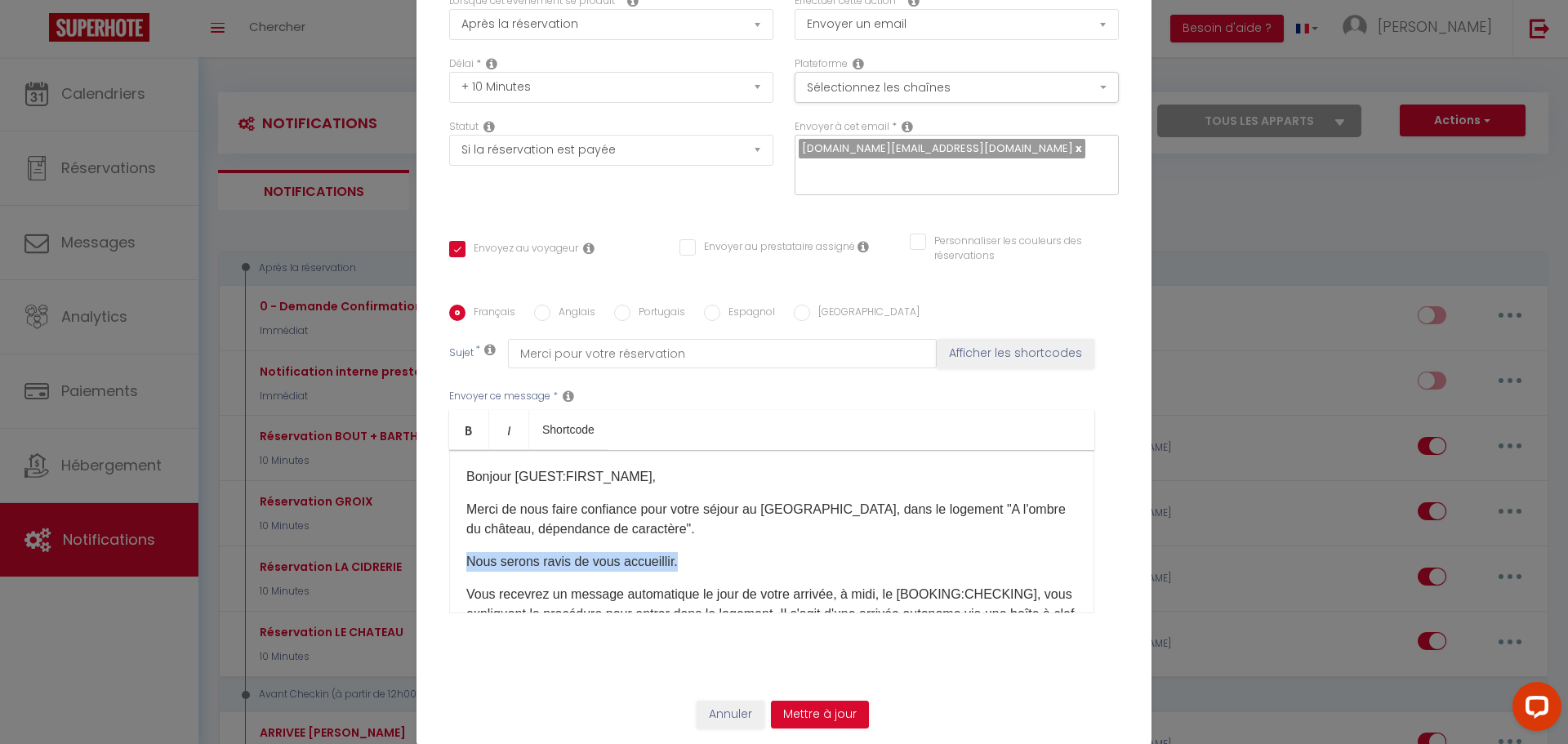 drag, startPoint x: 695, startPoint y: 568, endPoint x: 462, endPoint y: 571, distance: 233.01931 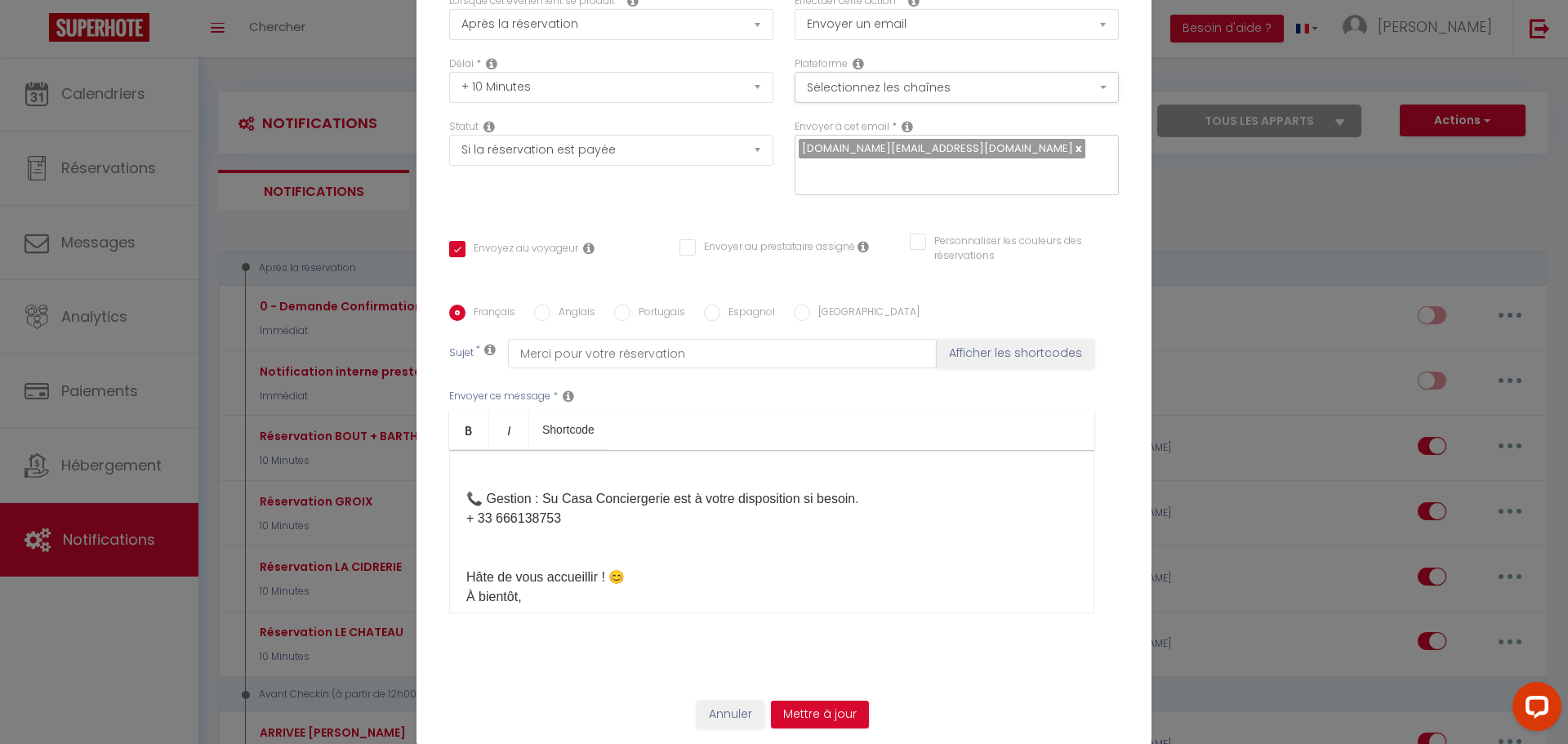 scroll, scrollTop: 980, scrollLeft: 0, axis: vertical 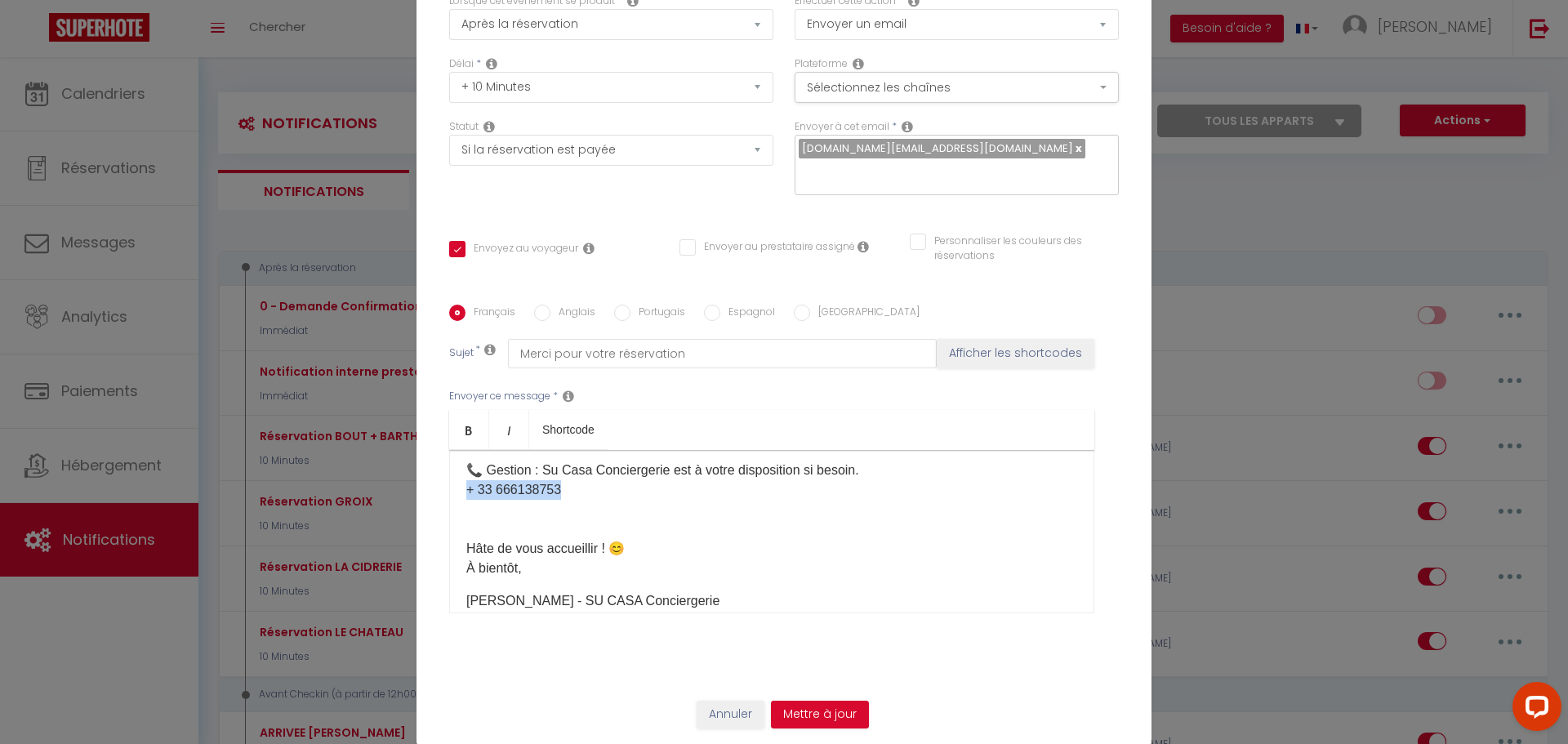 drag, startPoint x: 562, startPoint y: 493, endPoint x: 463, endPoint y: 494, distance: 99.00505 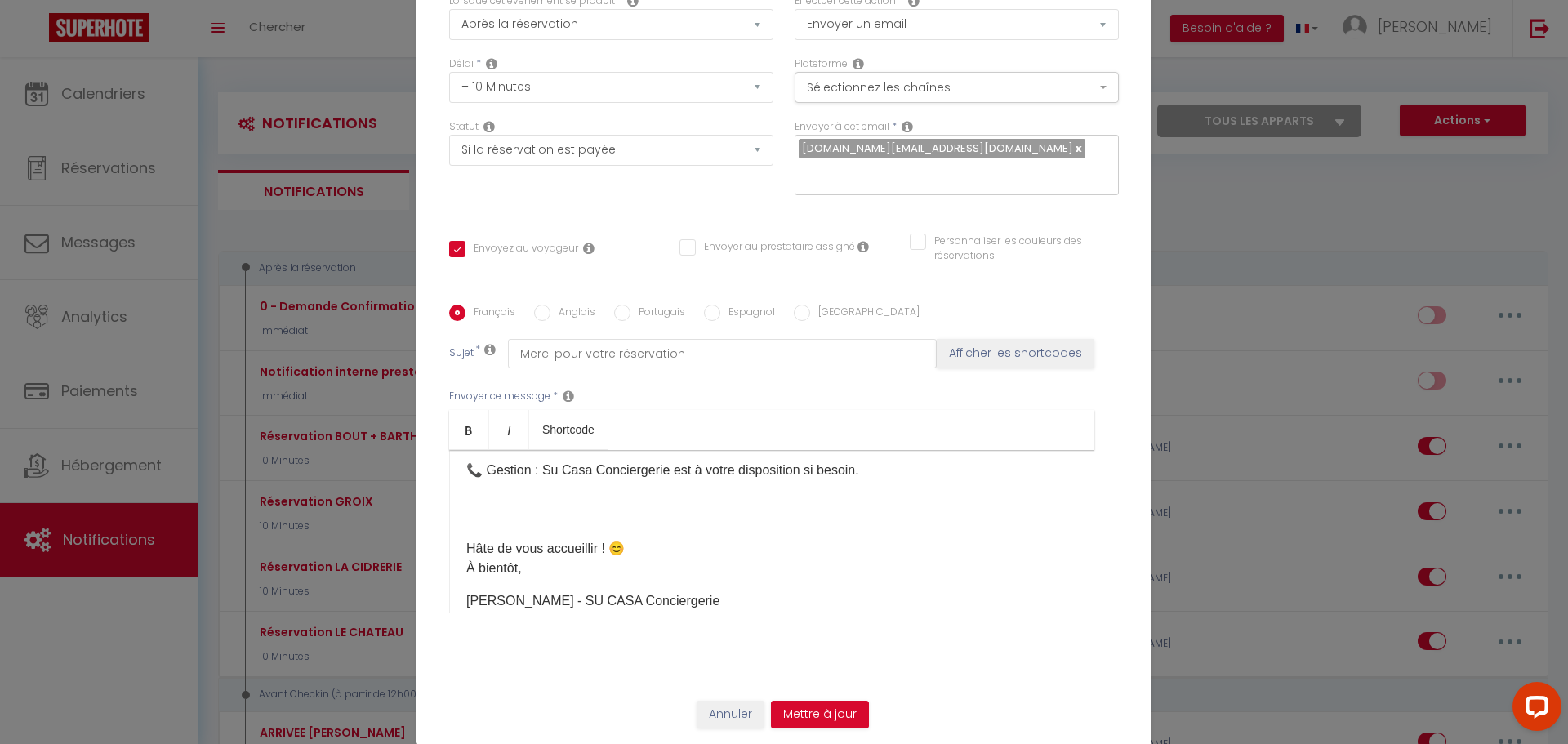 click on "Avant de partir : laisser la maison en bon état et rassembler le linge en un tas. Je vous enverrai un message 24h avant votre arrivée avec toutes les informations nécessaires pour votre séjour. 📞 Gestion : Su Casa Conciergerie est à votre disposition si besoin. Hâte de vous accueillir ! 😊 À bientôt," at bounding box center [772, 451] 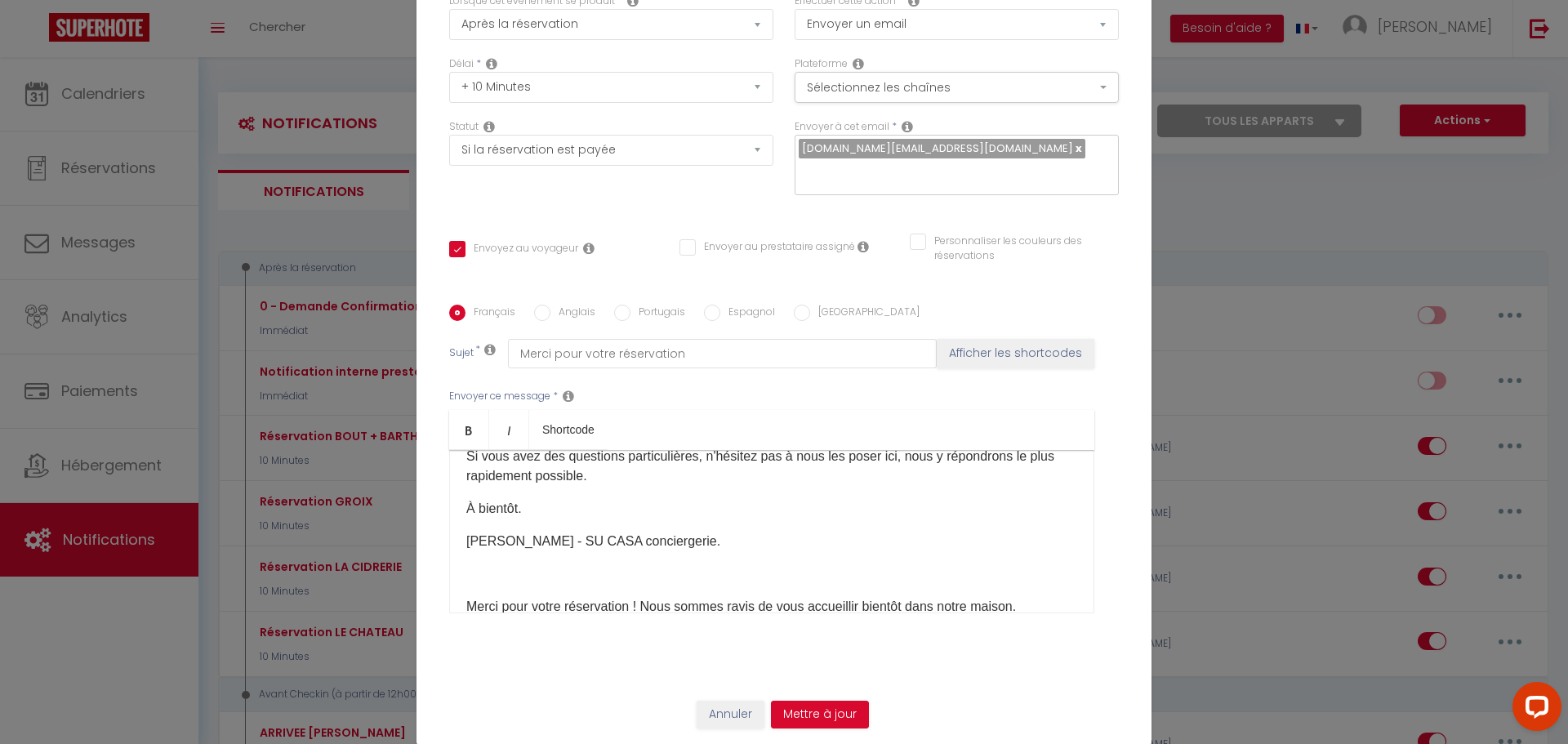 scroll, scrollTop: 245, scrollLeft: 0, axis: vertical 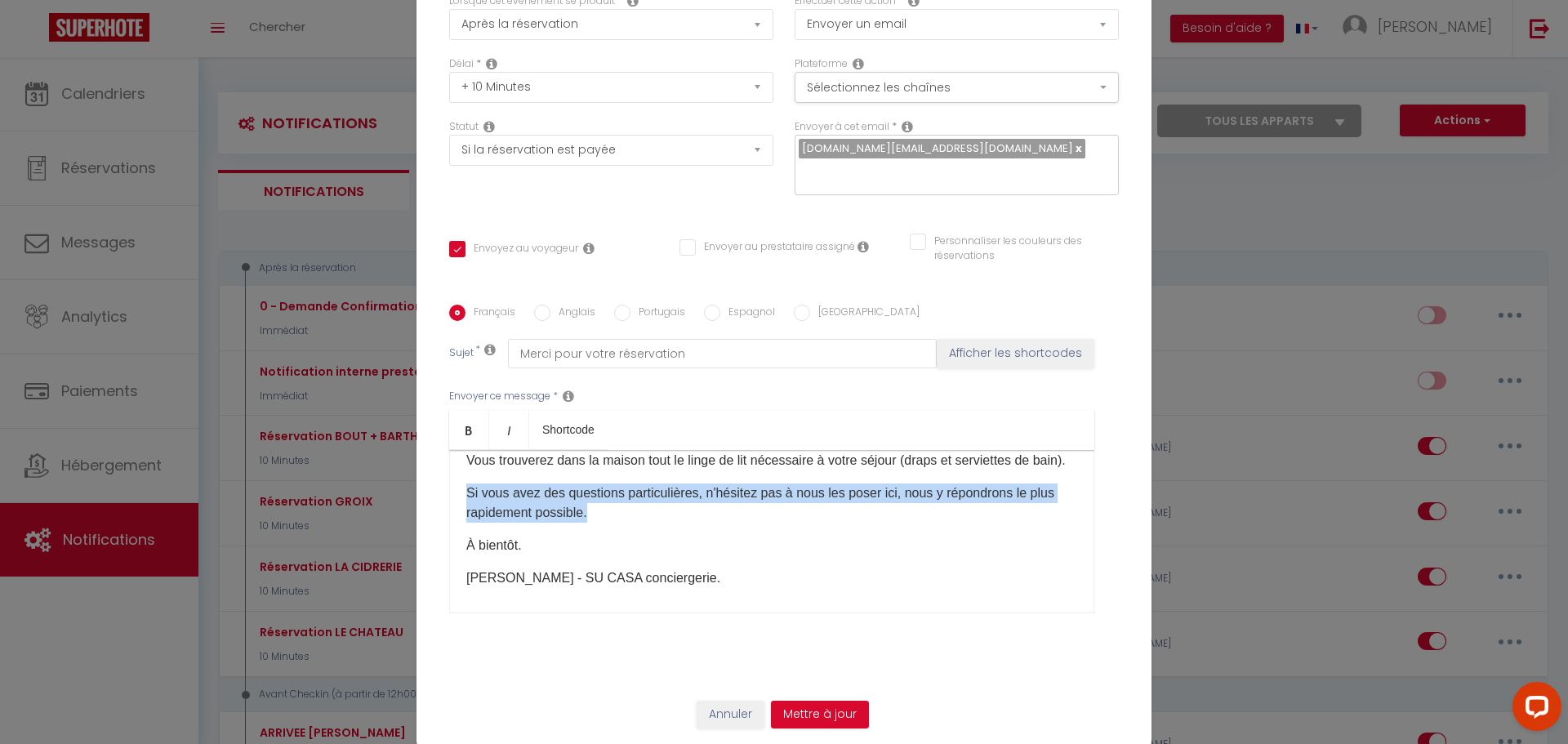 drag, startPoint x: 601, startPoint y: 535, endPoint x: 454, endPoint y: 509, distance: 149.28161 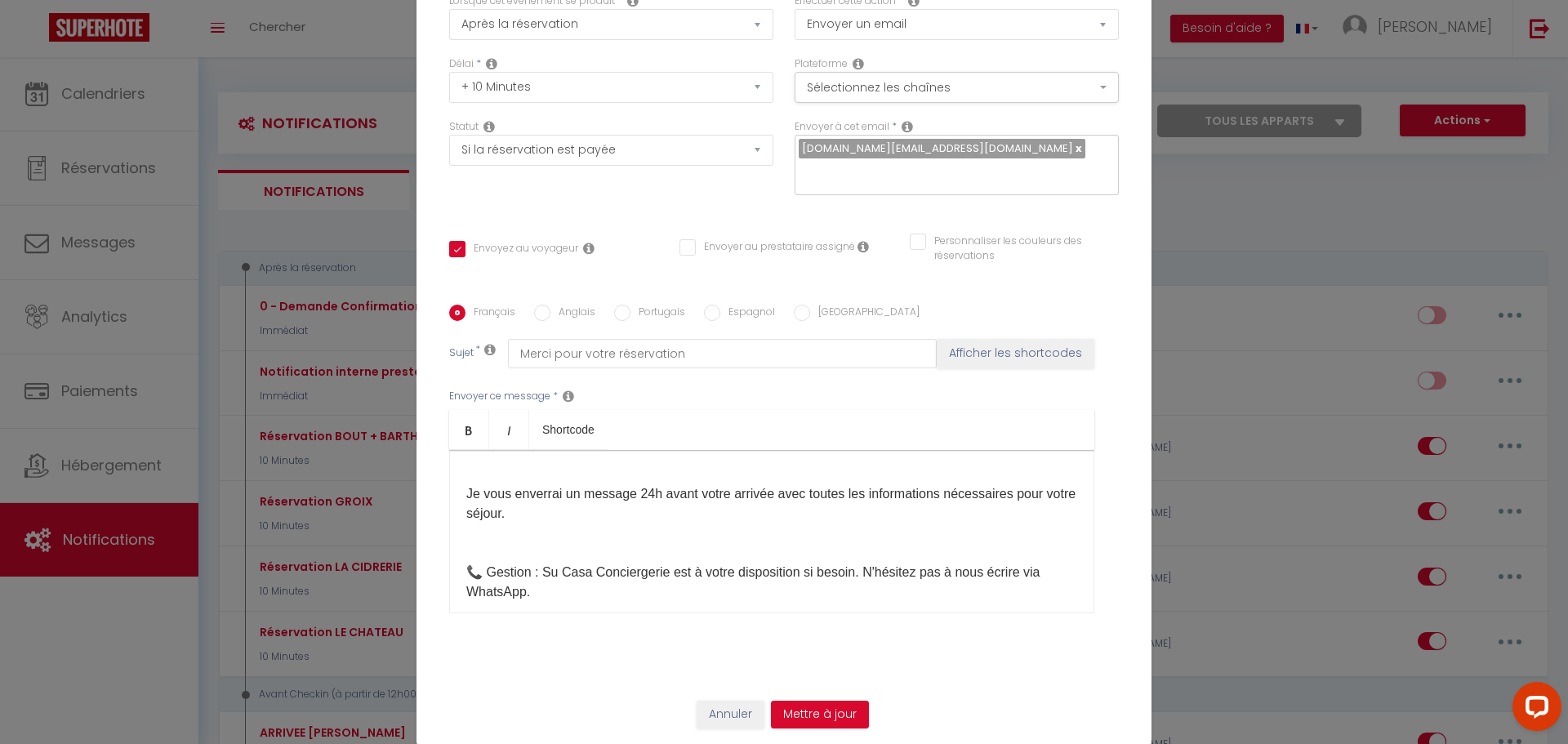 scroll, scrollTop: 980, scrollLeft: 0, axis: vertical 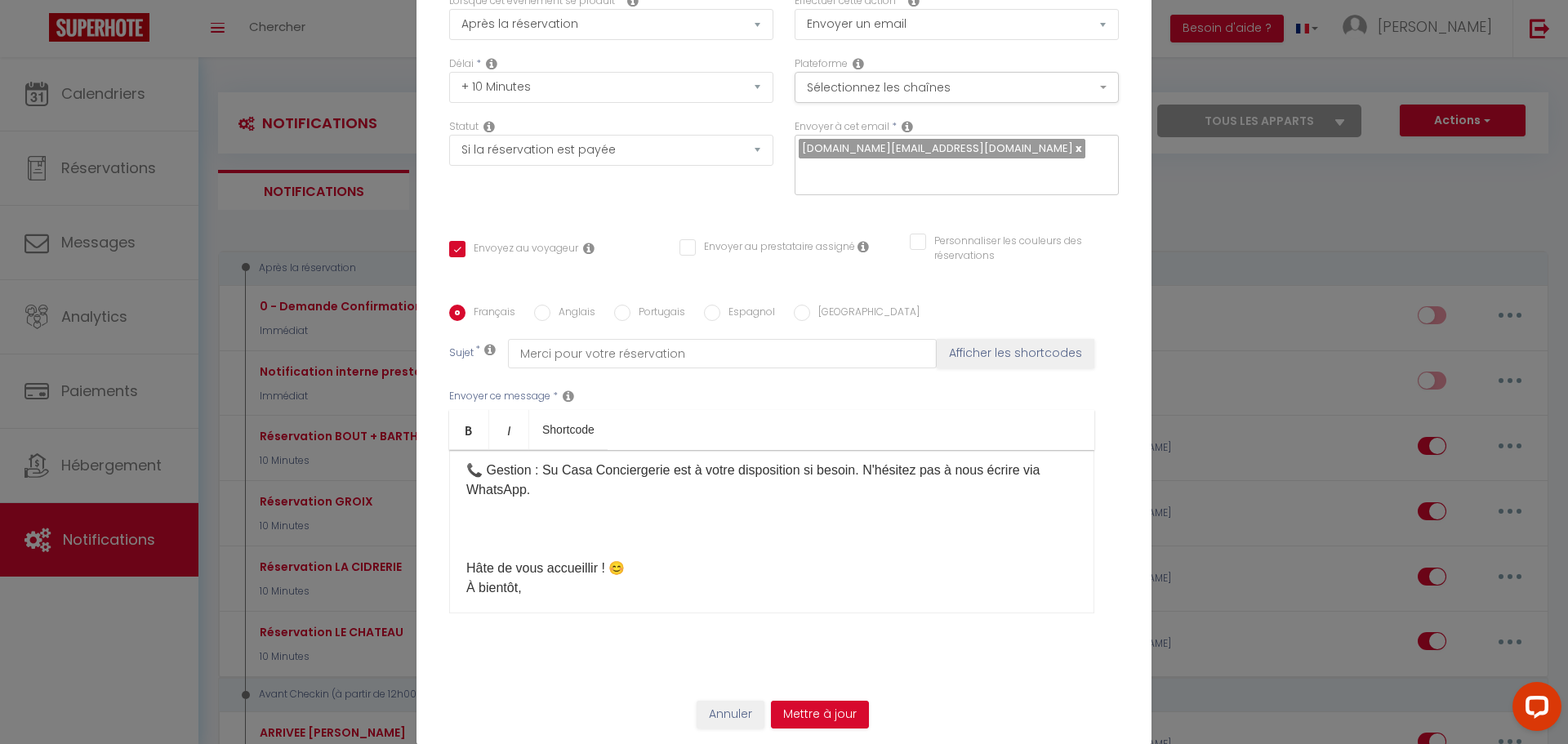 click on "Bonjour [GUEST:FIRST_NAME],
Merci de nous faire confiance pour votre séjour au [GEOGRAPHIC_DATA], dans le logement "A l'ombre du château, dépendance de caractère".
Vous recevrez un message automatique le jour de votre arrivée, à midi, le [BOOKING:CHECKING]​​, vous expliquant la procédure pour entrer dans le logement. Il s'agit d'une arrivée autonome via une boîte à clef sécurisée.
L'entrée dans les lieux se fait après 16h pour laisser le temps nécessaire au ménage. Le départ lui, avant 10h.
Nous sommes une société de conciergerie et nous nous efforçons de répondre au mieux à vos besoins. Vous trouverez dans la maison tout le linge de lit nécessaire à votre séjour (draps et serviettes de bain).
Si vous avez des questions particulières, n'hésitez pas à nous les poser ici, nous y répondrons le plus rapidement possible.
À bientôt.
[PERSON_NAME] - SU CASA conciergerie. ​ 📍 Adresse :   [GEOGRAPHIC_DATA], [GEOGRAPHIC_DATA], [GEOGRAPHIC_DATA], [GEOGRAPHIC_DATA]. ​" at bounding box center (772, 532) 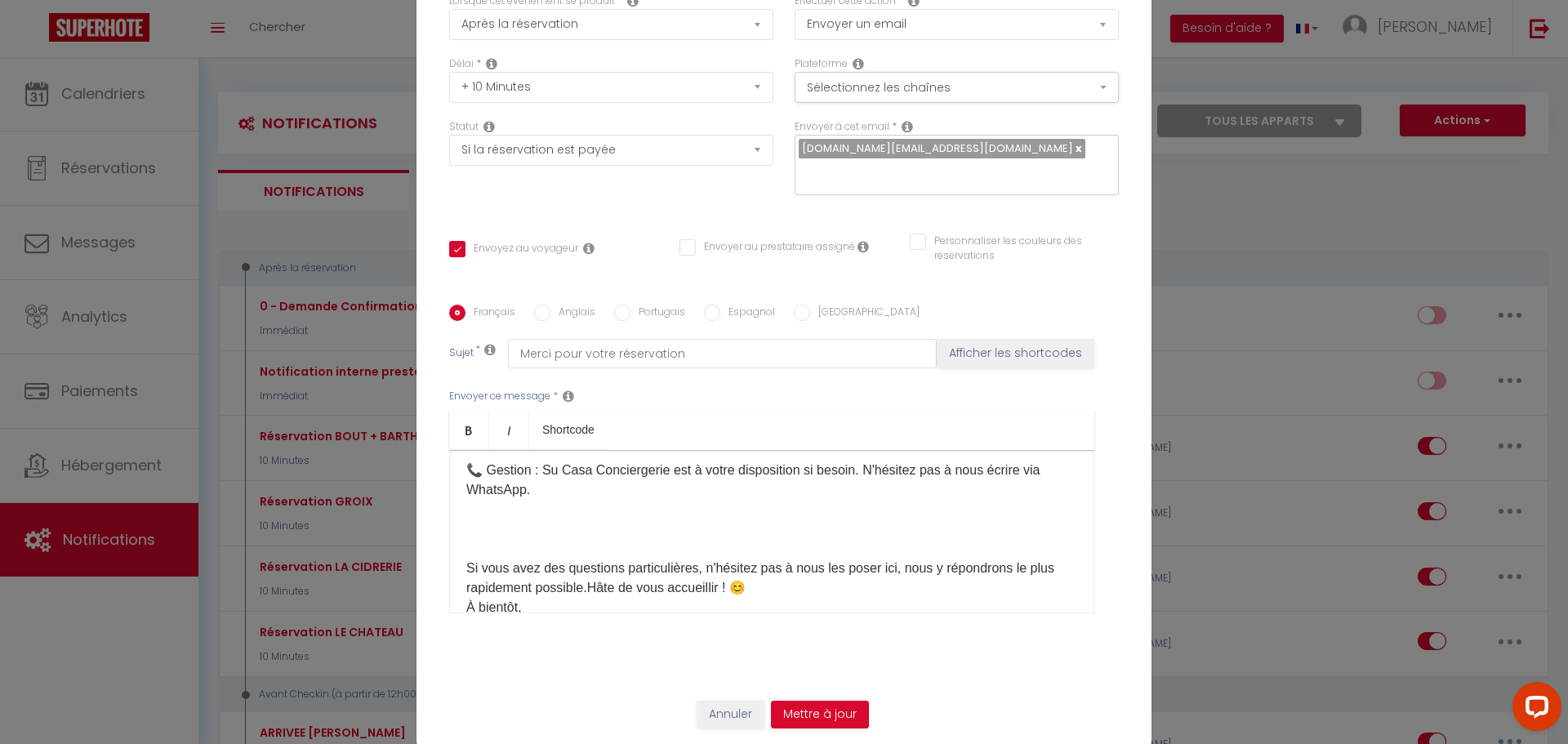 click on "Si vous avez des questions particulières, n'hésitez pas à nous les poser ici, nous y répondrons le plus rapidement possible. ​ Hâte de vous accueillir ! 😊" at bounding box center [760, 577] 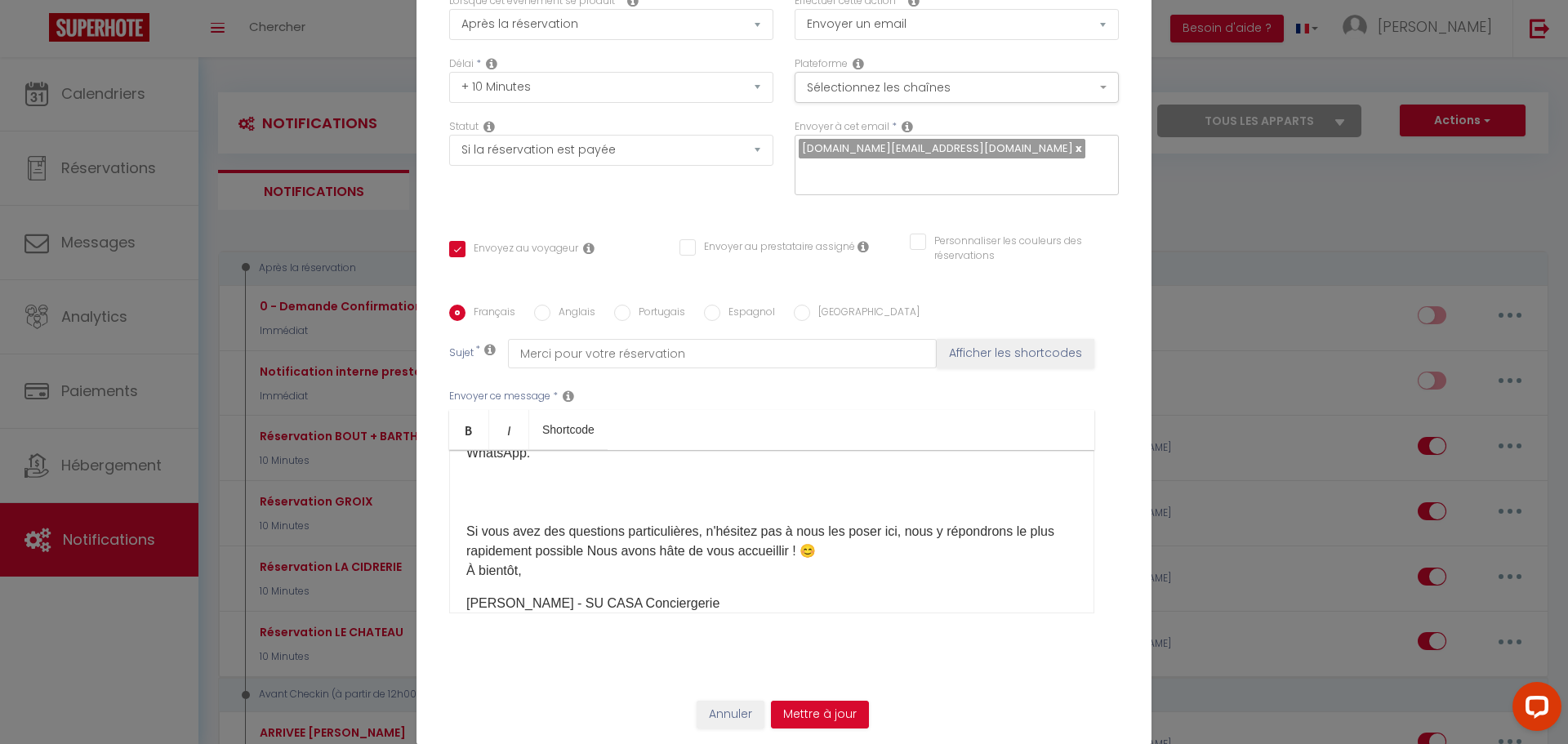 scroll, scrollTop: 1050, scrollLeft: 0, axis: vertical 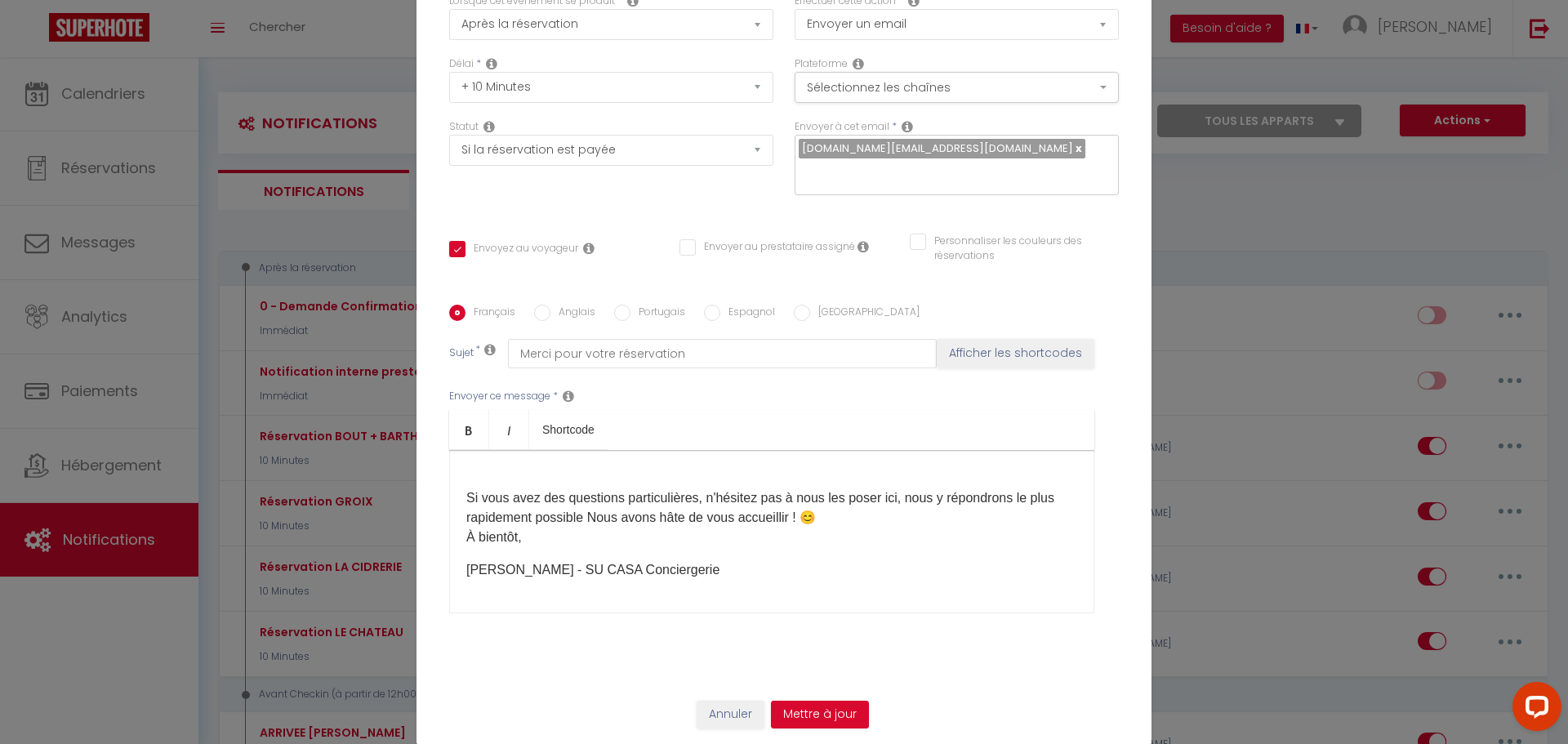 click on "Avant de partir : laisser la maison en bon état et rassembler le linge en un tas. Je vous enverrai un message 24h avant votre arrivée avec toutes les informations nécessaires pour votre séjour. 📞 Gestion : Su Casa Conciergerie est à votre disposition si besoin. N'hésitez pas à nous écrire via WhatsApp. Si vous avez des questions particulières, n'hésitez pas à nous les poser ici, nous y répondrons le plus rapidement possible Nous avons h âte de vous accueillir ! 😊 À bientôt," at bounding box center [772, 400] 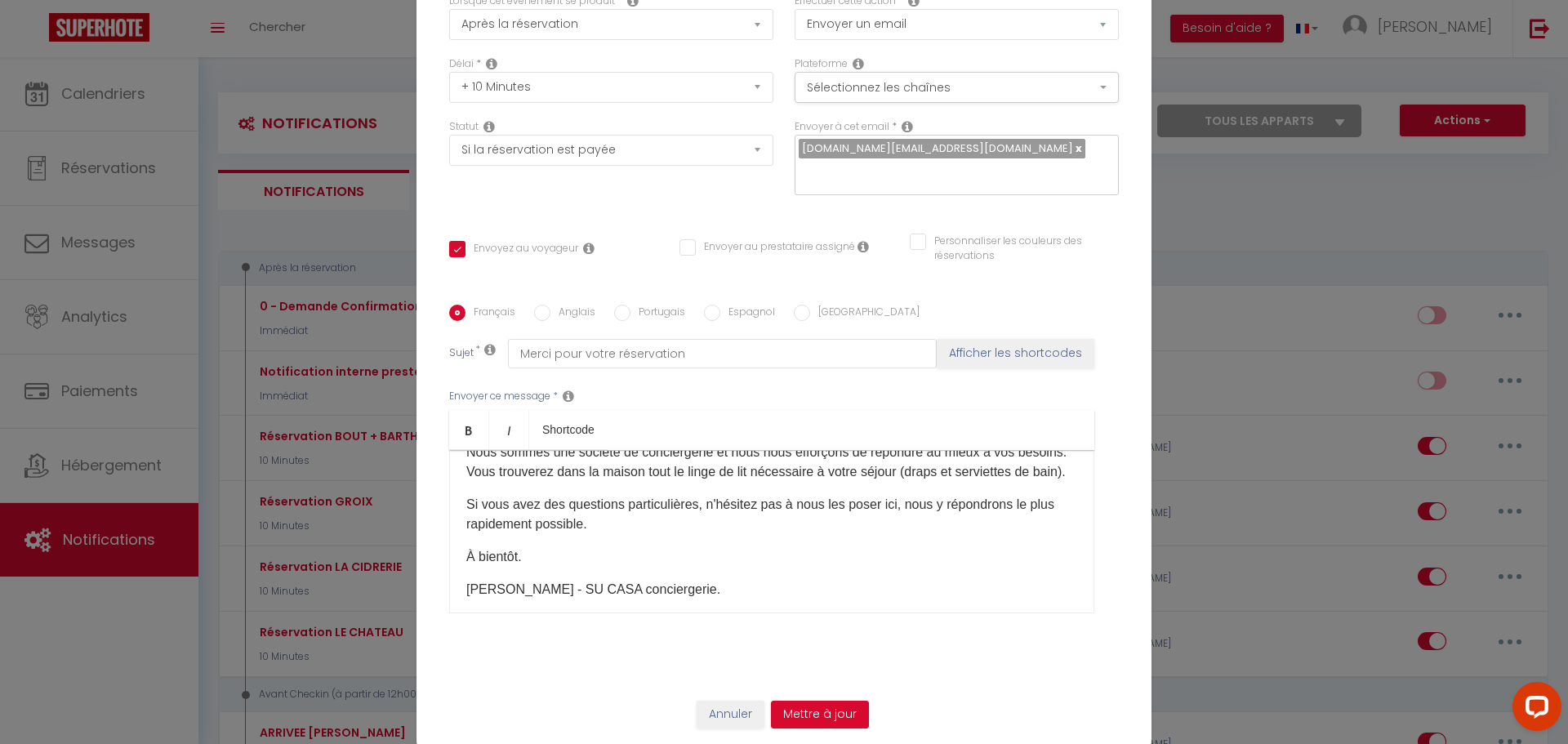 scroll, scrollTop: 315, scrollLeft: 0, axis: vertical 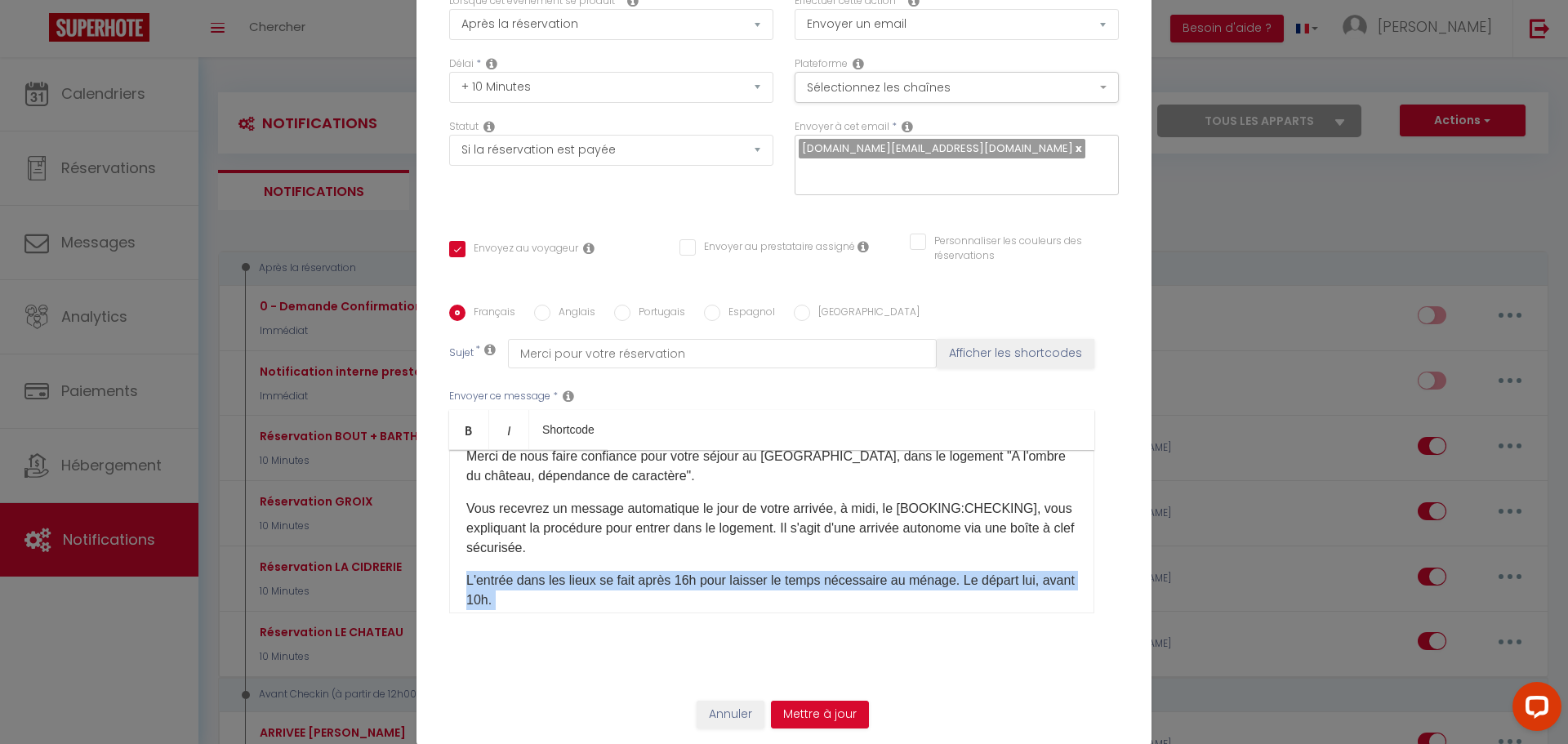 drag, startPoint x: 630, startPoint y: 558, endPoint x: 455, endPoint y: 561, distance: 175.02571 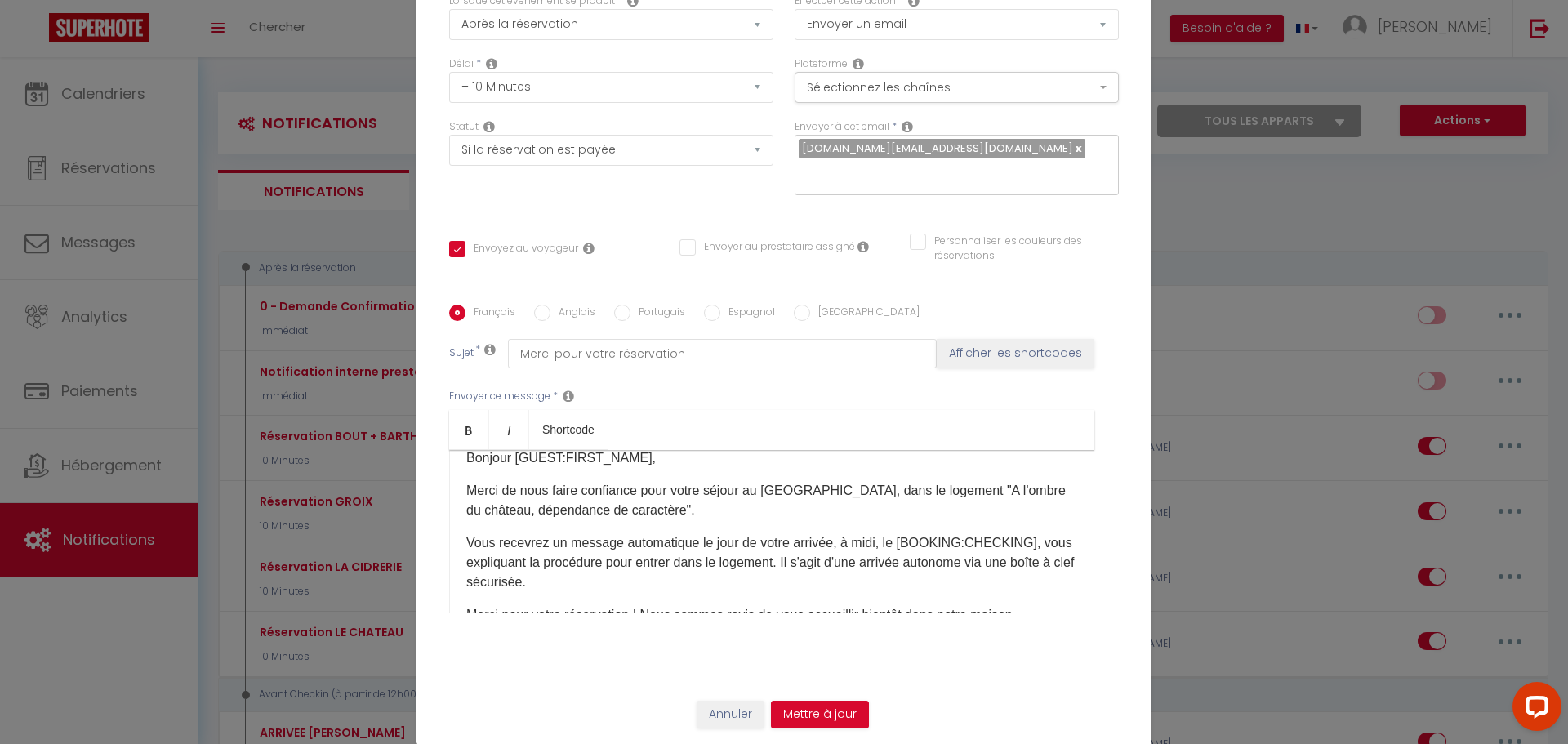 scroll, scrollTop: 0, scrollLeft: 0, axis: both 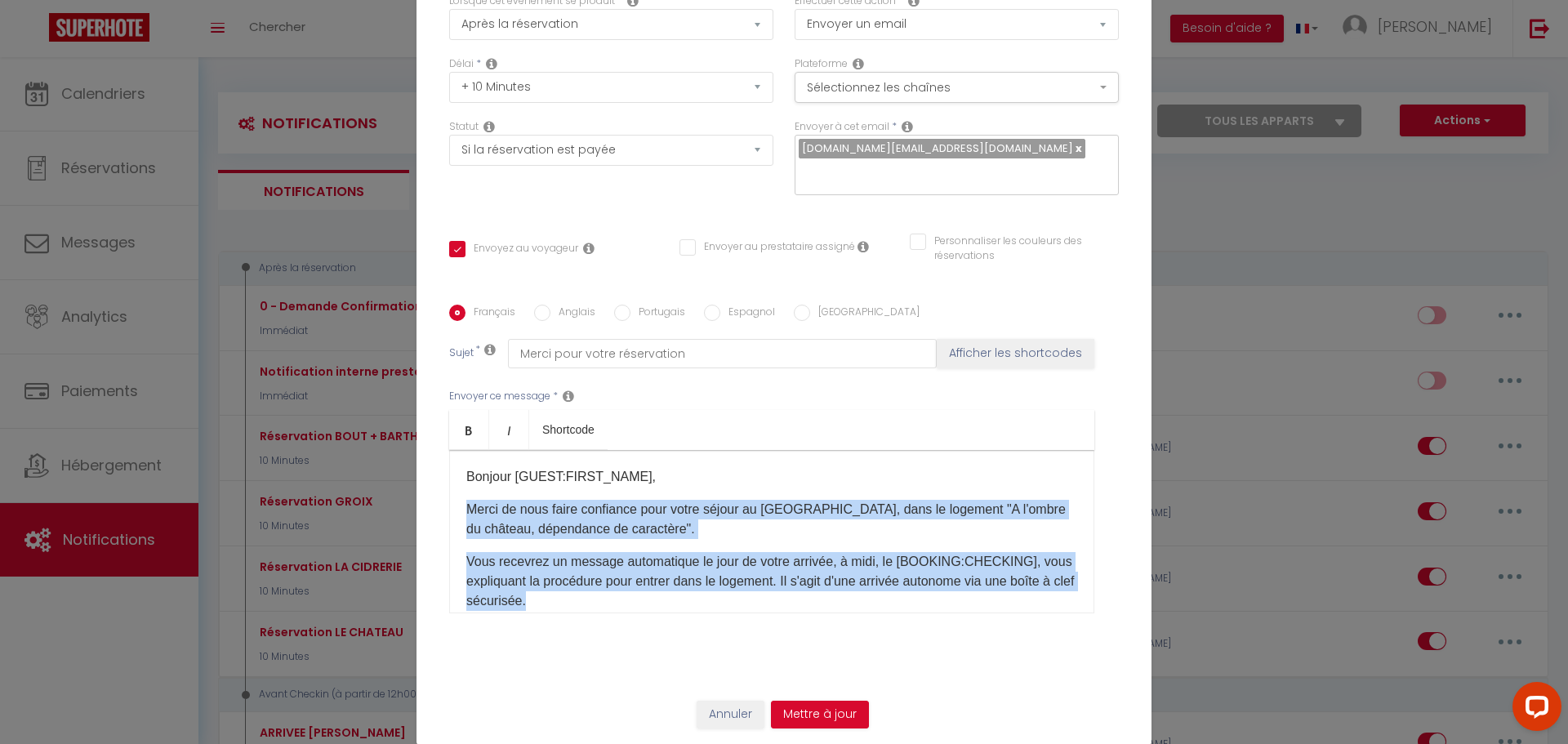 drag, startPoint x: 597, startPoint y: 592, endPoint x: 458, endPoint y: 510, distance: 161.38463 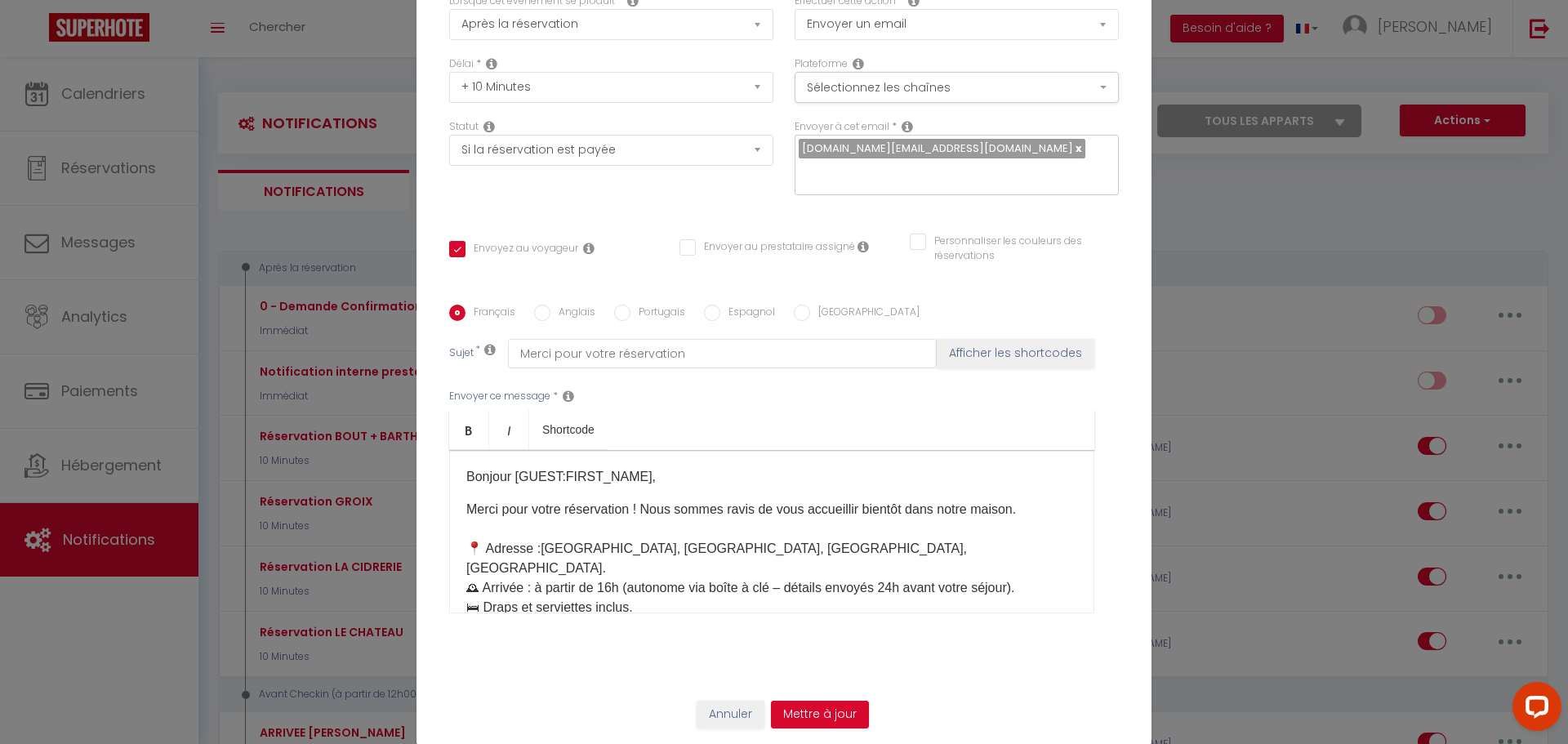 click on "Merci pour votre réservation ! Nous sommes ravis de vous accueillir bientôt dans notre maison. 📍 Adresse :   [GEOGRAPHIC_DATA], [GEOGRAPHIC_DATA], [GEOGRAPHIC_DATA], [GEOGRAPHIC_DATA]. ​ 🕰 Arrivée : à partir de 16h (autonome via boîte à clé – détails envoyés 24h avant votre séjour). 🛏 Draps et serviettes inclus. 🚗 Voiture indispensable. Important : Les propriétaires du château logent dans le château mitoyen. Ne soyez pas surpris si vous les croisez, ils sont discrets mais ravis d’échanger si vous le souhaitez. 📜 Règlement : Maison réservée à un usage familial (groupes interdits)." at bounding box center (772, 657) 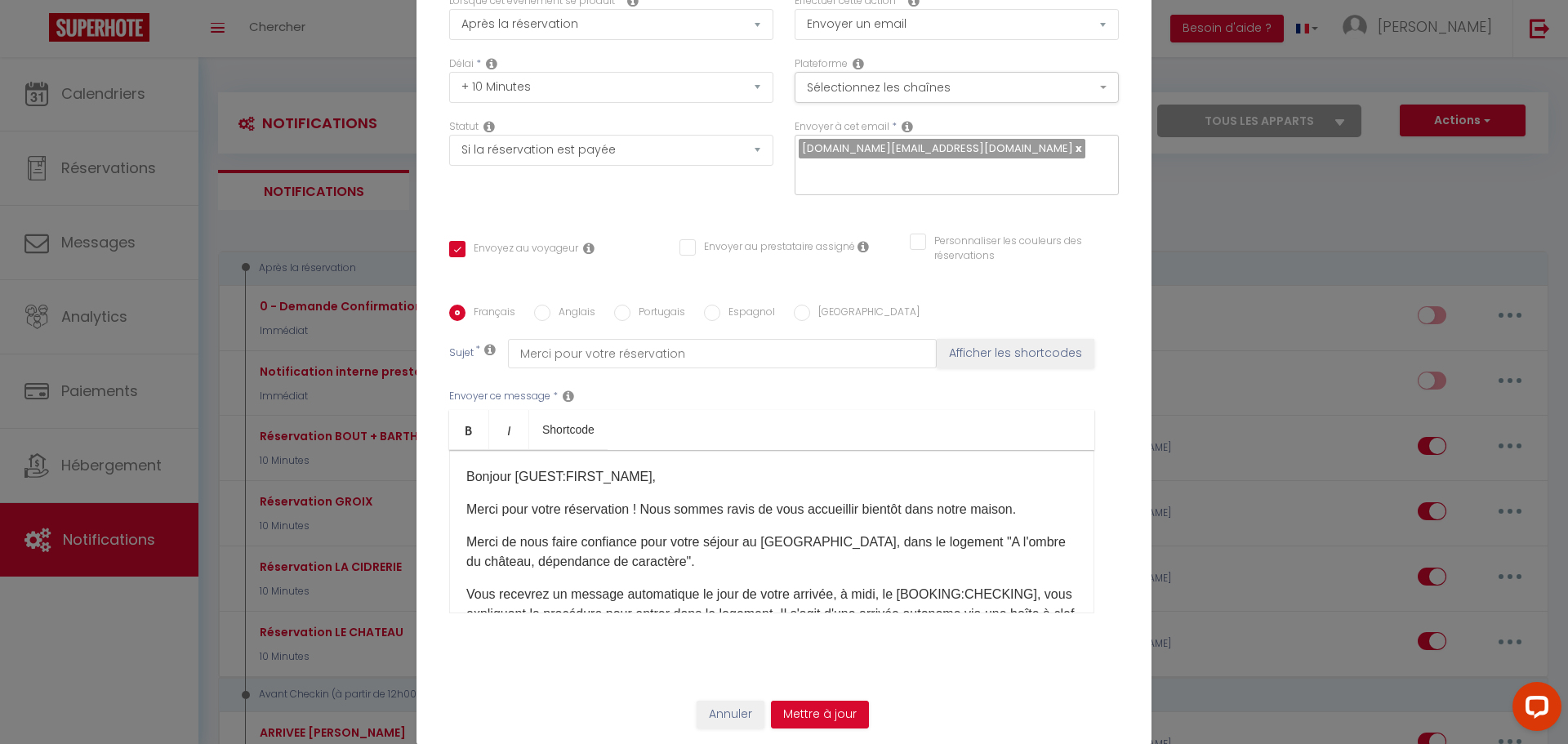 drag, startPoint x: 745, startPoint y: 568, endPoint x: 440, endPoint y: 538, distance: 306.47186 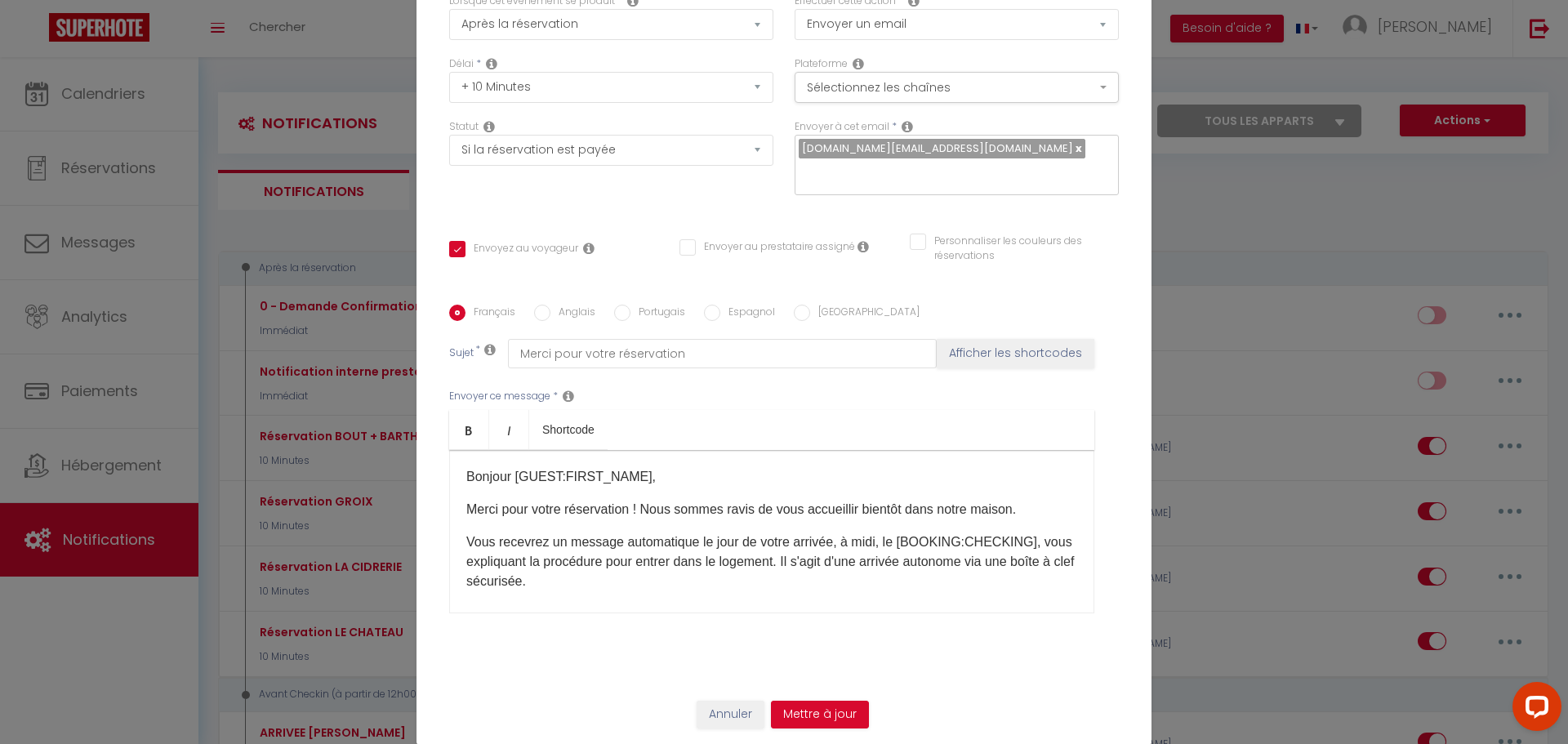 scroll, scrollTop: 82, scrollLeft: 0, axis: vertical 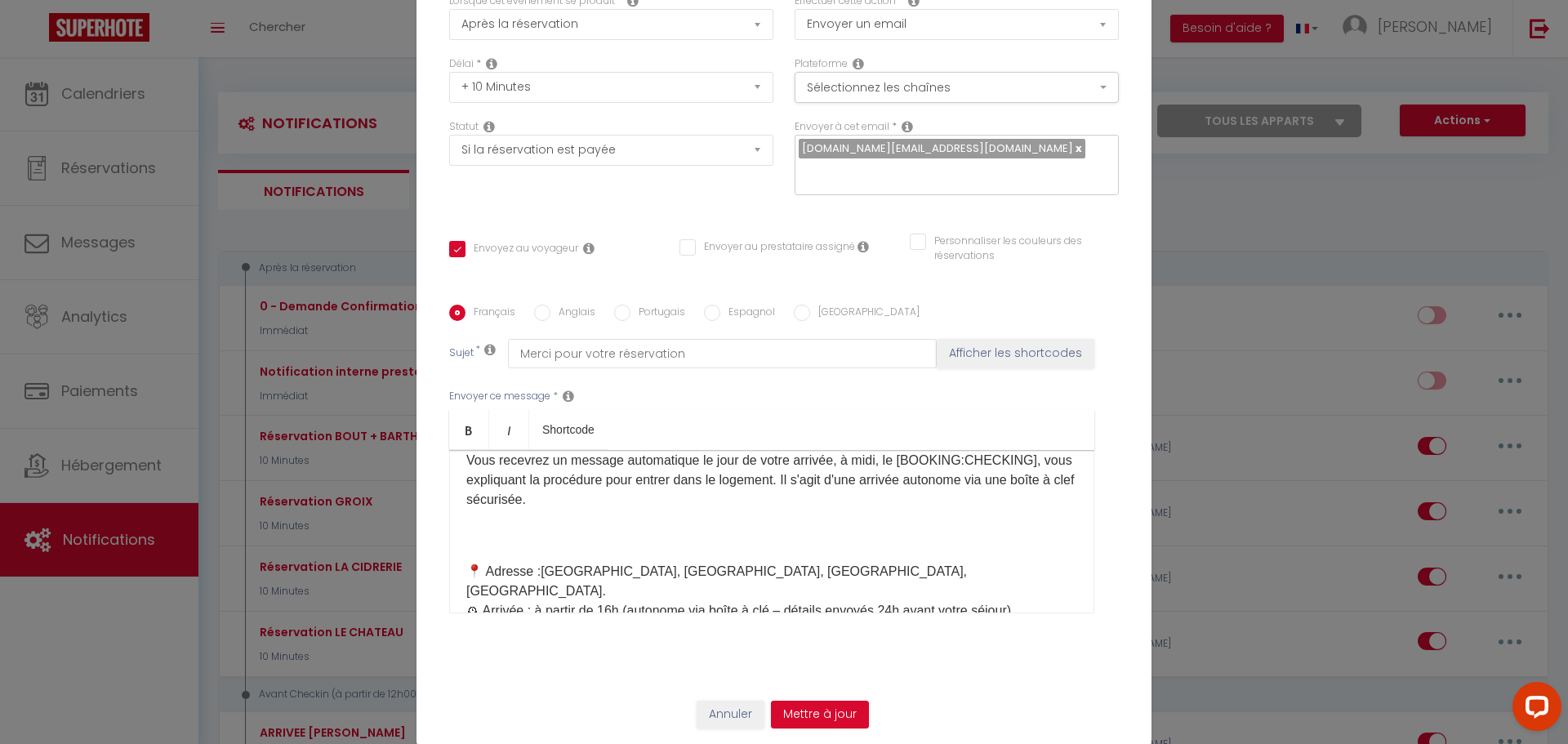 click on "📍 Adresse :   [GEOGRAPHIC_DATA], [GEOGRAPHIC_DATA], [GEOGRAPHIC_DATA], [GEOGRAPHIC_DATA]. ​ 🕰 Arrivée : à partir de 16h (autonome via boîte à clé – détails envoyés 24h avant votre séjour). 🛏 Draps et serviettes inclus. 🚗 Voiture indispensable. Important : Les propriétaires du château logent dans le château mitoyen. Ne soyez pas surpris si vous les croisez, ils sont discrets mais ravis d’échanger si vous le souhaitez. 📜 Règlement : Maison réservée à un usage familial (groupes interdits)." at bounding box center (772, 679) 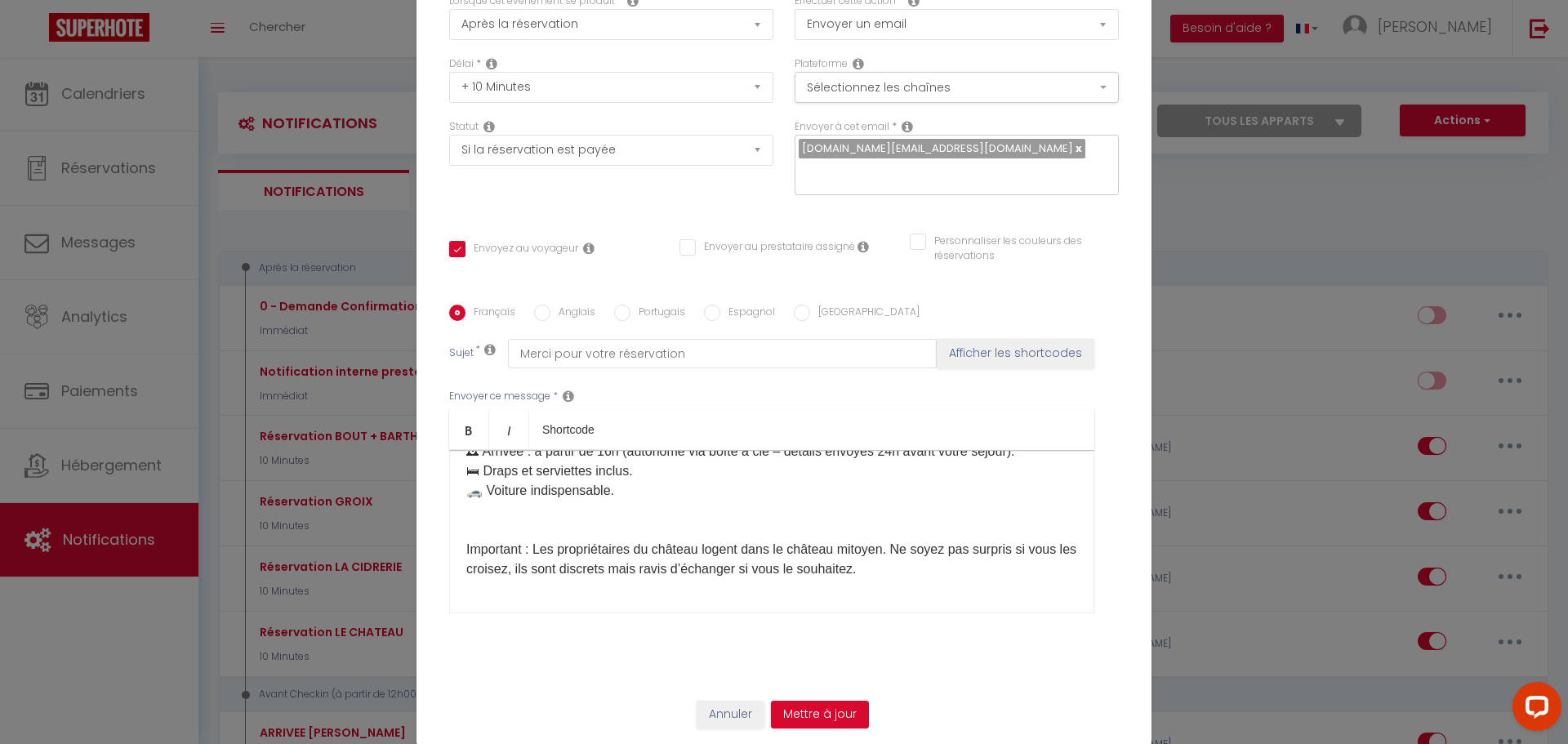 scroll, scrollTop: 203, scrollLeft: 0, axis: vertical 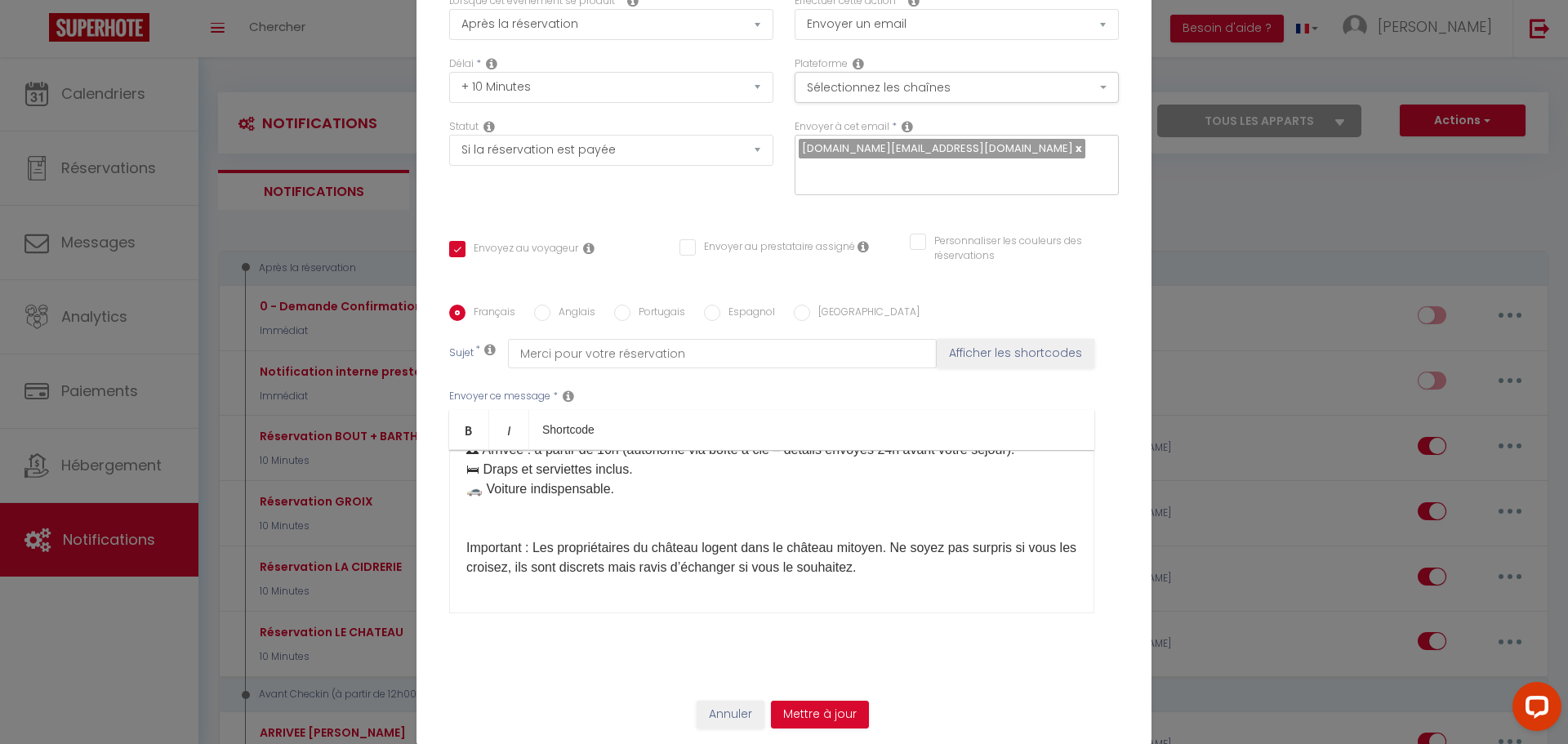 click on "📍 Adresse :   [GEOGRAPHIC_DATA], [GEOGRAPHIC_DATA], [GEOGRAPHIC_DATA], [GEOGRAPHIC_DATA]. ​ 🕰 Arrivée : à partir de 16h (autonome via boîte à clé – détails envoyés 24h avant votre séjour). 🛏 Draps et serviettes inclus. 🚗 Voiture indispensable. Important : Les propriétaires du château logent dans le château mitoyen. Ne soyez pas surpris si vous les croisez, ils sont discrets mais ravis d’échanger si vous le souhaitez. 📜 Règlement : Maison réservée à un usage familial (groupes interdits)." at bounding box center (772, 538) 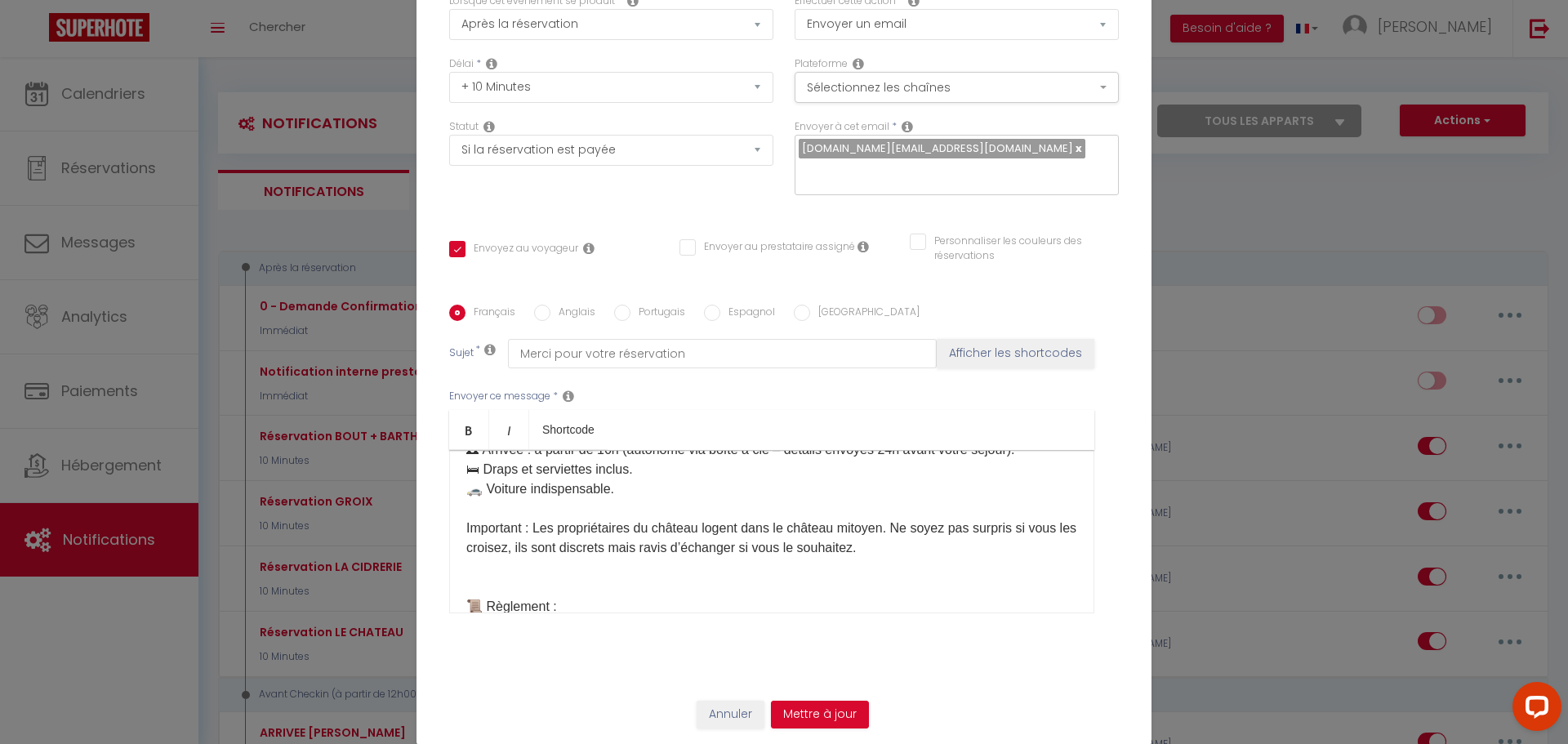 click on "📍 Adresse :   [GEOGRAPHIC_DATA], [GEOGRAPHIC_DATA], [GEOGRAPHIC_DATA], [GEOGRAPHIC_DATA]. ​ 🕰 Arrivée : à partir de 16h (autonome via boîte à clé – détails envoyés 24h avant votre séjour). 🛏 Draps et serviettes inclus. 🚗 Voiture indispensable. Important : Les propriétaires du château logent dans le château mitoyen. Ne soyez pas surpris si vous les croisez, ils sont discrets mais ravis d’échanger si vous le souhaitez. 📜 Règlement : Maison réservée à un usage familial (groupes interdits)." at bounding box center (772, 528) 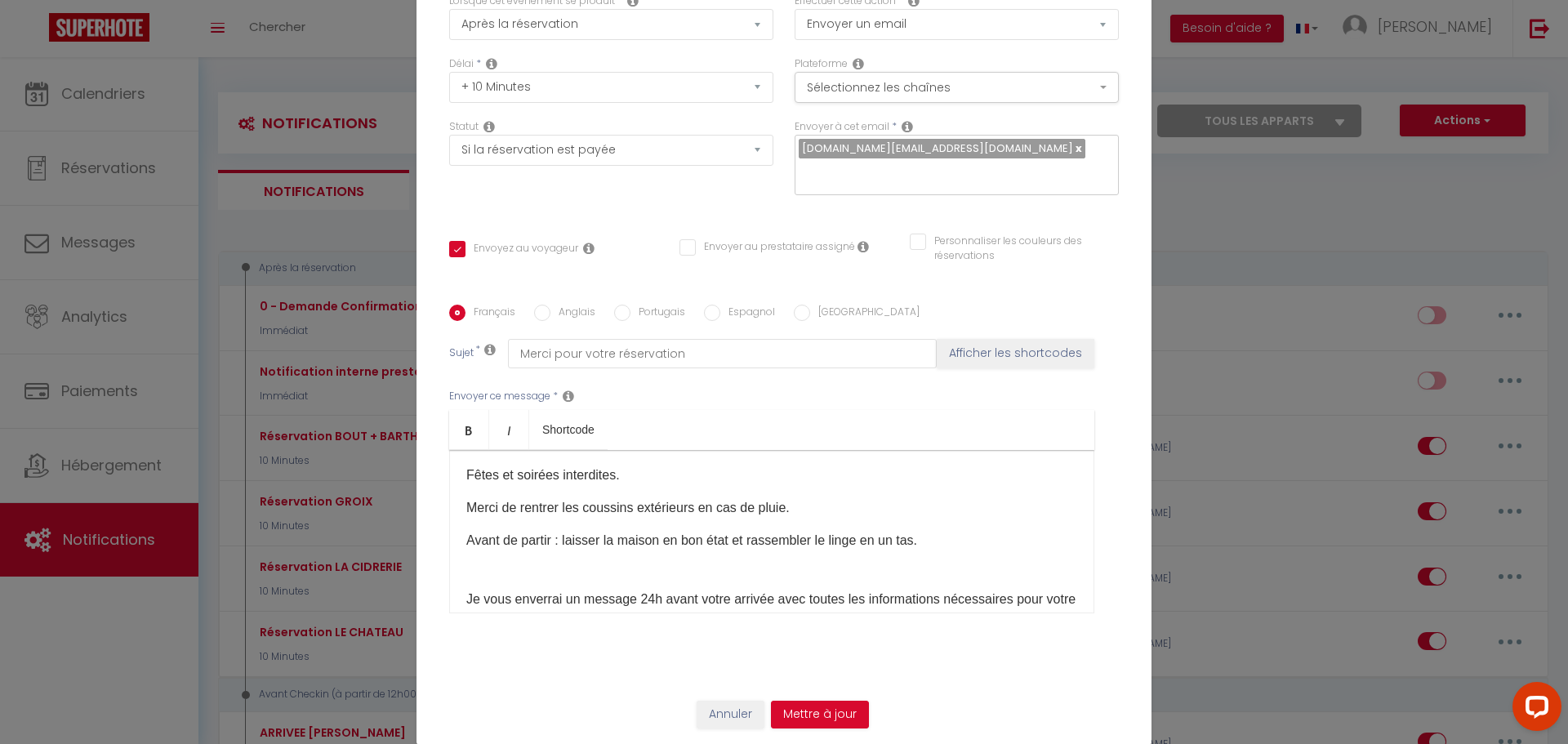 scroll, scrollTop: 448, scrollLeft: 0, axis: vertical 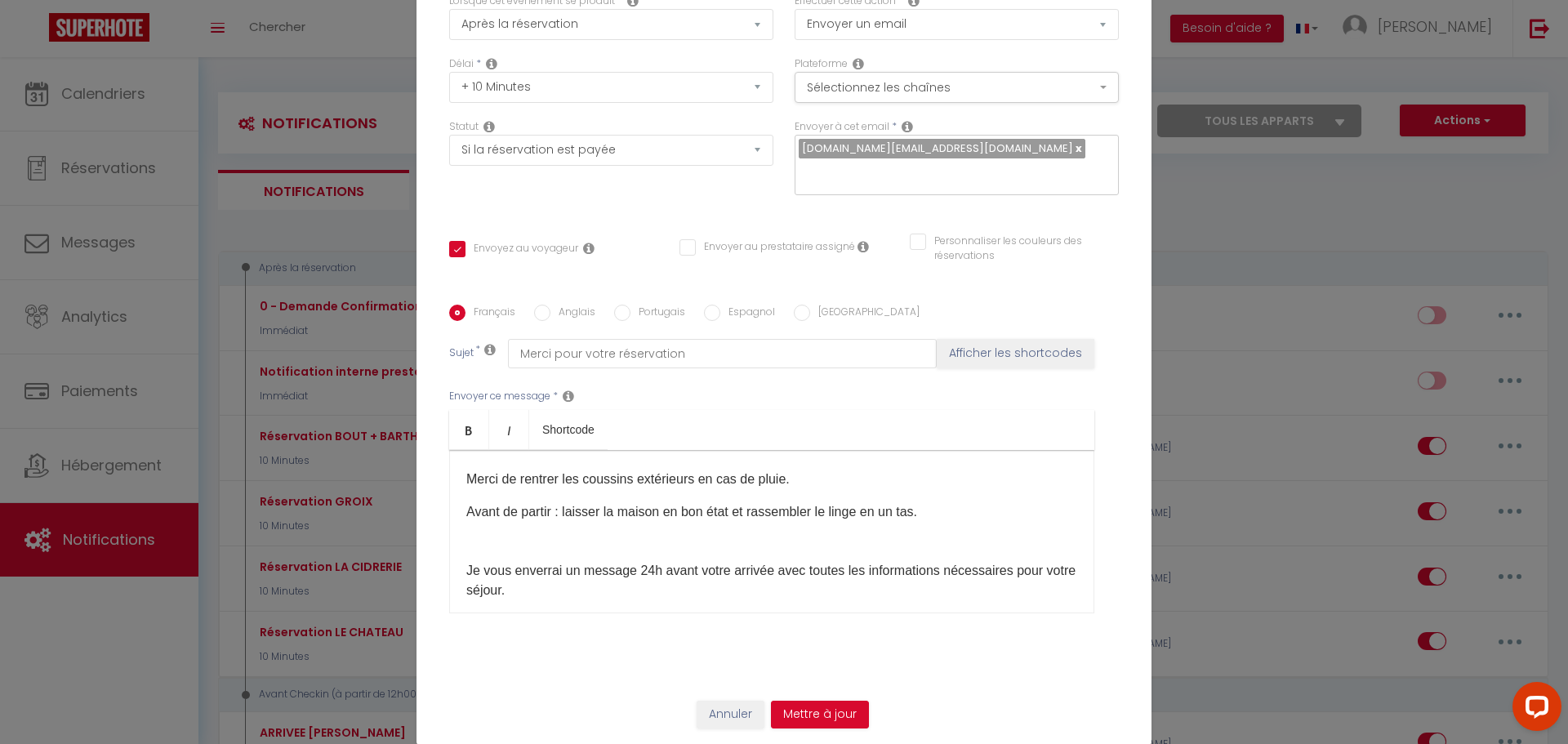 click on "Avant de partir : laisser la maison en bon état et rassembler le linge en un tas. Je vous enverrai un message 24h avant votre arrivée avec toutes les informations nécessaires pour votre séjour. 📞 Gestion : Su Casa Conciergerie est à votre disposition si besoin. N'hésitez pas à nous écrire via WhatsApp. Si vous avez des questions particulières, n'hésitez pas à nous les poser ici, nous y répondrons le plus rapidement possible Nous avons h âte de vous accueillir ! 😊" at bounding box center (772, 639) 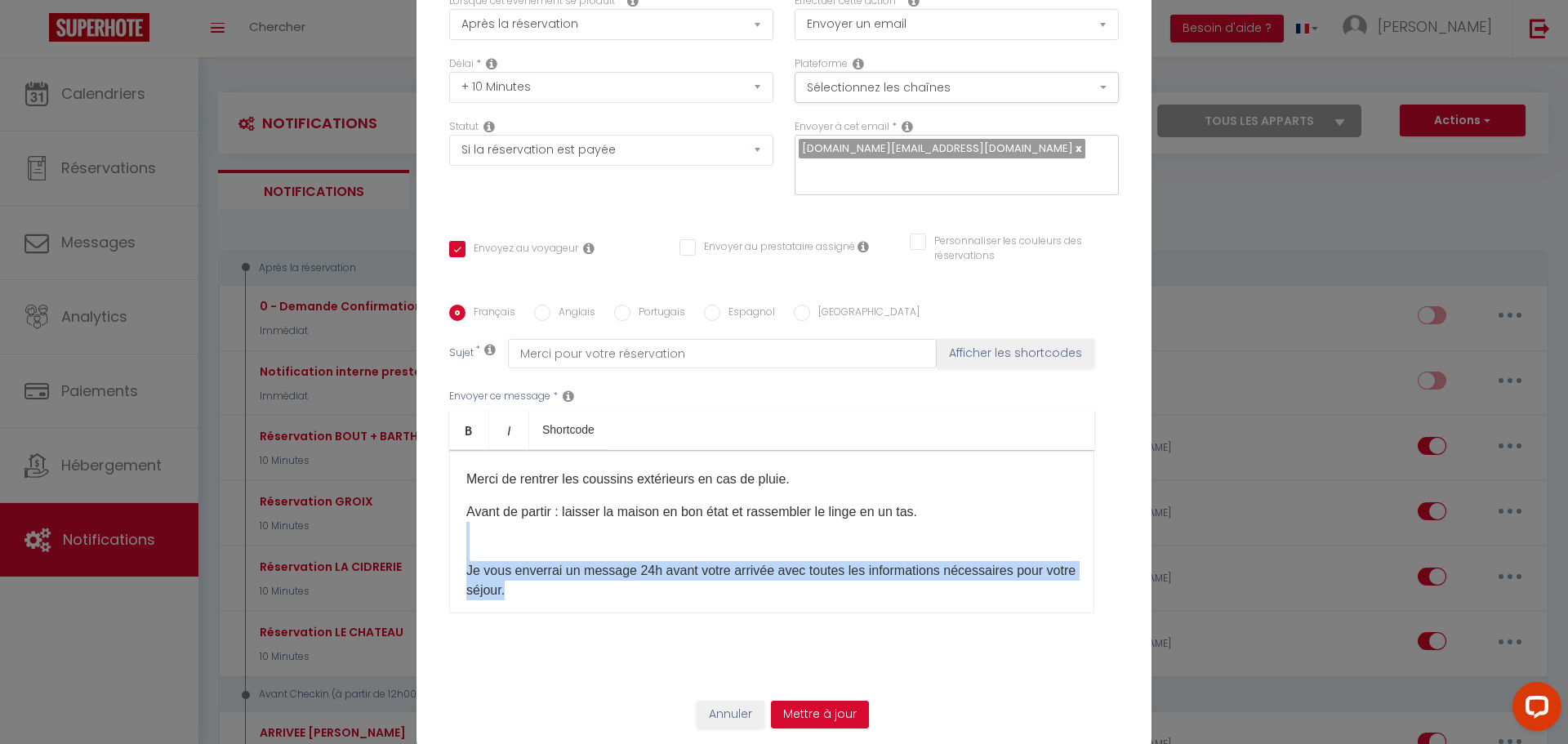 drag, startPoint x: 551, startPoint y: 576, endPoint x: 453, endPoint y: 541, distance: 104.062481 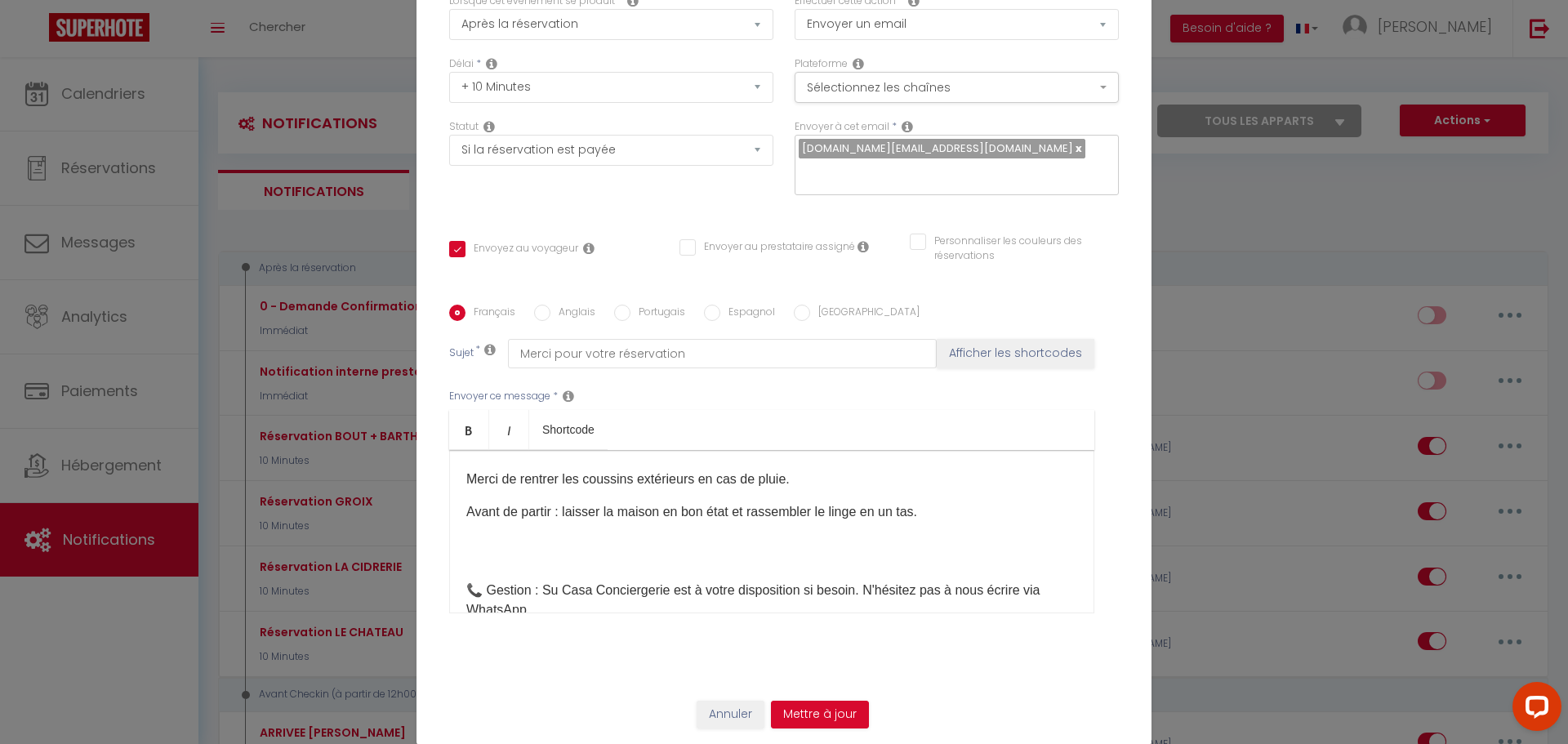 click on "Avant de partir : laisser la maison en bon état et rassembler le linge en un tas. 📞 Gestion : Su Casa Conciergerie est à votre disposition si besoin. N'hésitez pas à nous écrire via WhatsApp. Si vous avez des questions particulières, n'hésitez pas à nous les poser ici, nous y répondrons le plus rapidement possible Nous avons h âte de vous accueillir ! 😊" at bounding box center (772, 610) 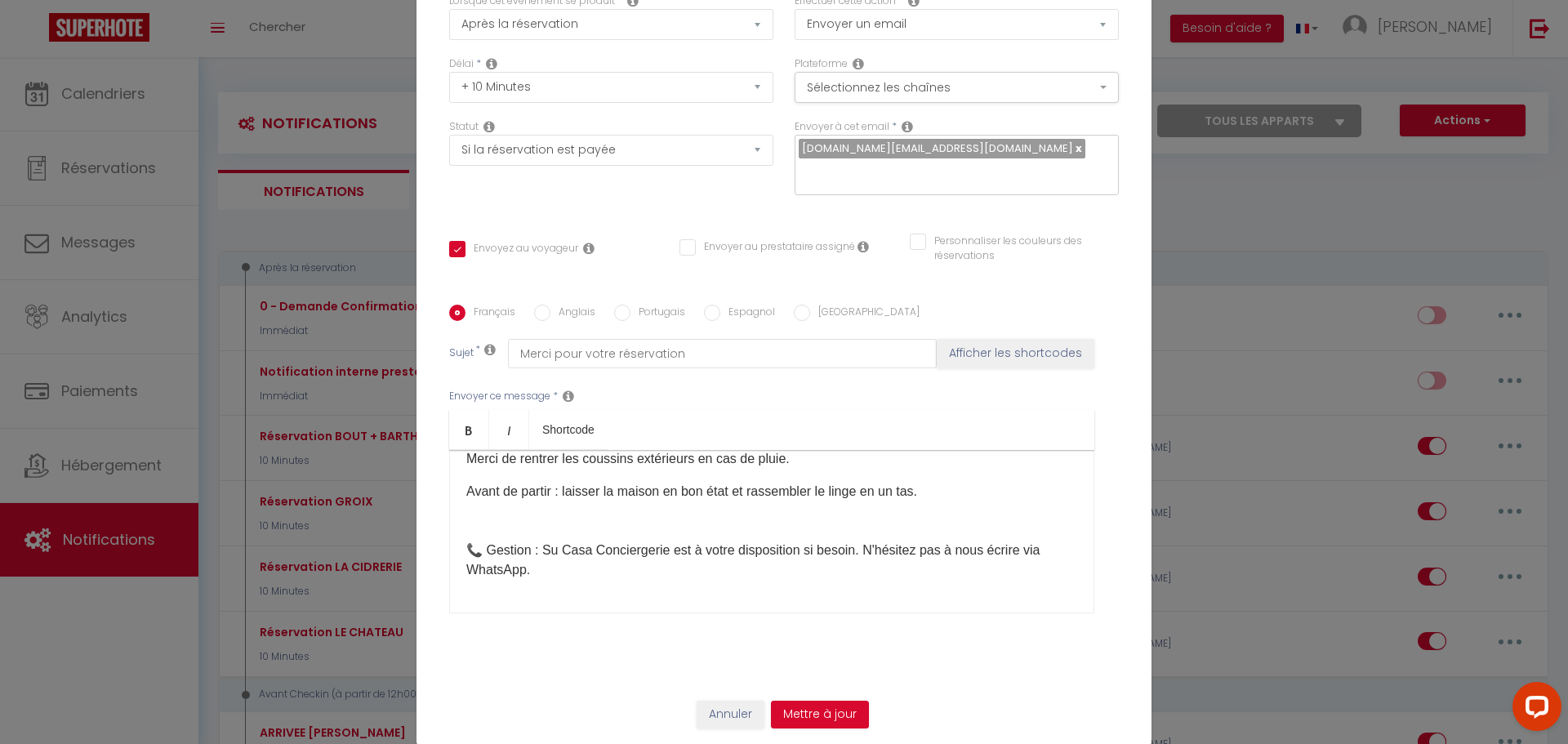scroll, scrollTop: 550, scrollLeft: 0, axis: vertical 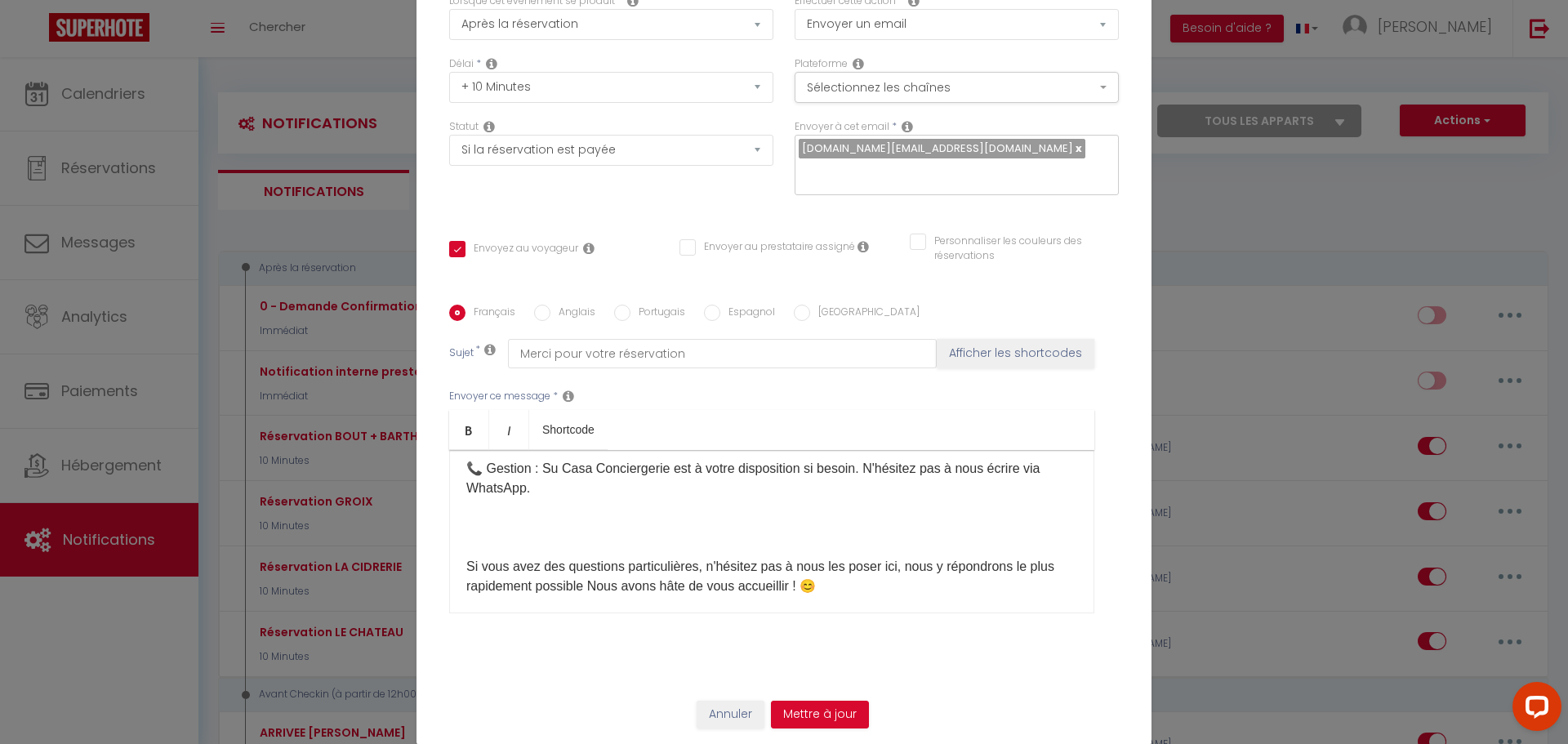 click on "Avant de partir : laisser la maison en bon état et rassembler le linge en un tas. 📞 Gestion : Su Casa Conciergerie est à votre disposition si besoin. N'hésitez pas à nous écrire via WhatsApp. Si vous avez des questions particulières, n'hésitez pas à nous les poser ici, nous y répondrons le plus rapidement possible Nous avons h âte de vous accueillir ! 😊" at bounding box center [772, 498] 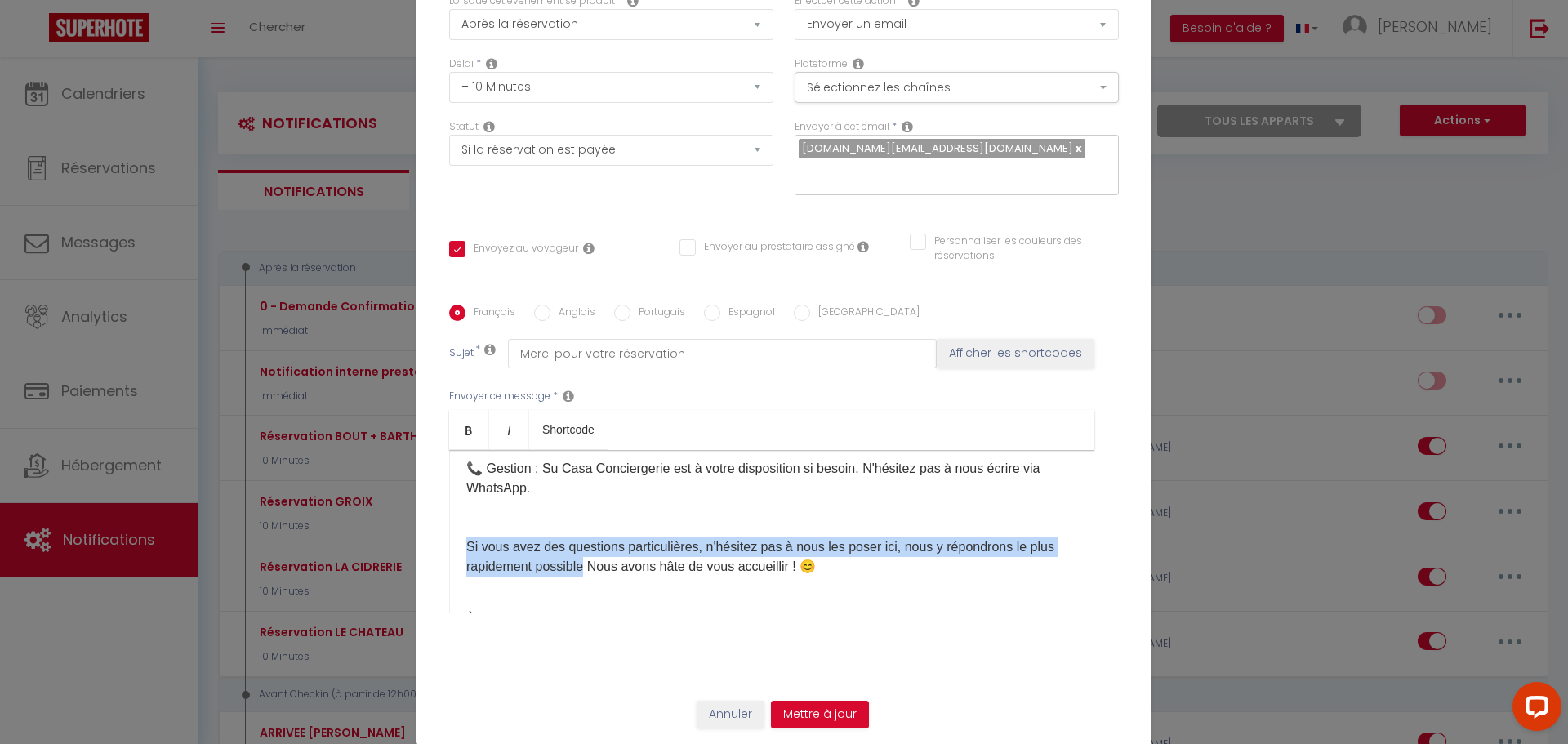 drag, startPoint x: 577, startPoint y: 546, endPoint x: 450, endPoint y: 526, distance: 128.56516 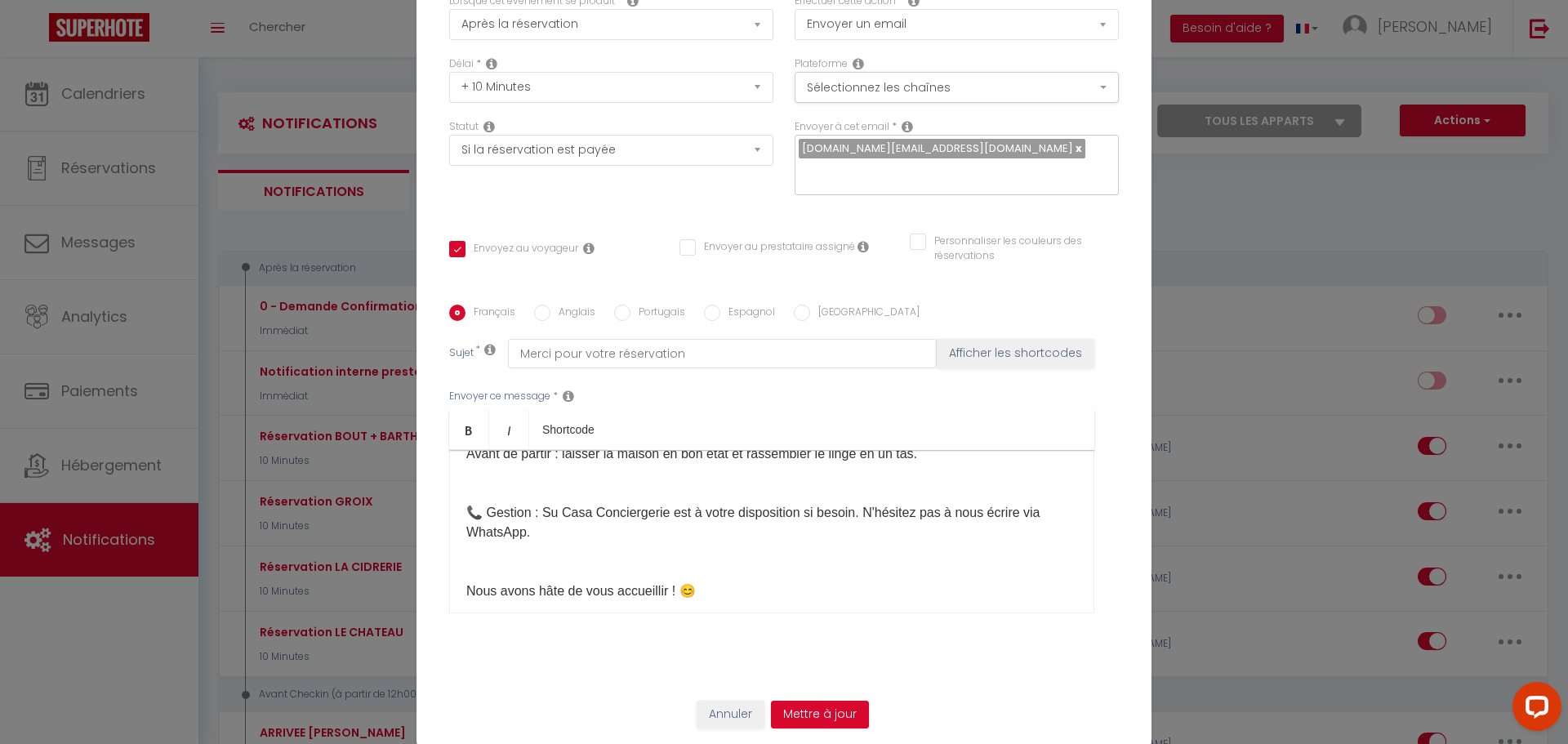 scroll, scrollTop: 469, scrollLeft: 0, axis: vertical 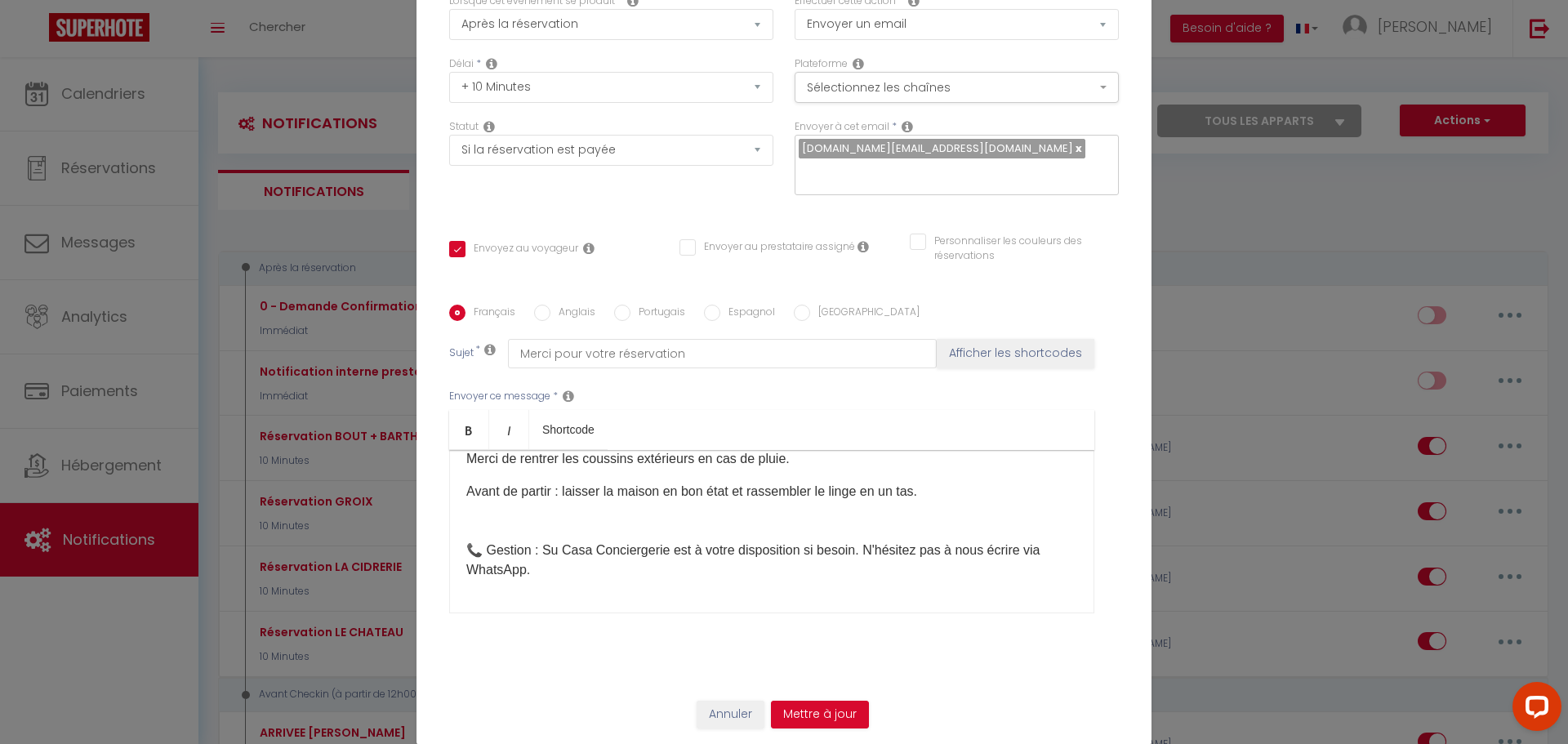 click on "Avant de partir : laisser la maison en bon état et rassembler le linge en un tas. 📞 Gestion : Su Casa Conciergerie est à votre disposition si besoin. N'hésitez pas à nous écrire via WhatsApp. Nous avons h âte de vous accueillir ! 😊" at bounding box center [772, 560] 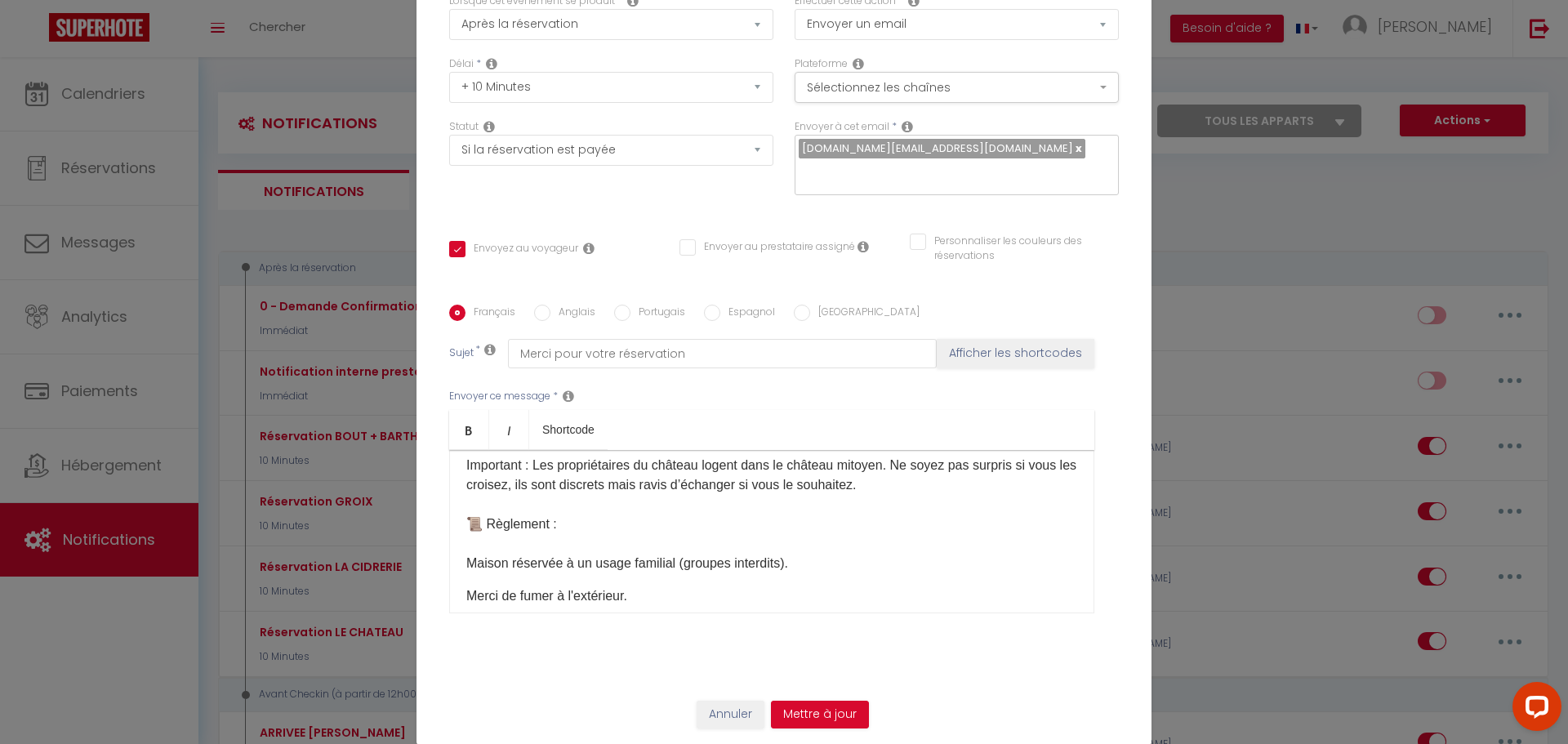 scroll, scrollTop: 0, scrollLeft: 0, axis: both 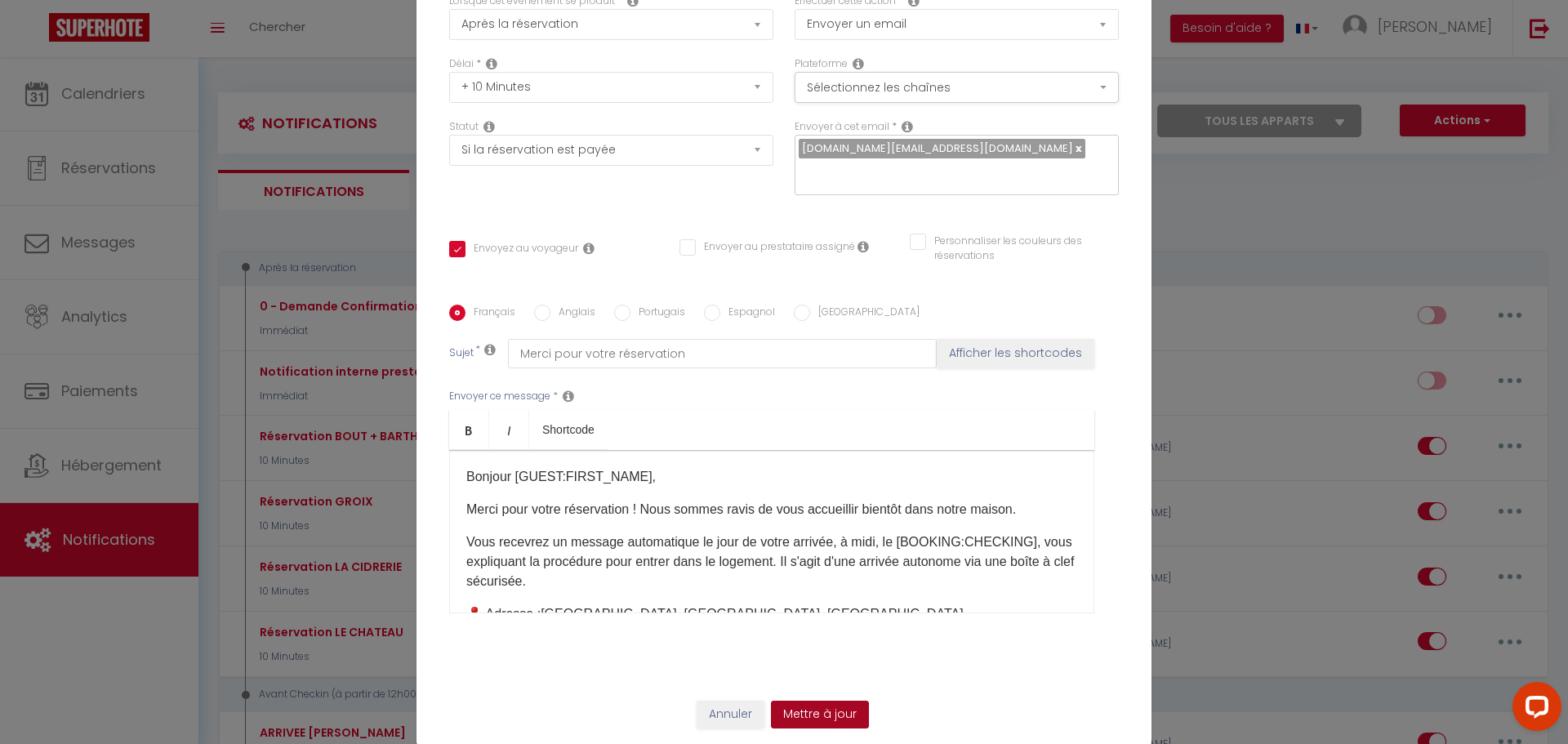 click on "Mettre à jour" at bounding box center [820, 715] 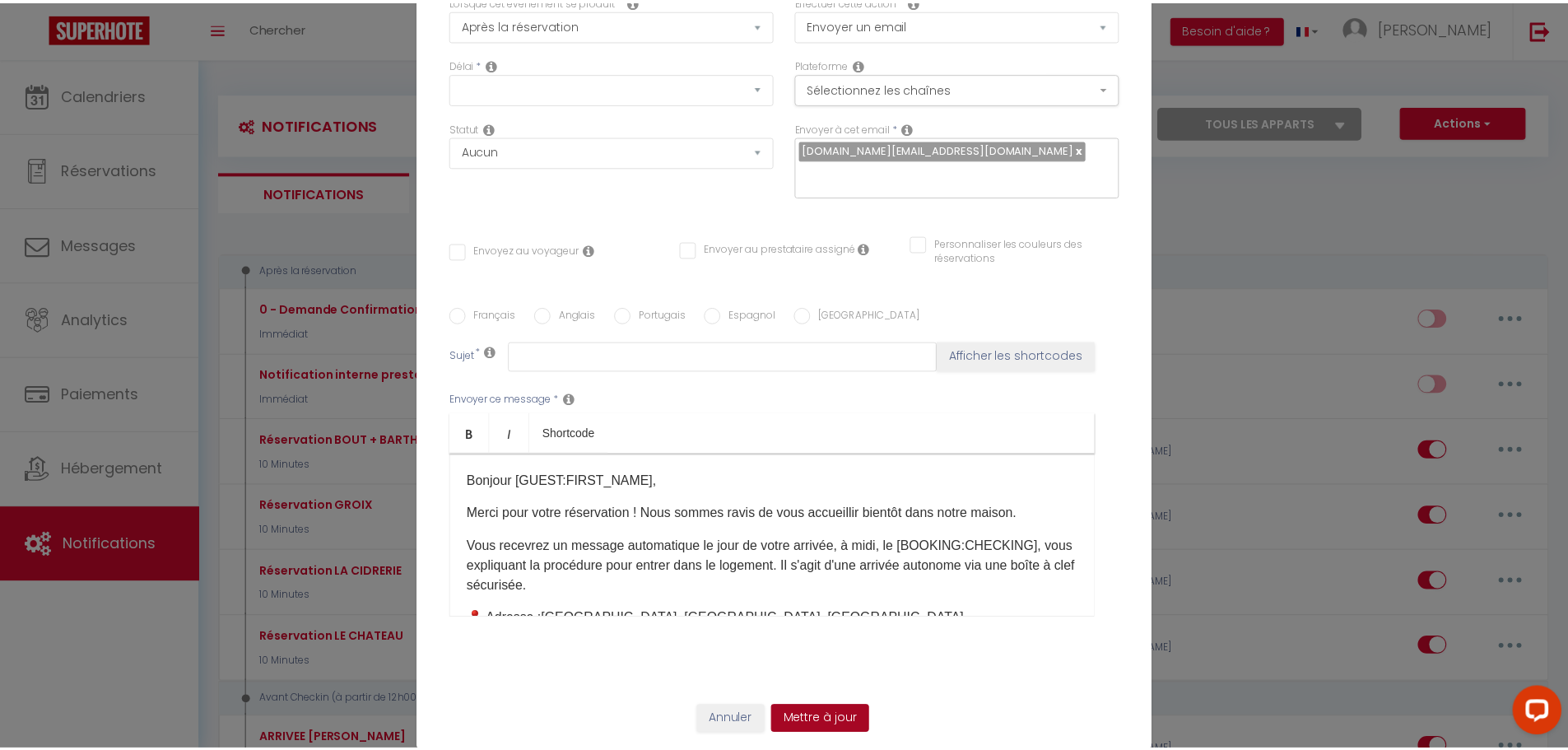 scroll, scrollTop: 0, scrollLeft: 0, axis: both 